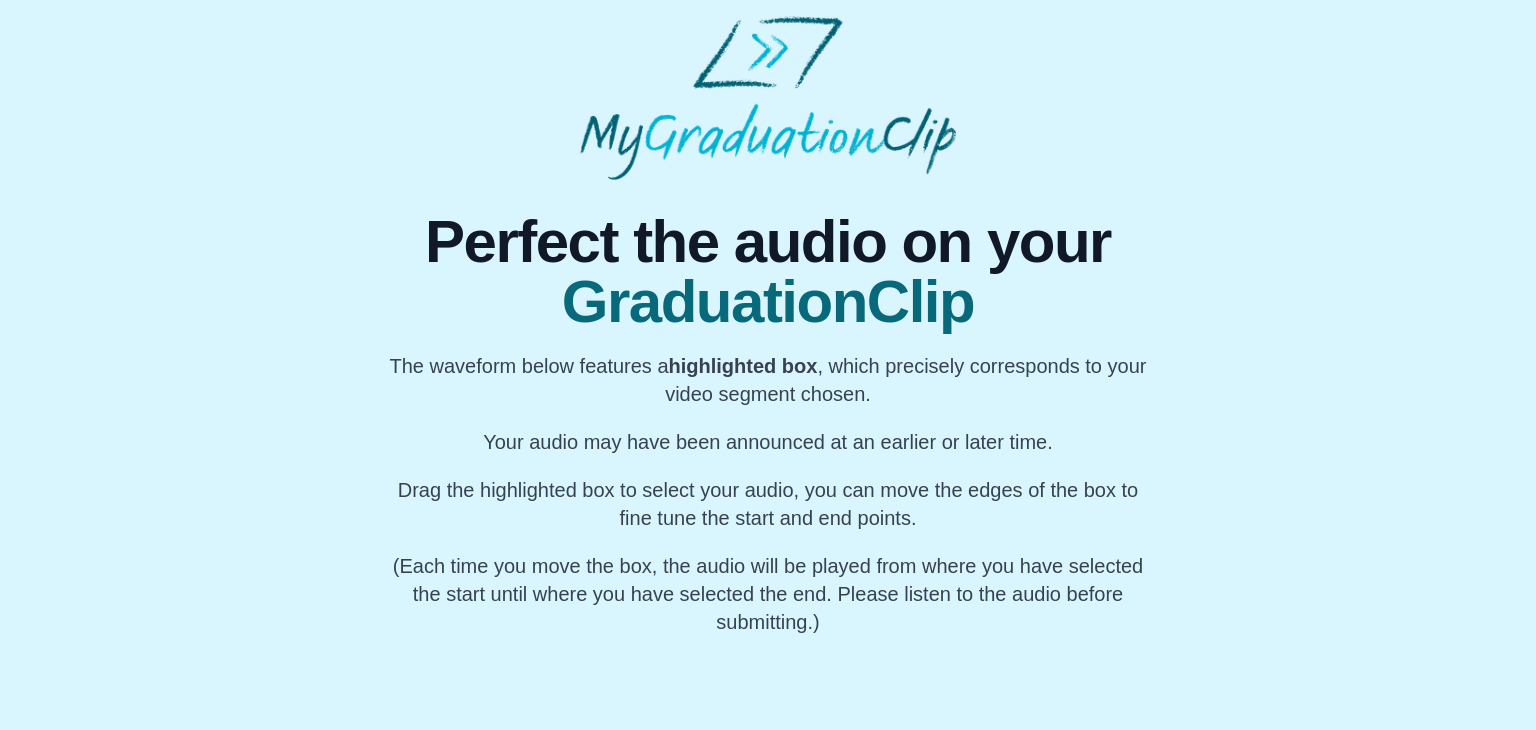 scroll, scrollTop: 144, scrollLeft: 0, axis: vertical 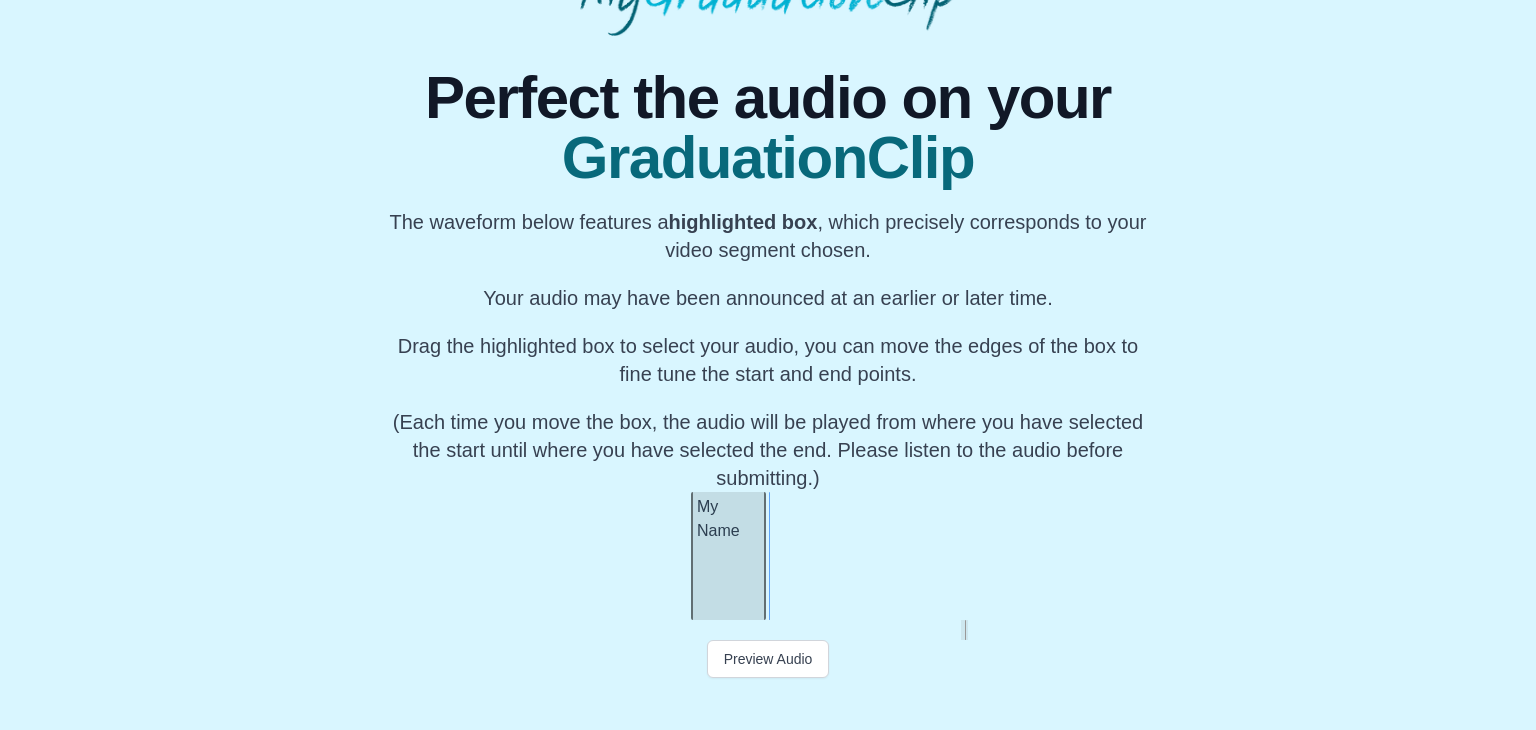 click on "My Name" at bounding box center [728, 556] 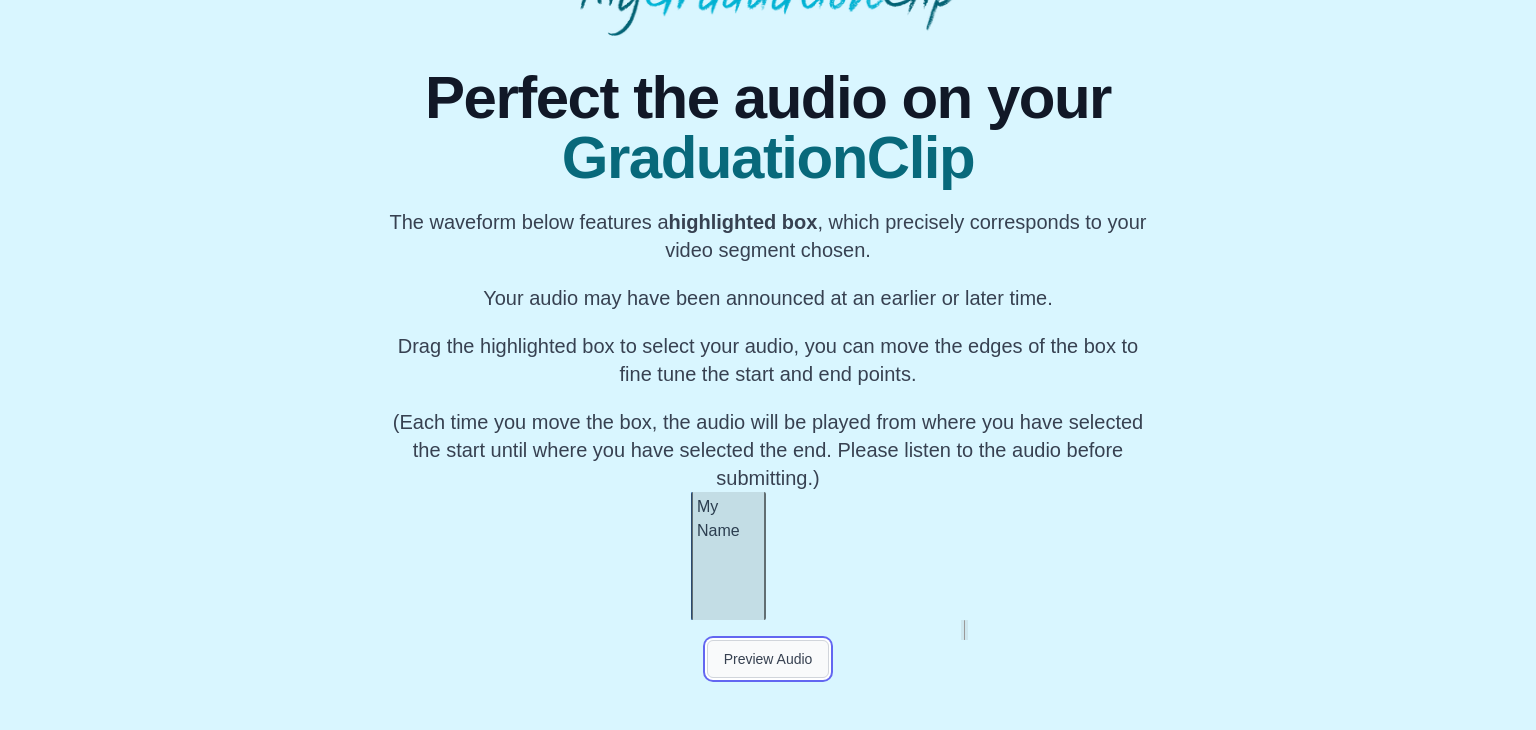 click on "Preview Audio" at bounding box center (768, 659) 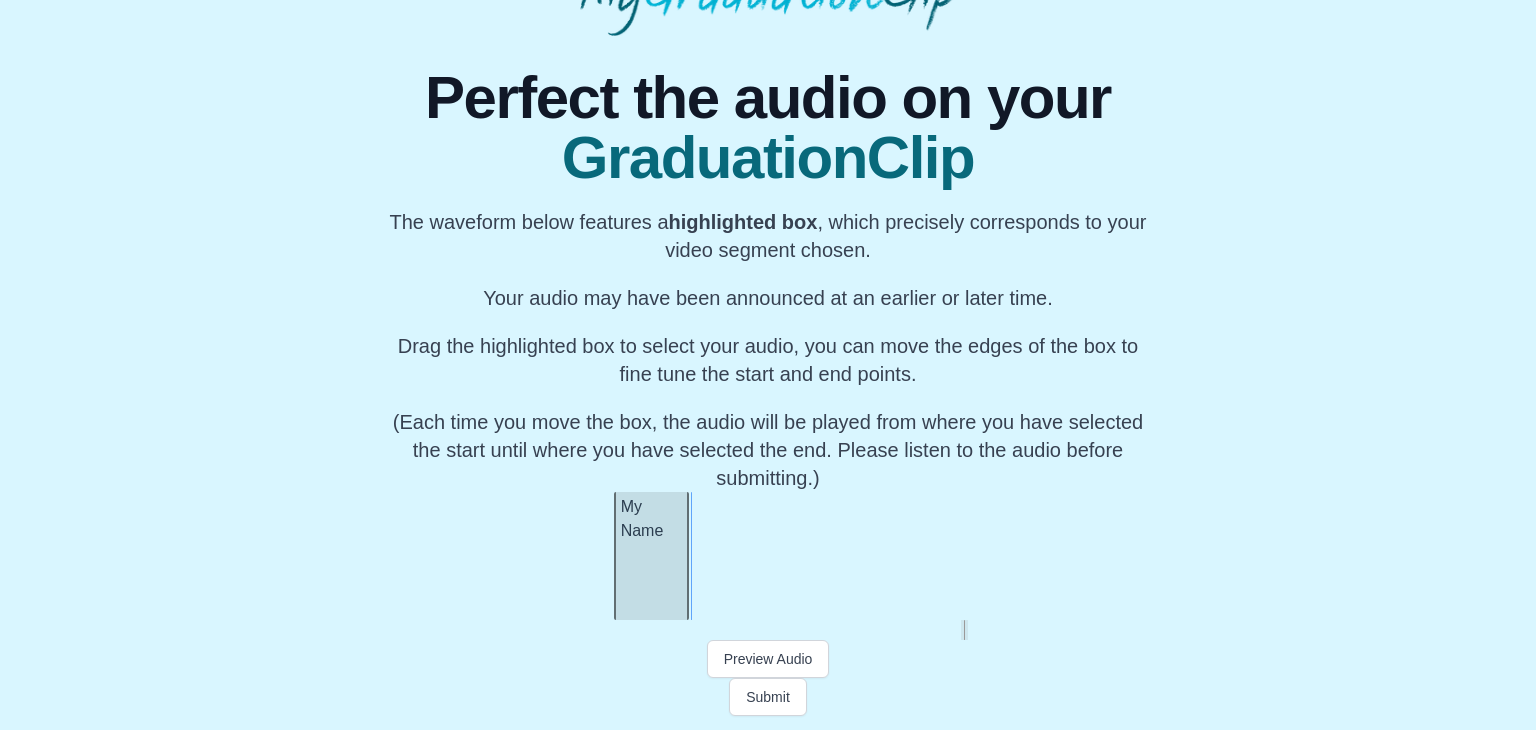 click on "My Name" at bounding box center (651, 556) 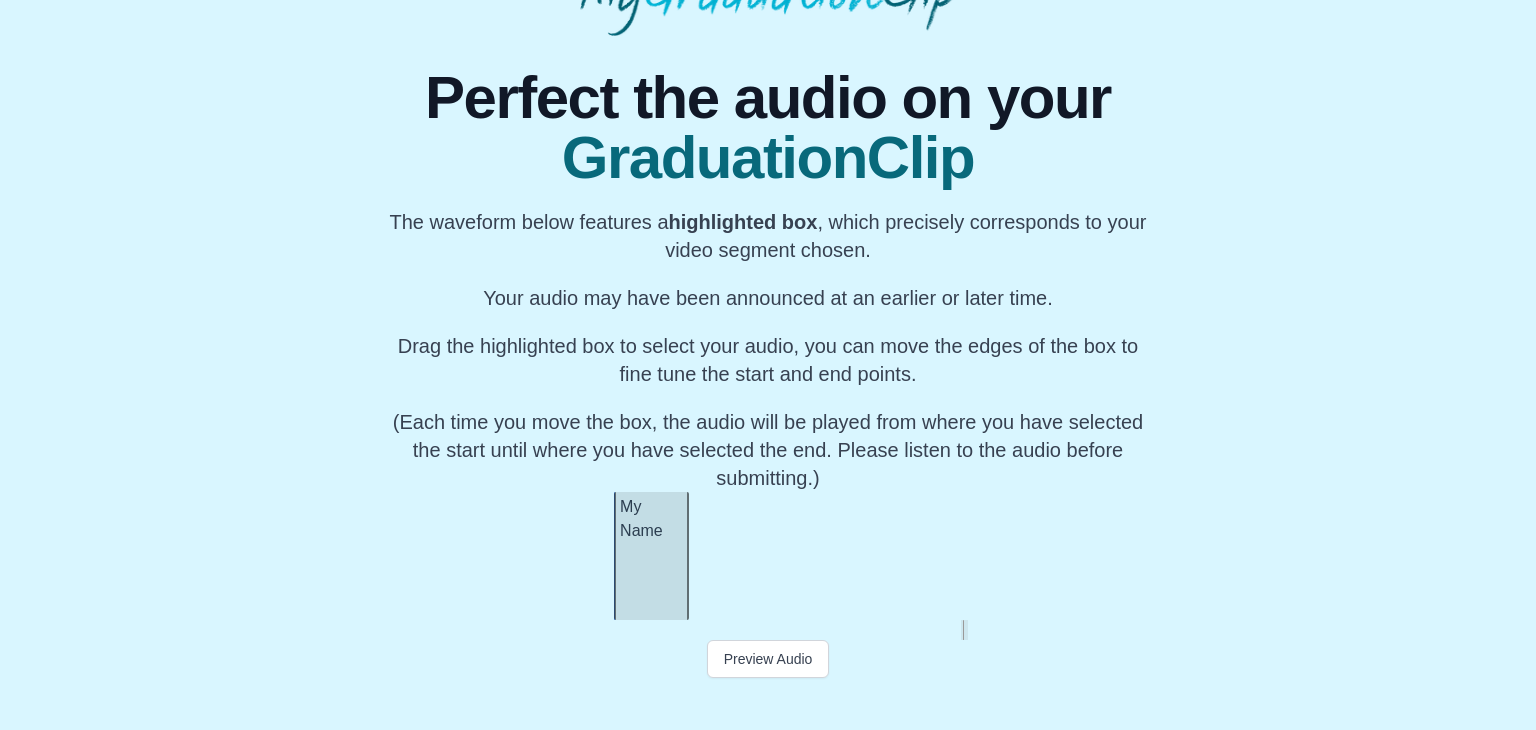 click at bounding box center [768, 630] 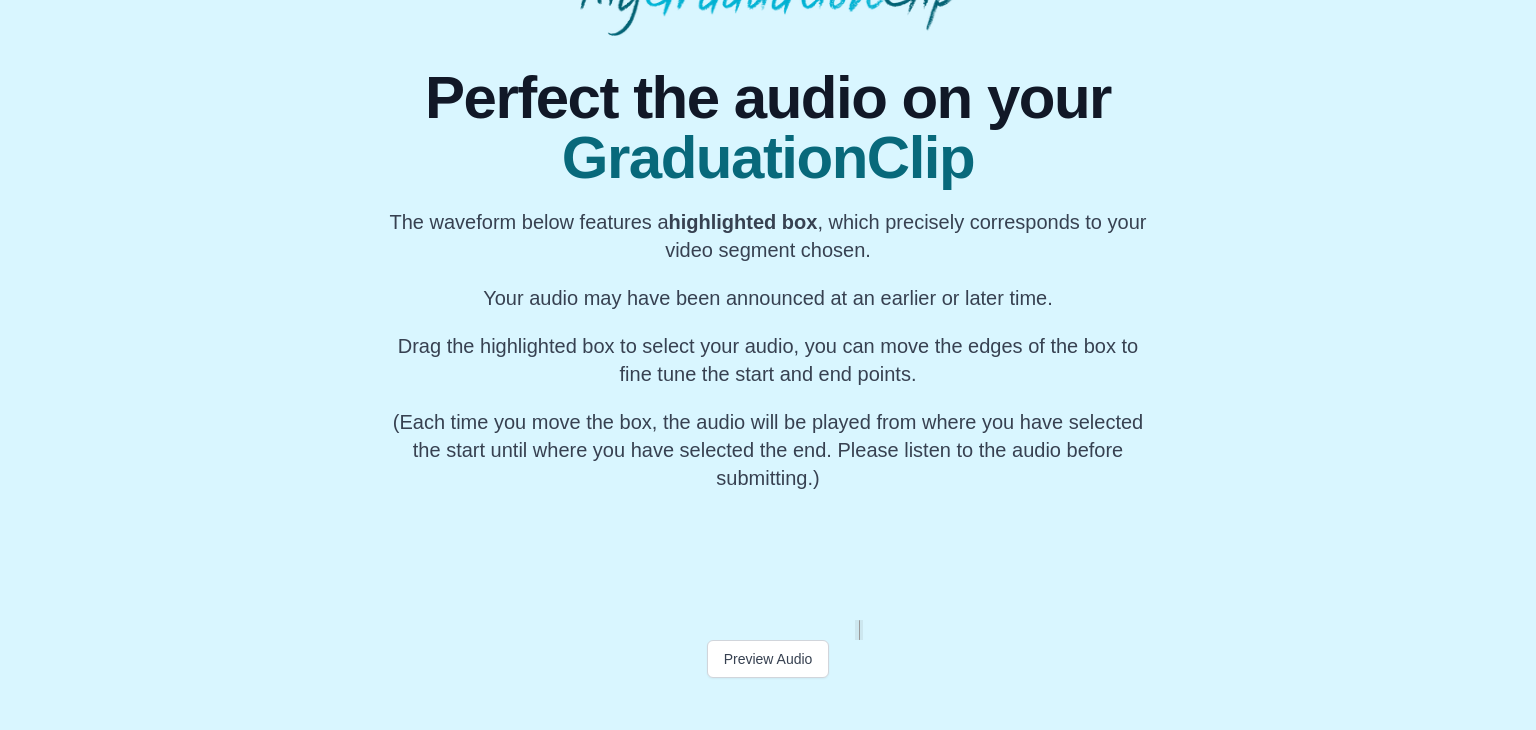 scroll, scrollTop: 0, scrollLeft: 43604, axis: horizontal 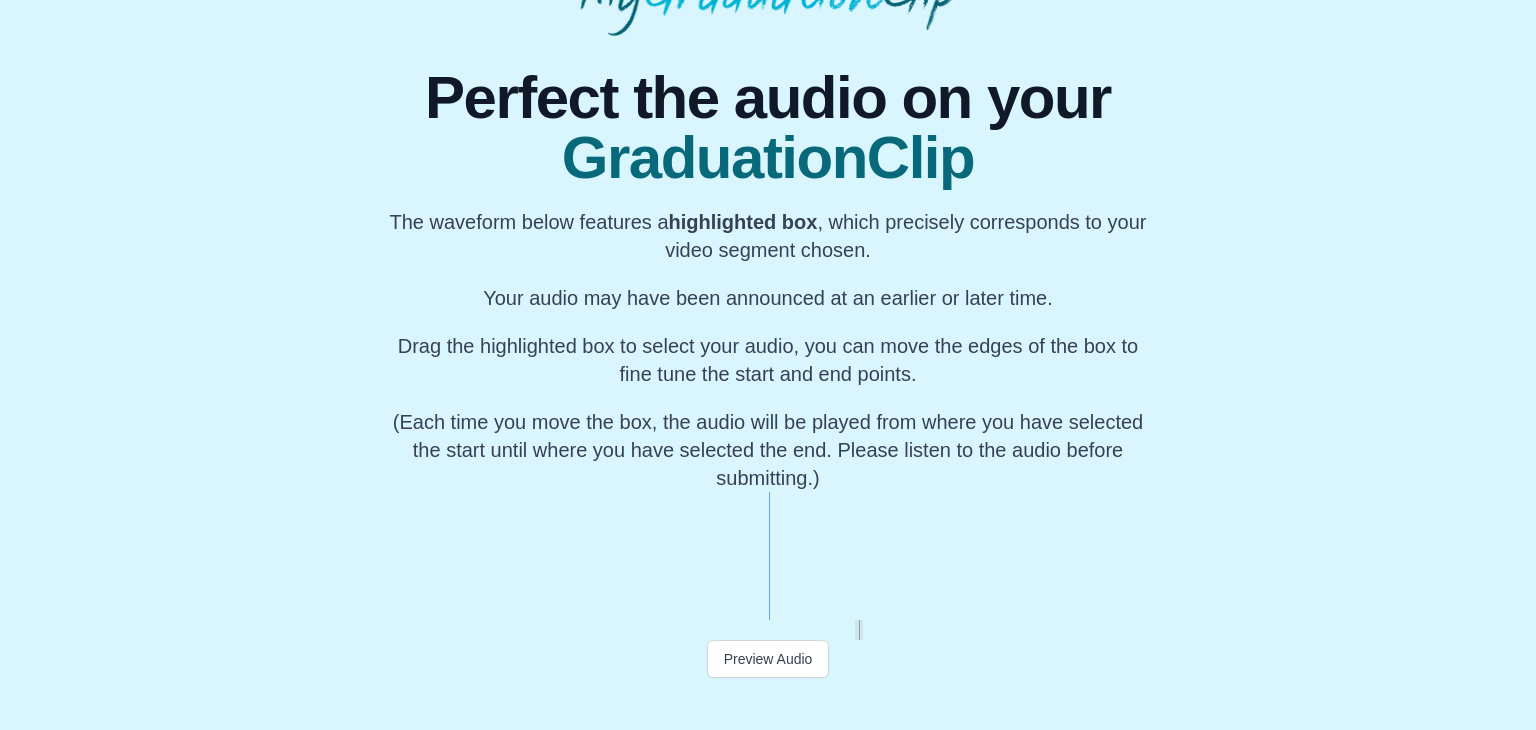 click at bounding box center [-7659, 556] 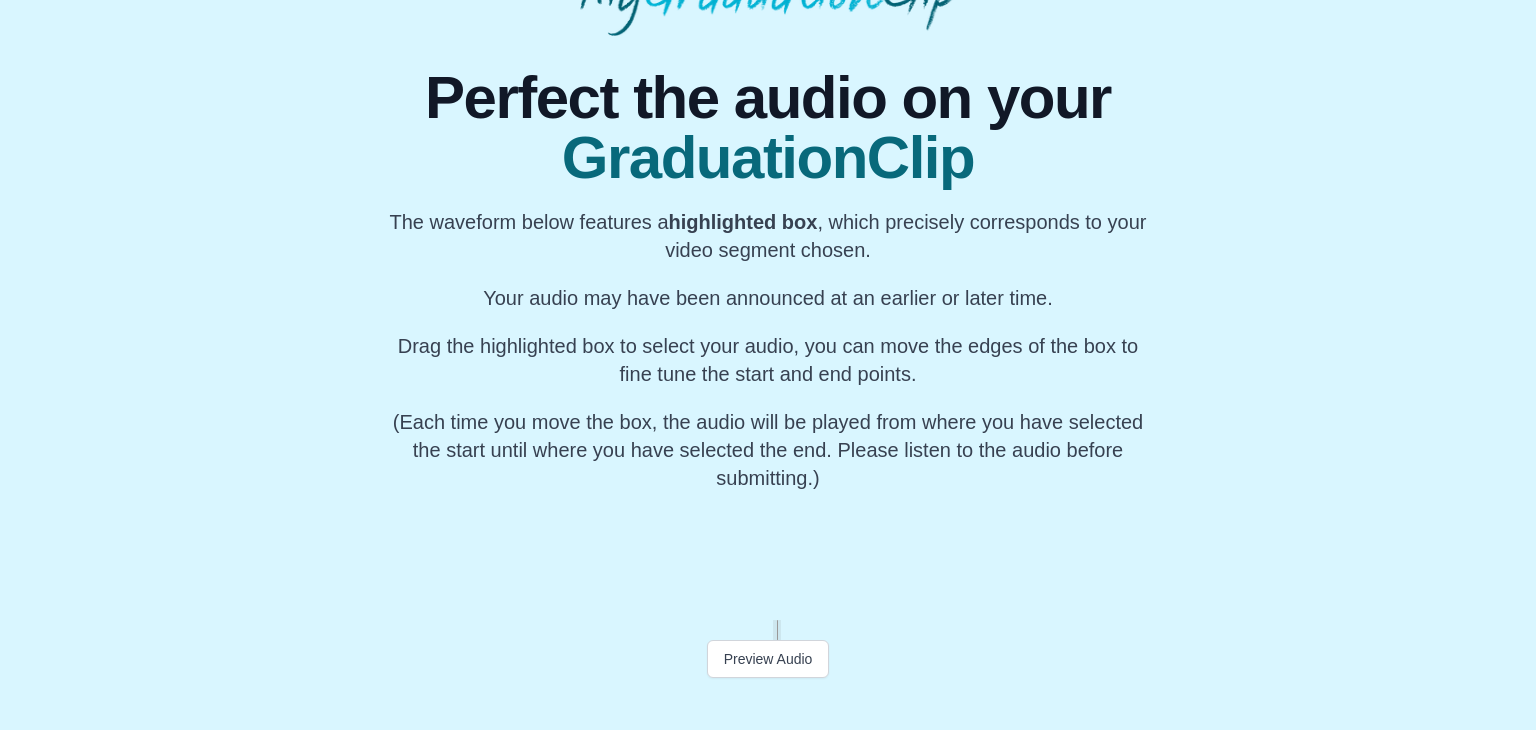 scroll, scrollTop: 0, scrollLeft: 36011, axis: horizontal 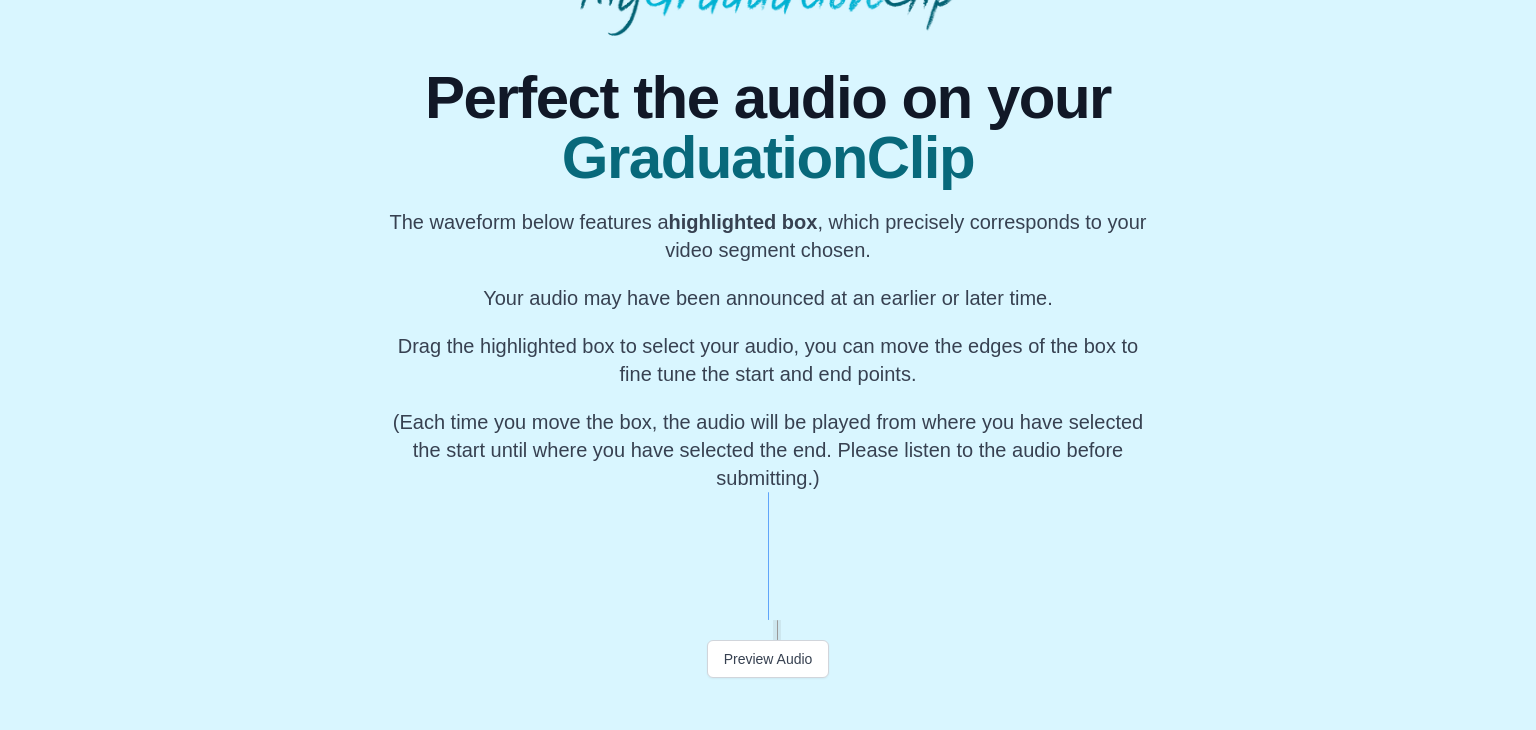 drag, startPoint x: 374, startPoint y: 552, endPoint x: 409, endPoint y: 562, distance: 36.40055 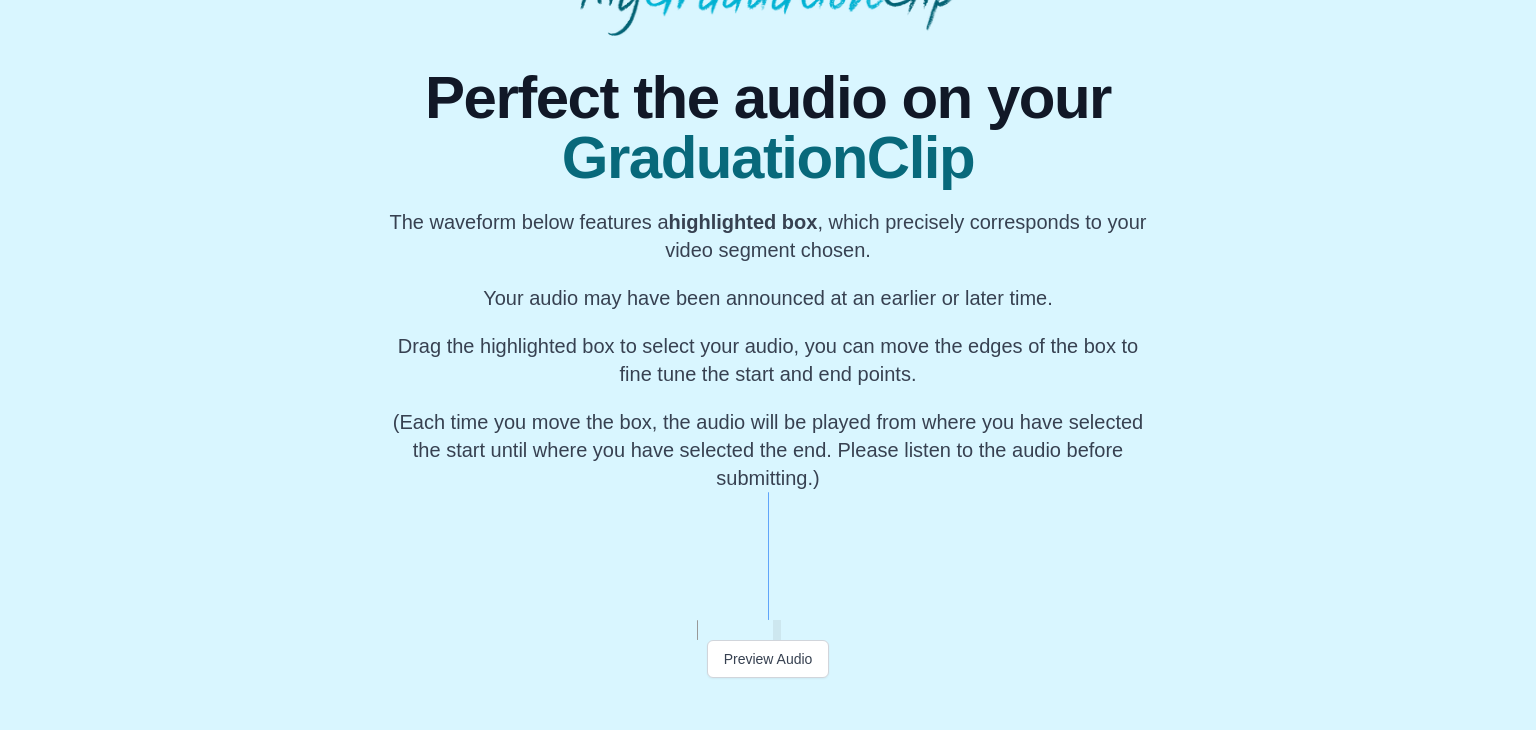 scroll, scrollTop: 0, scrollLeft: 28602, axis: horizontal 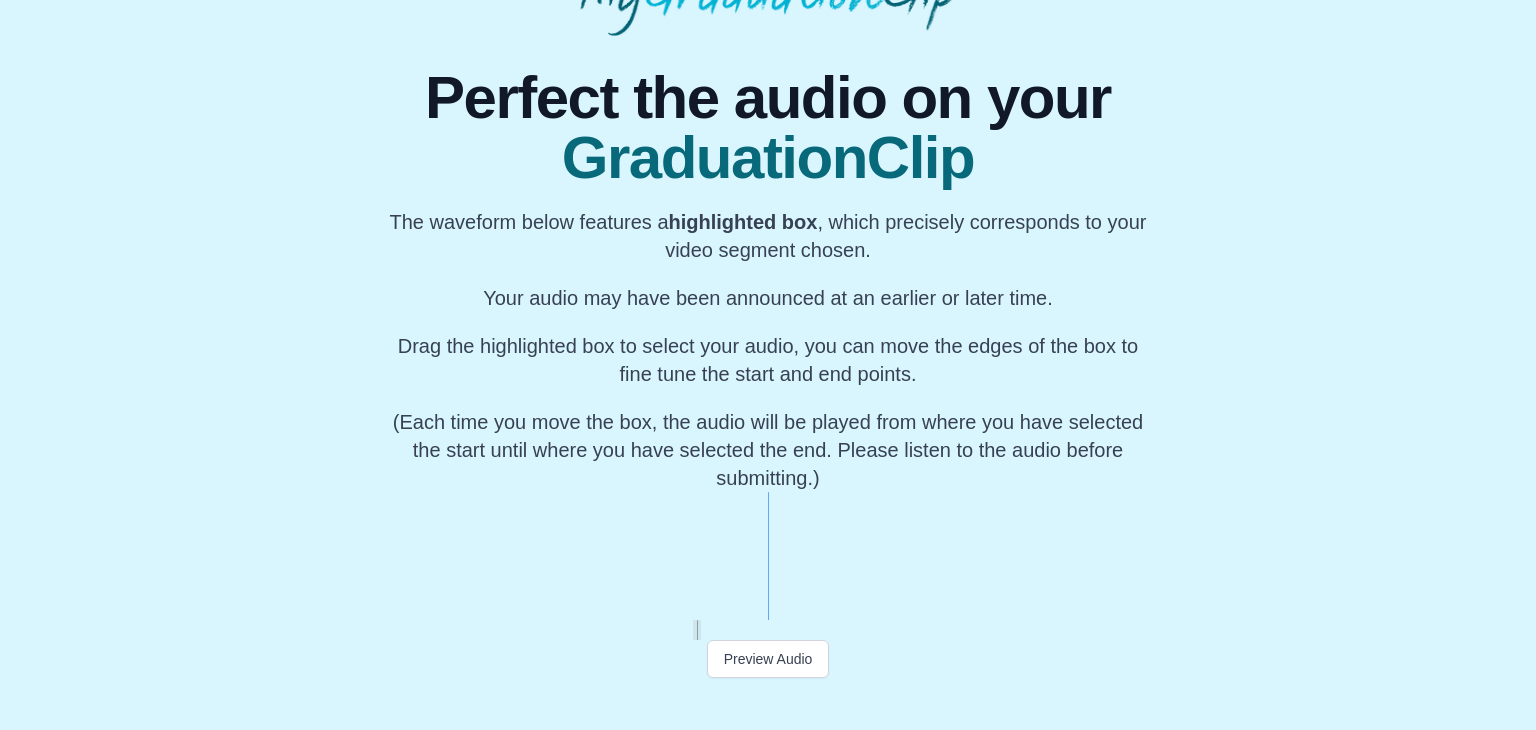 click at bounding box center [768, 630] 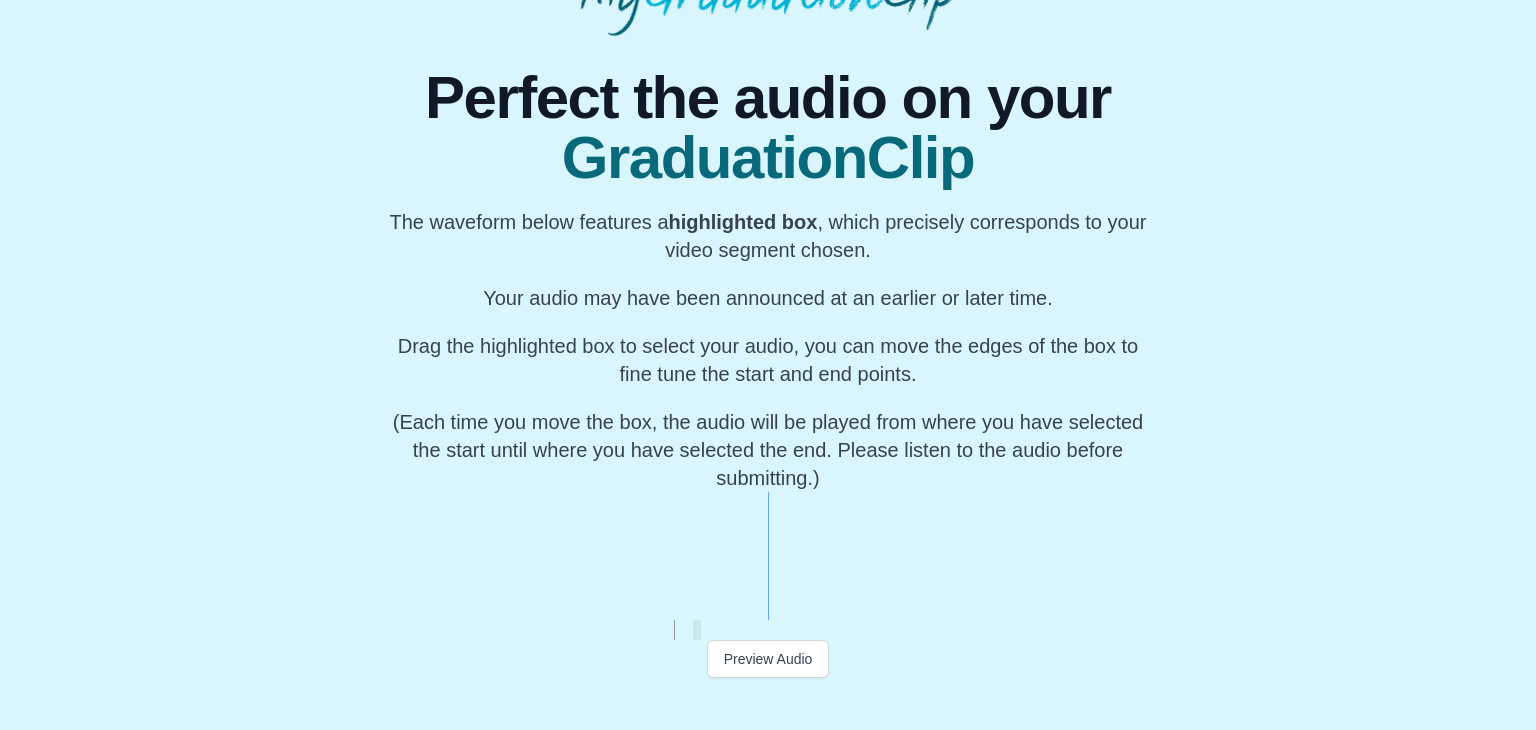 scroll, scrollTop: 0, scrollLeft: 26472, axis: horizontal 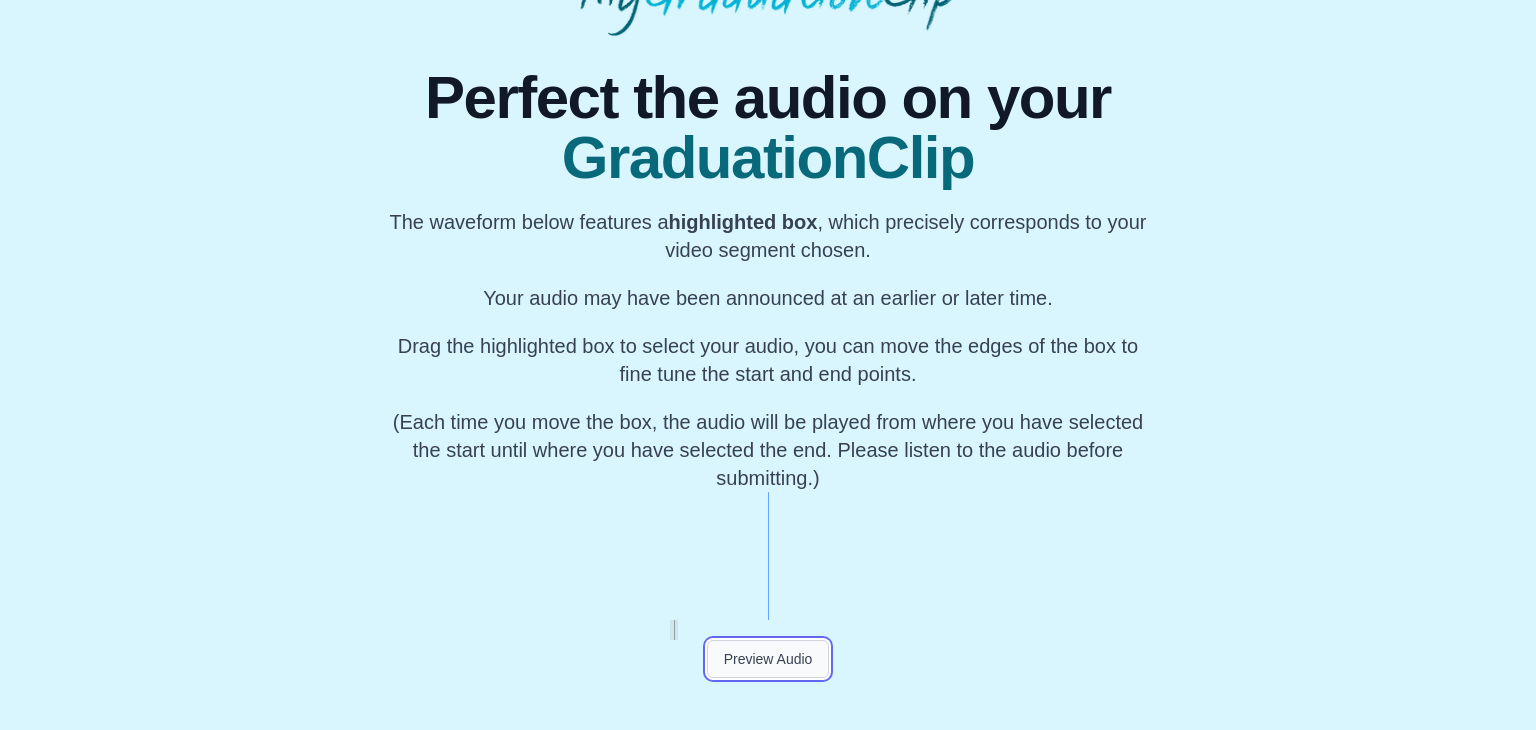 click on "Preview Audio" at bounding box center (768, 659) 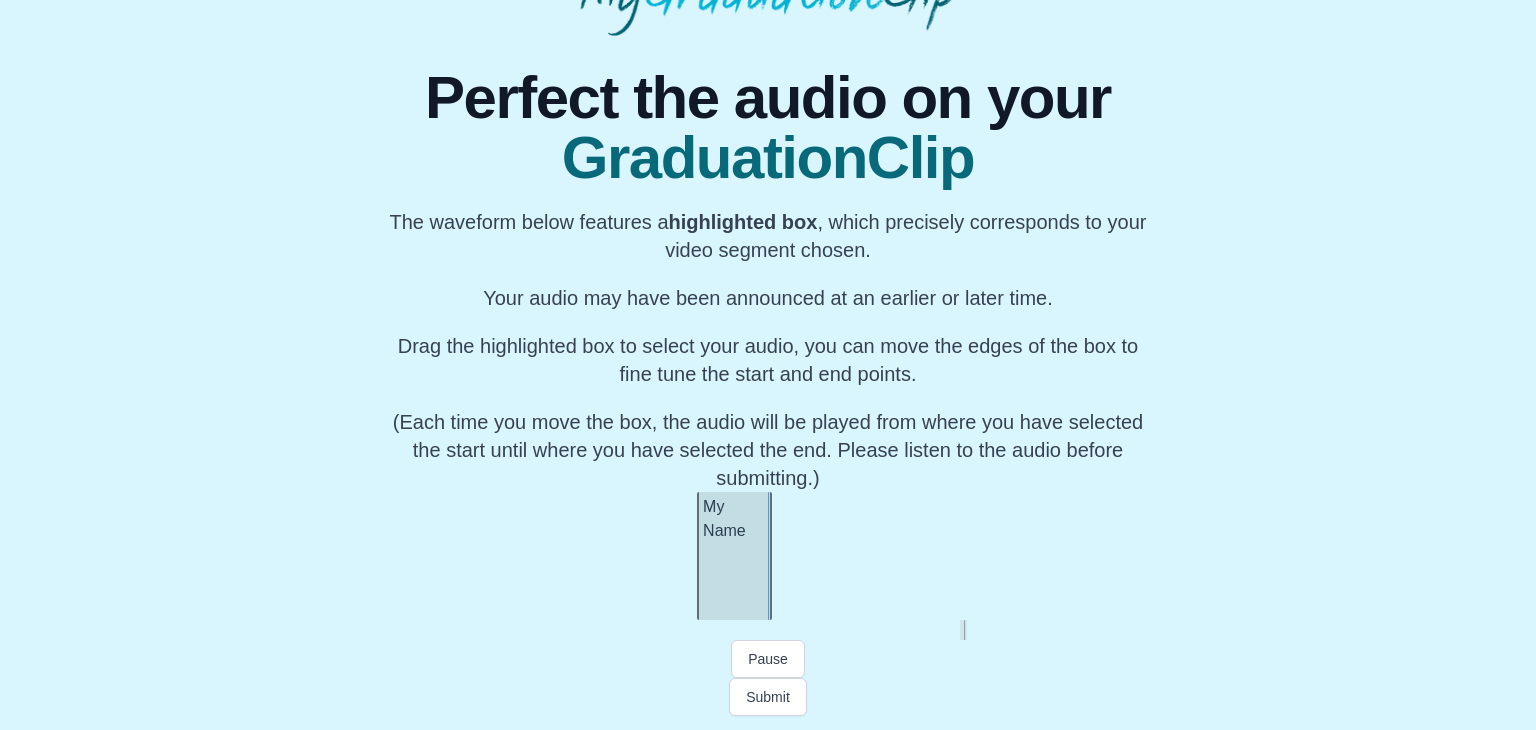 scroll, scrollTop: 0, scrollLeft: 53328, axis: horizontal 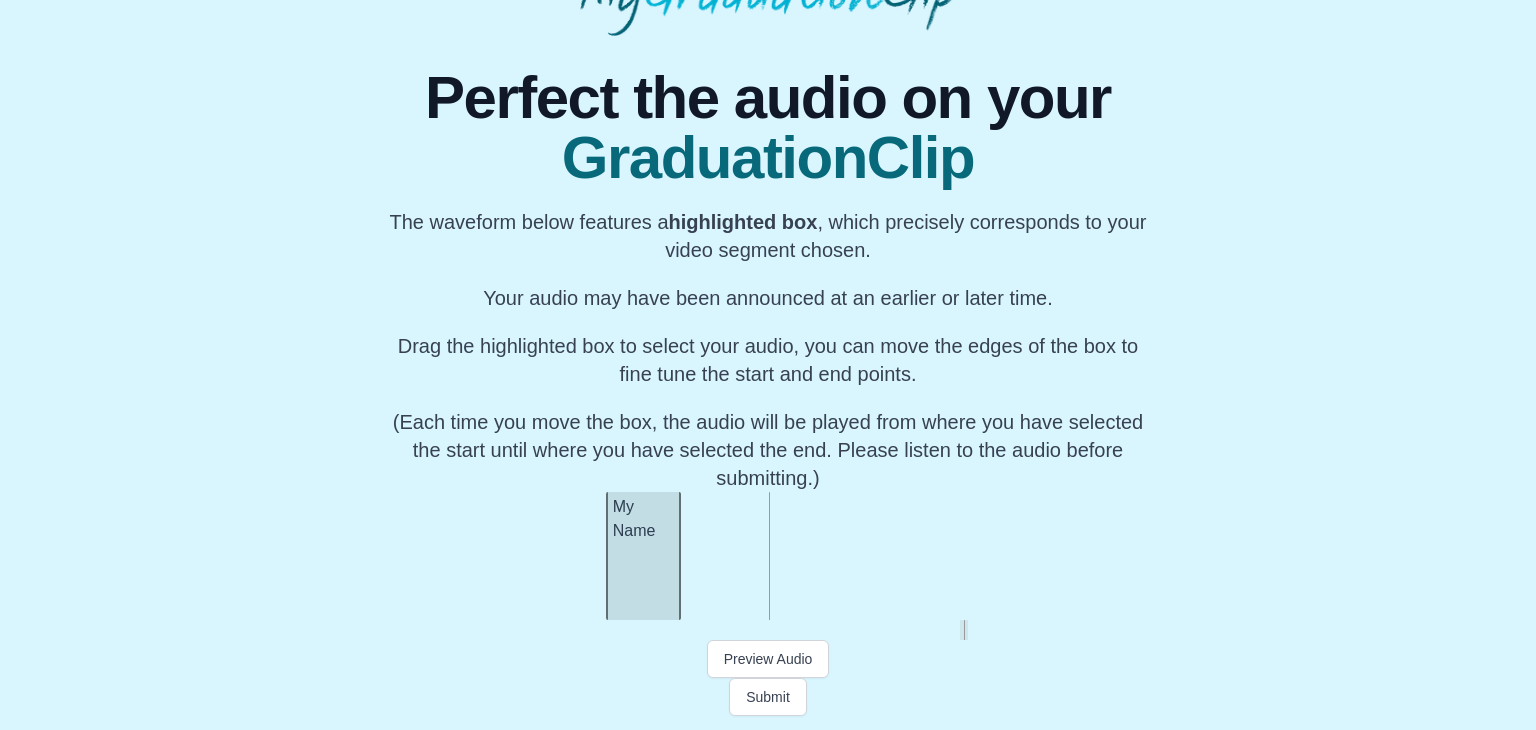 click on "My Name" at bounding box center (643, 556) 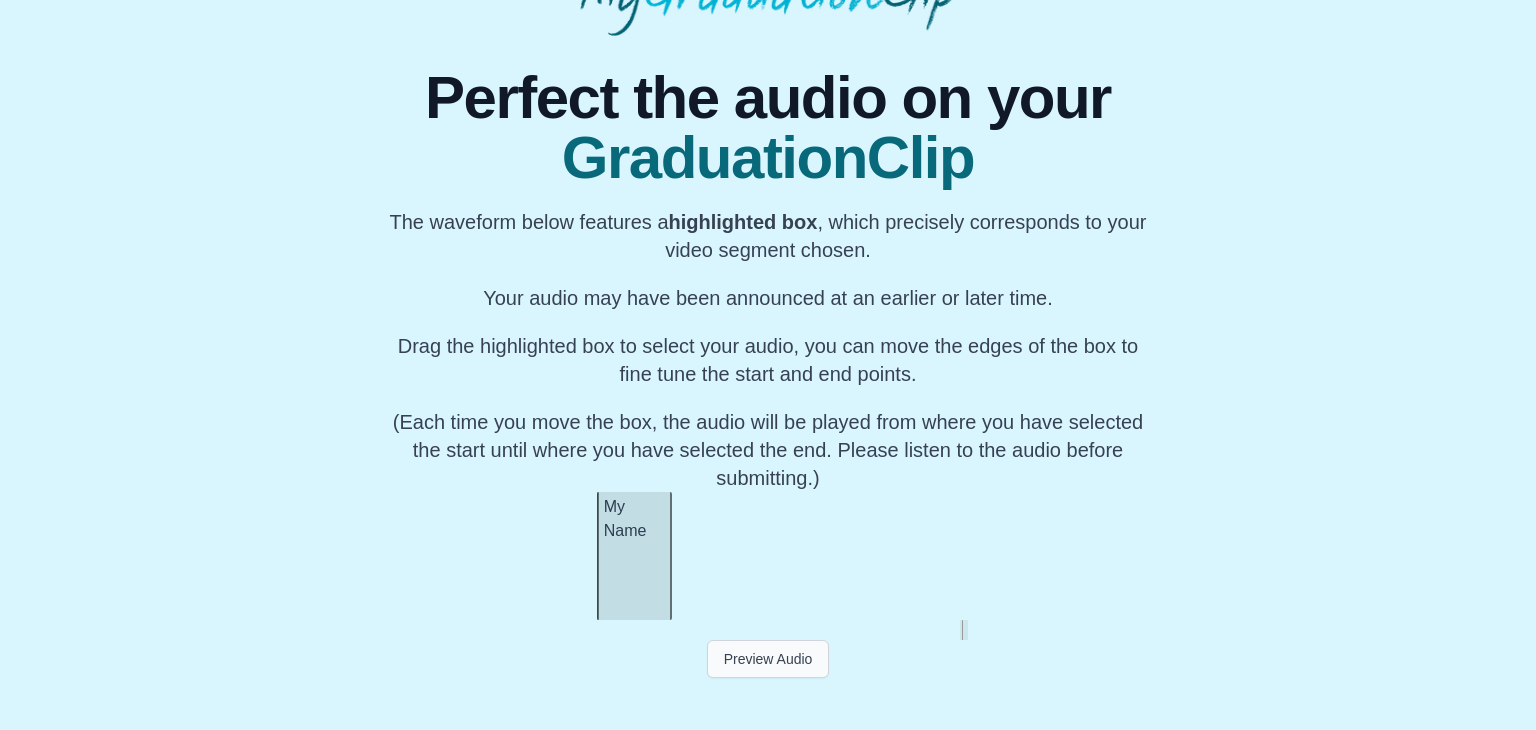 click on "Preview Audio" at bounding box center (768, 659) 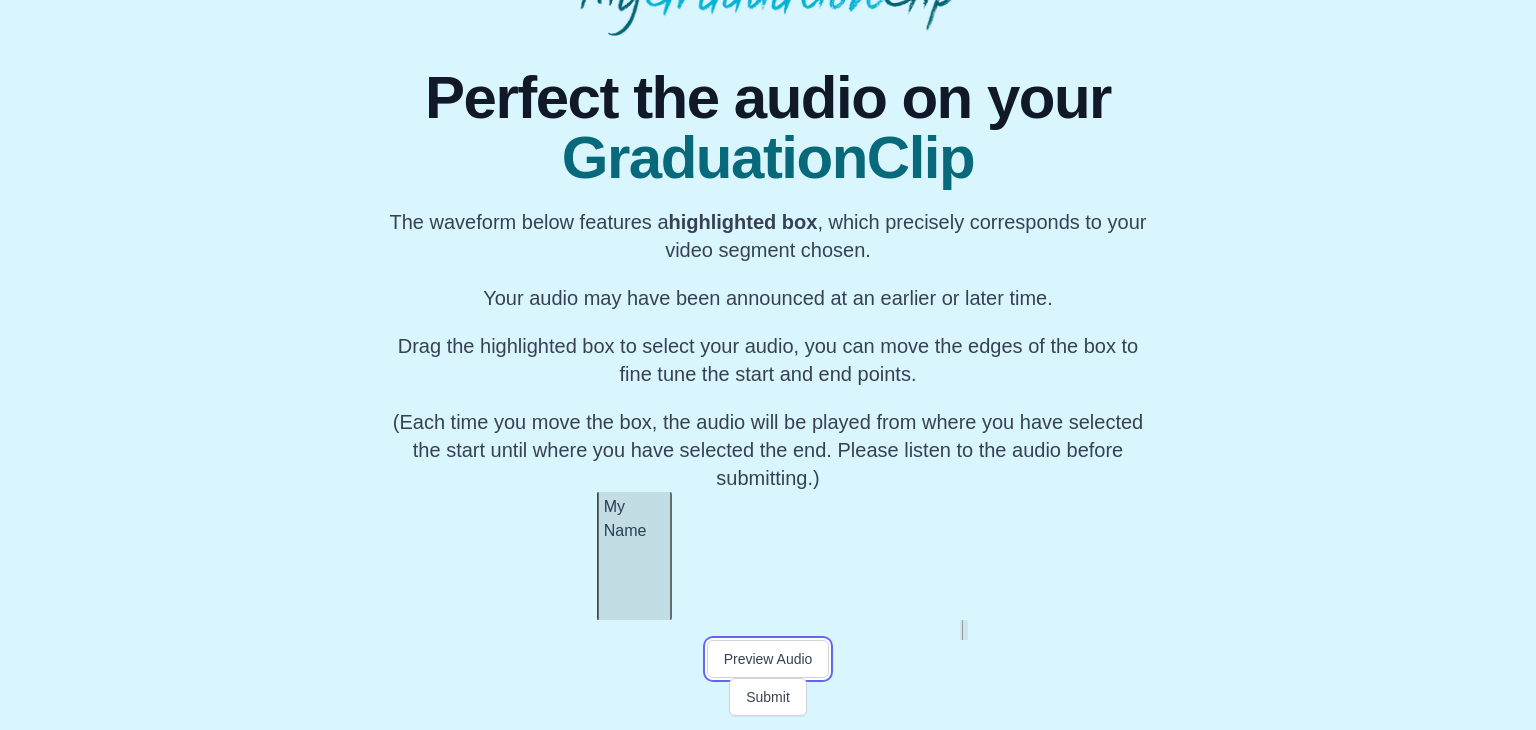click on "Preview Audio" at bounding box center [768, 659] 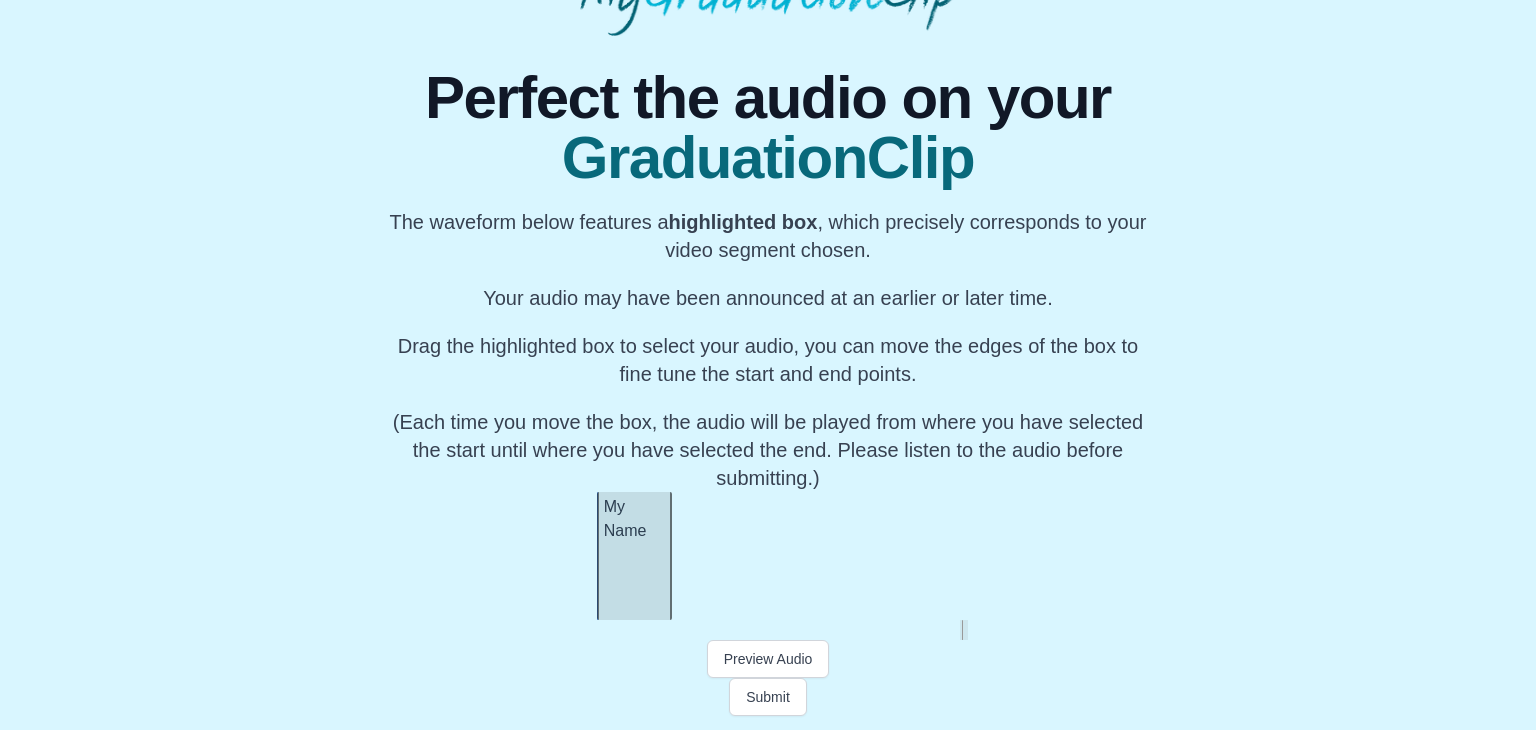 click on "My Name" at bounding box center (634, 556) 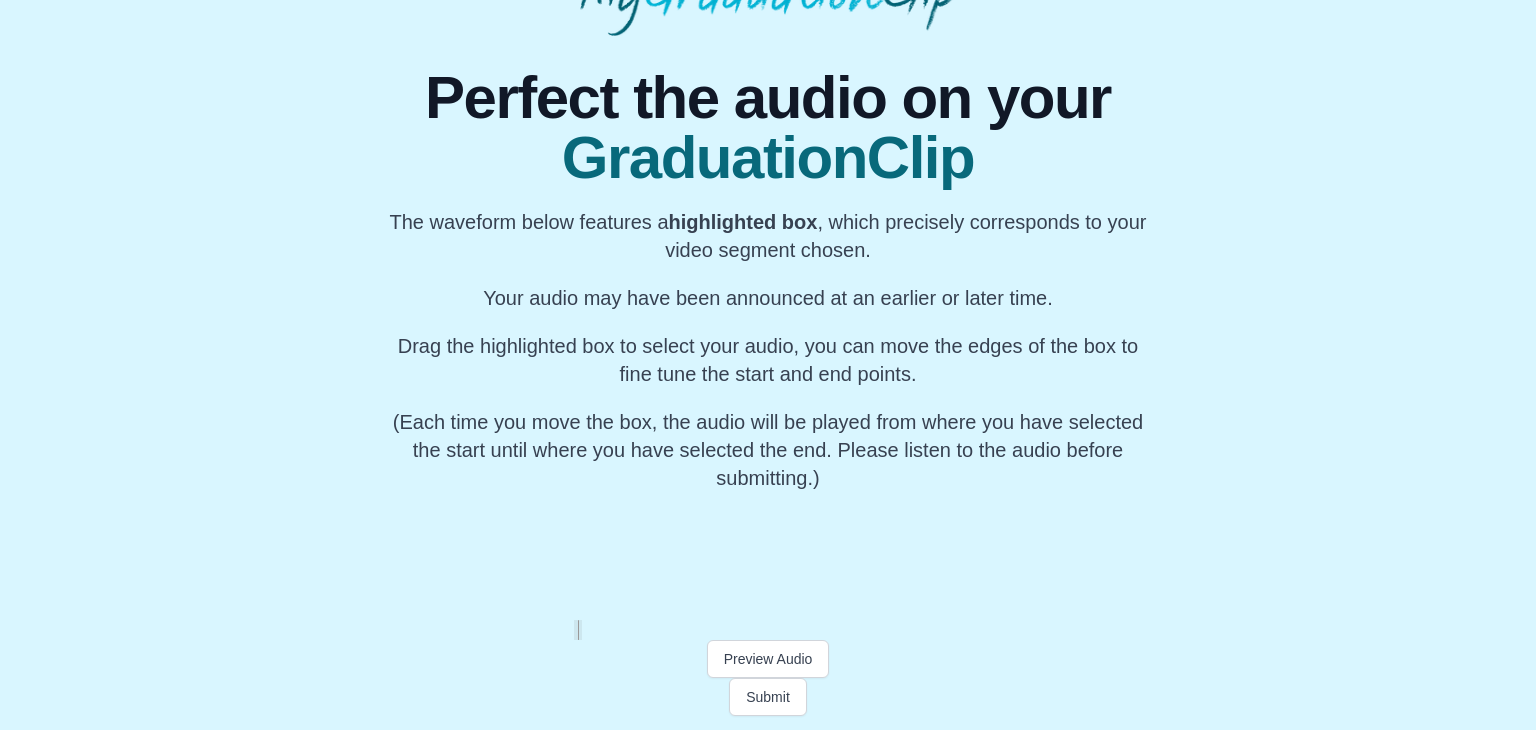 scroll, scrollTop: 0, scrollLeft: 17581, axis: horizontal 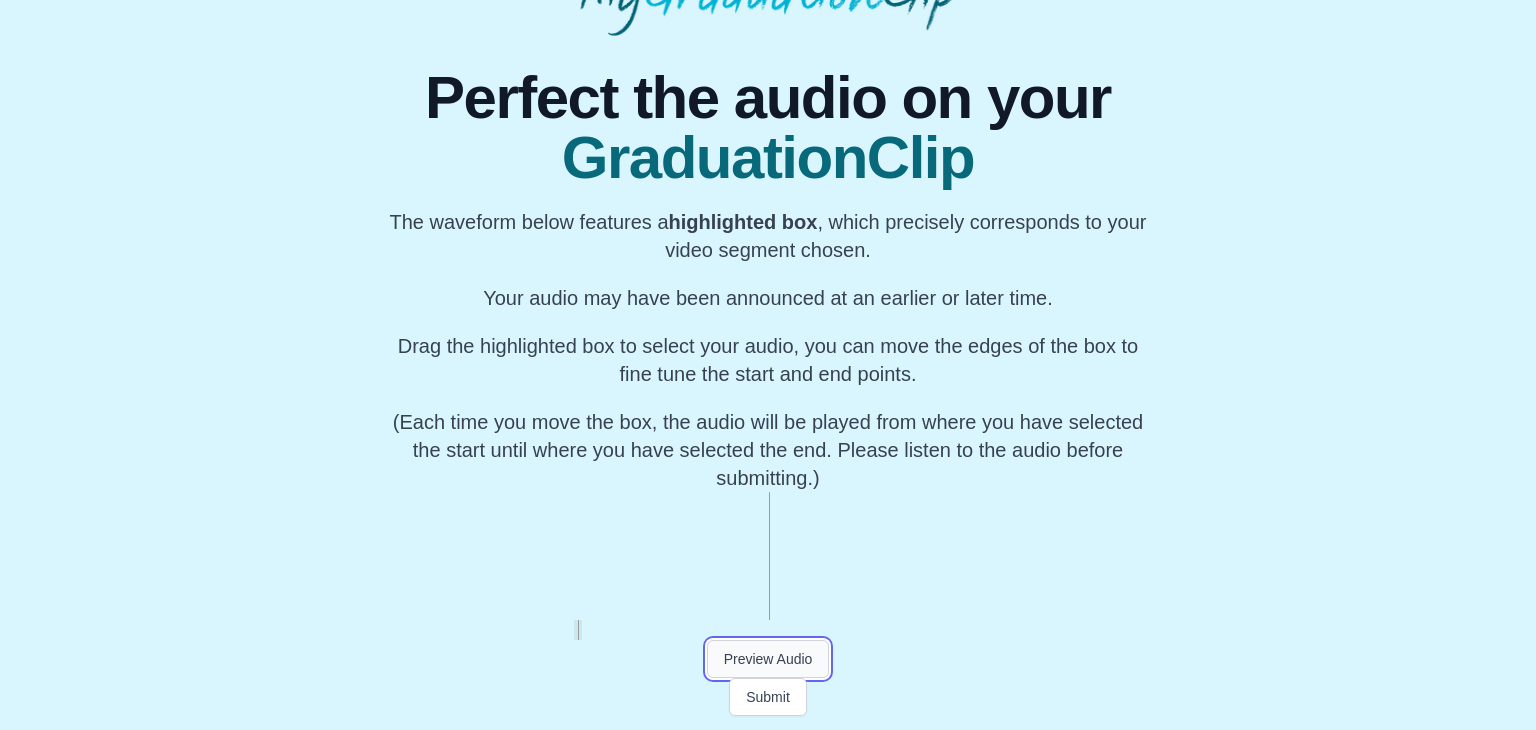 click on "Preview Audio" at bounding box center (768, 659) 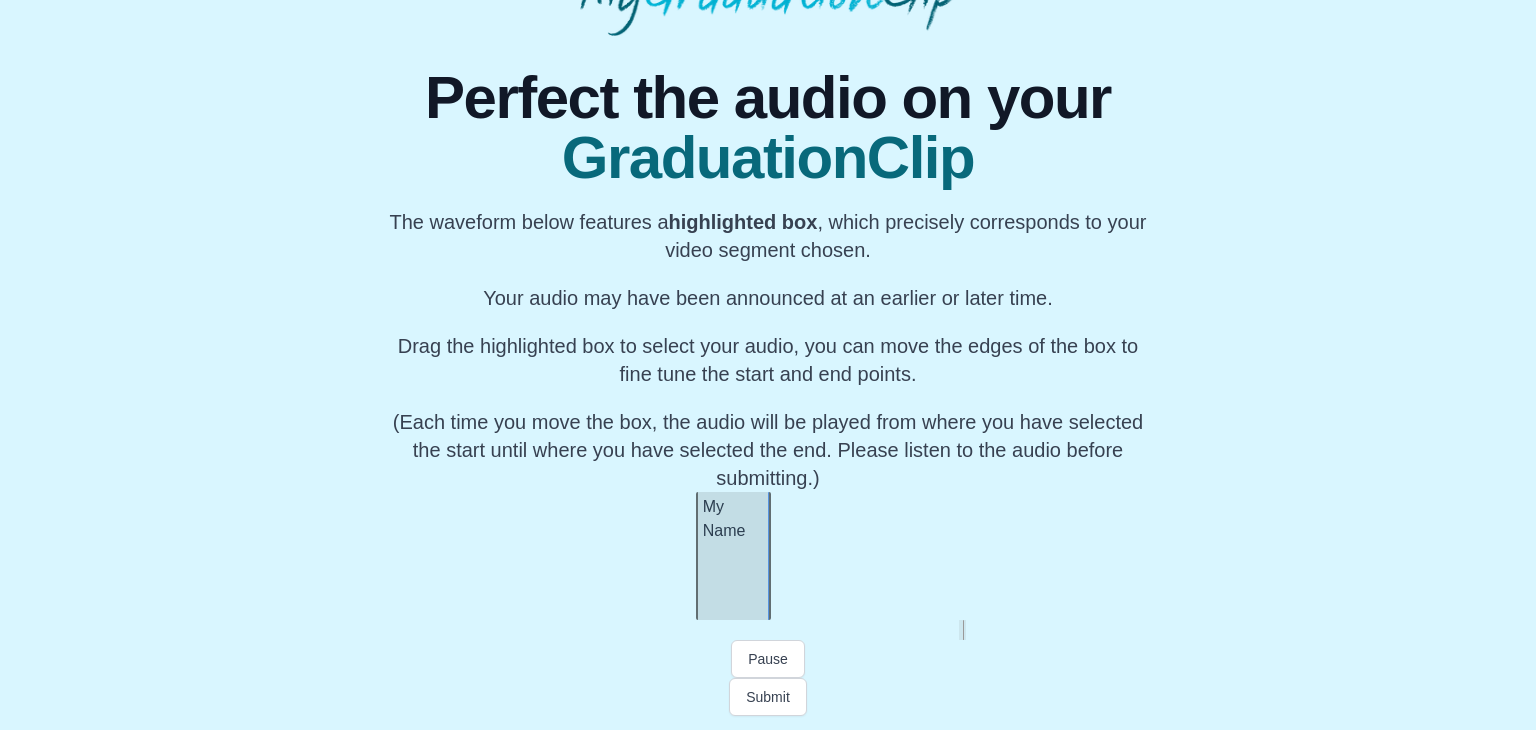scroll, scrollTop: 0, scrollLeft: 53232, axis: horizontal 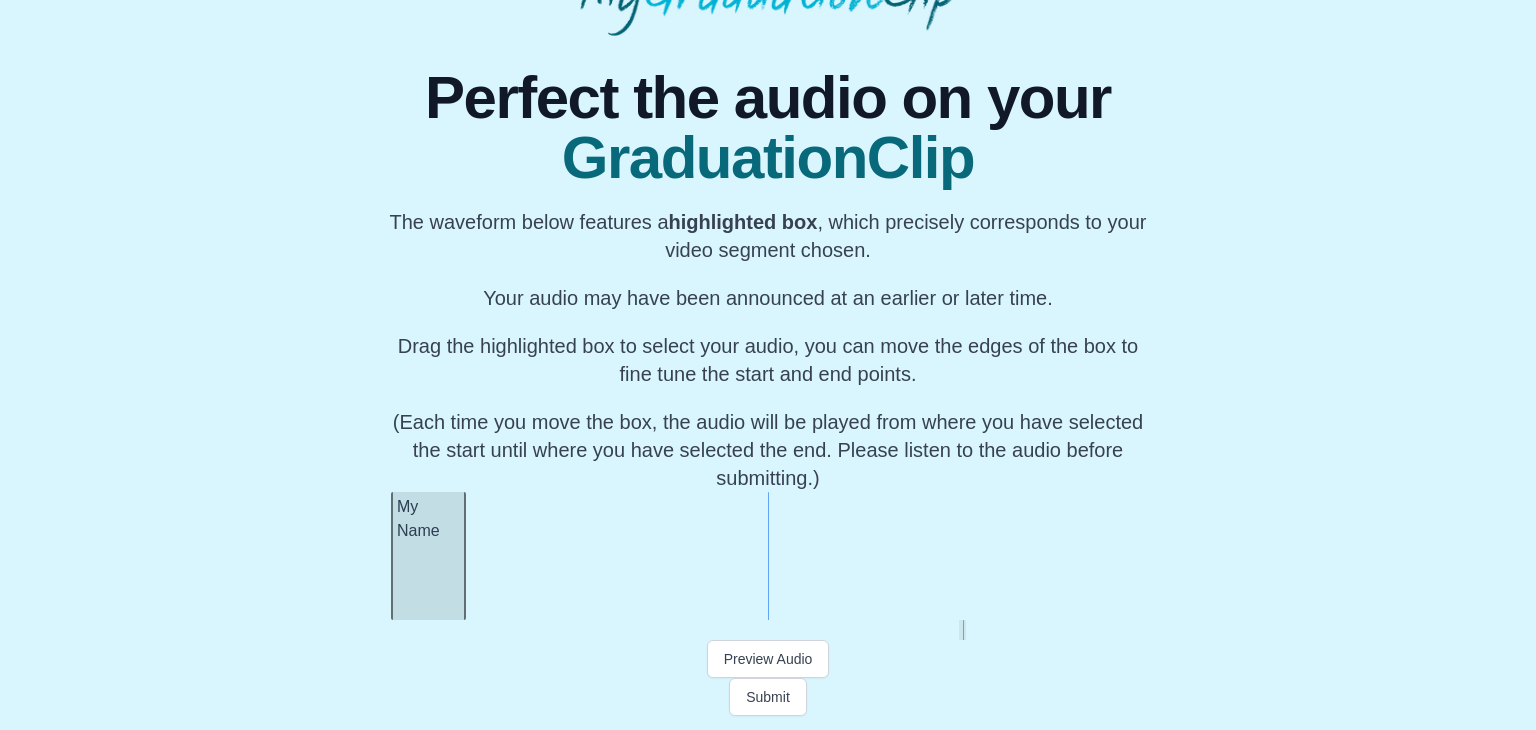 click on "My Name" at bounding box center [428, 556] 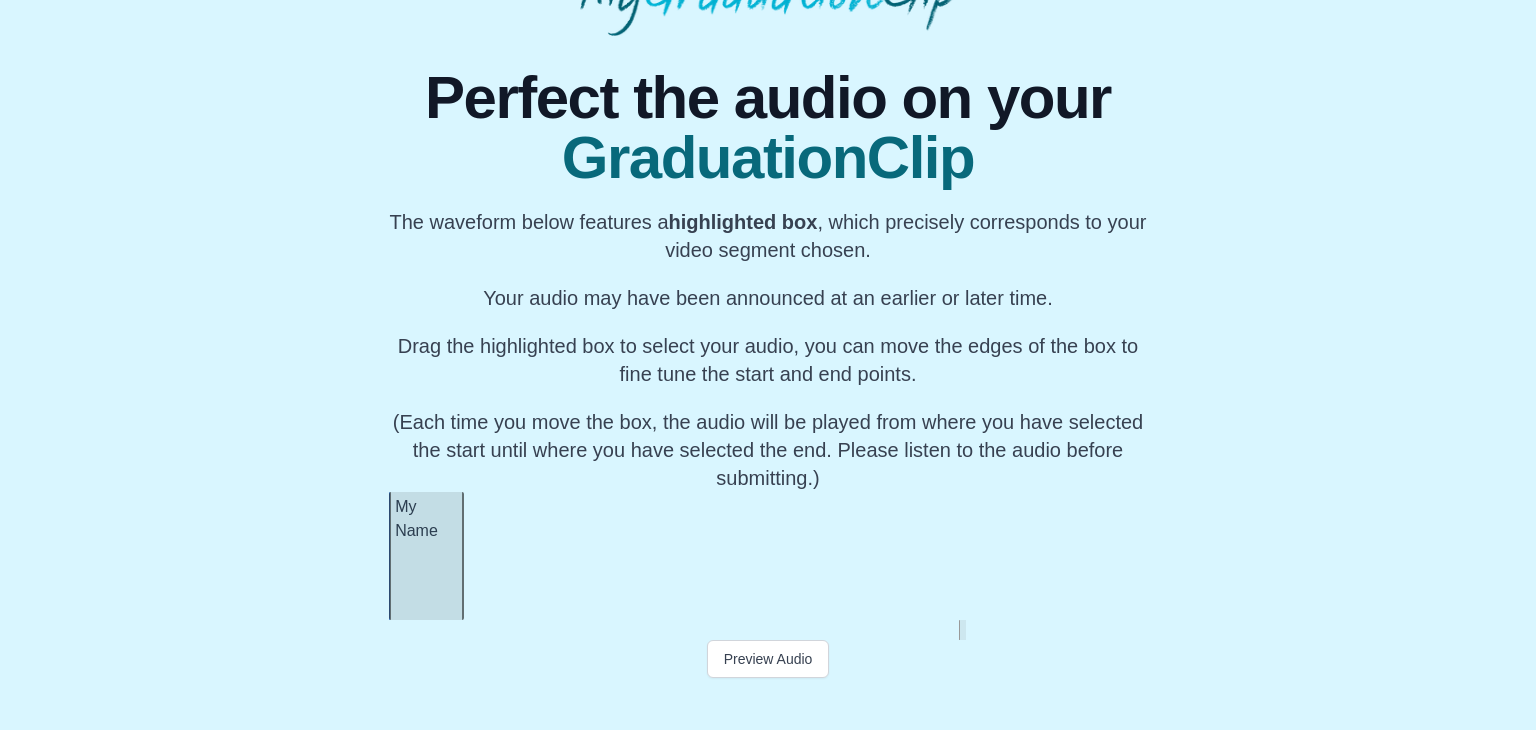 click at bounding box center (768, 630) 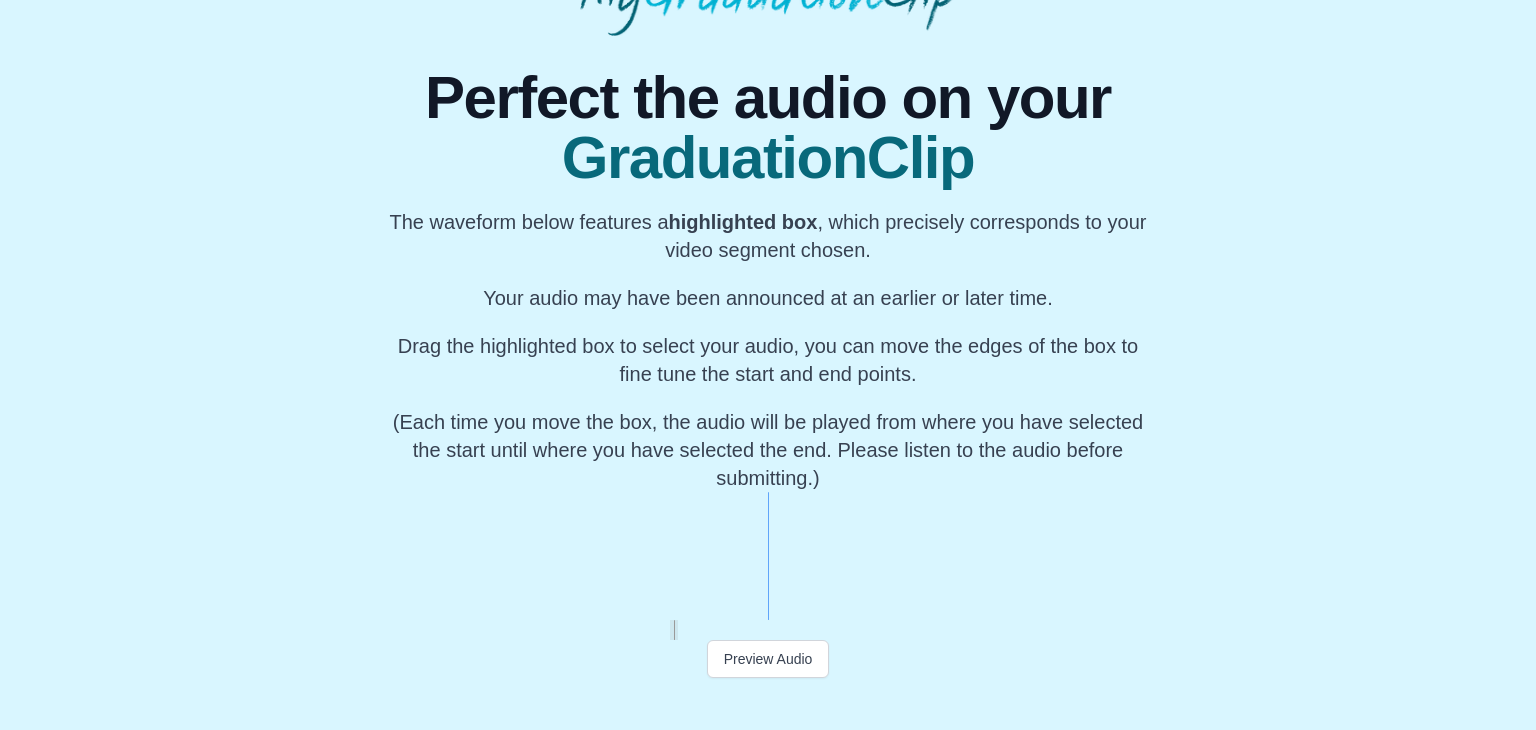 click at bounding box center [9473, 556] 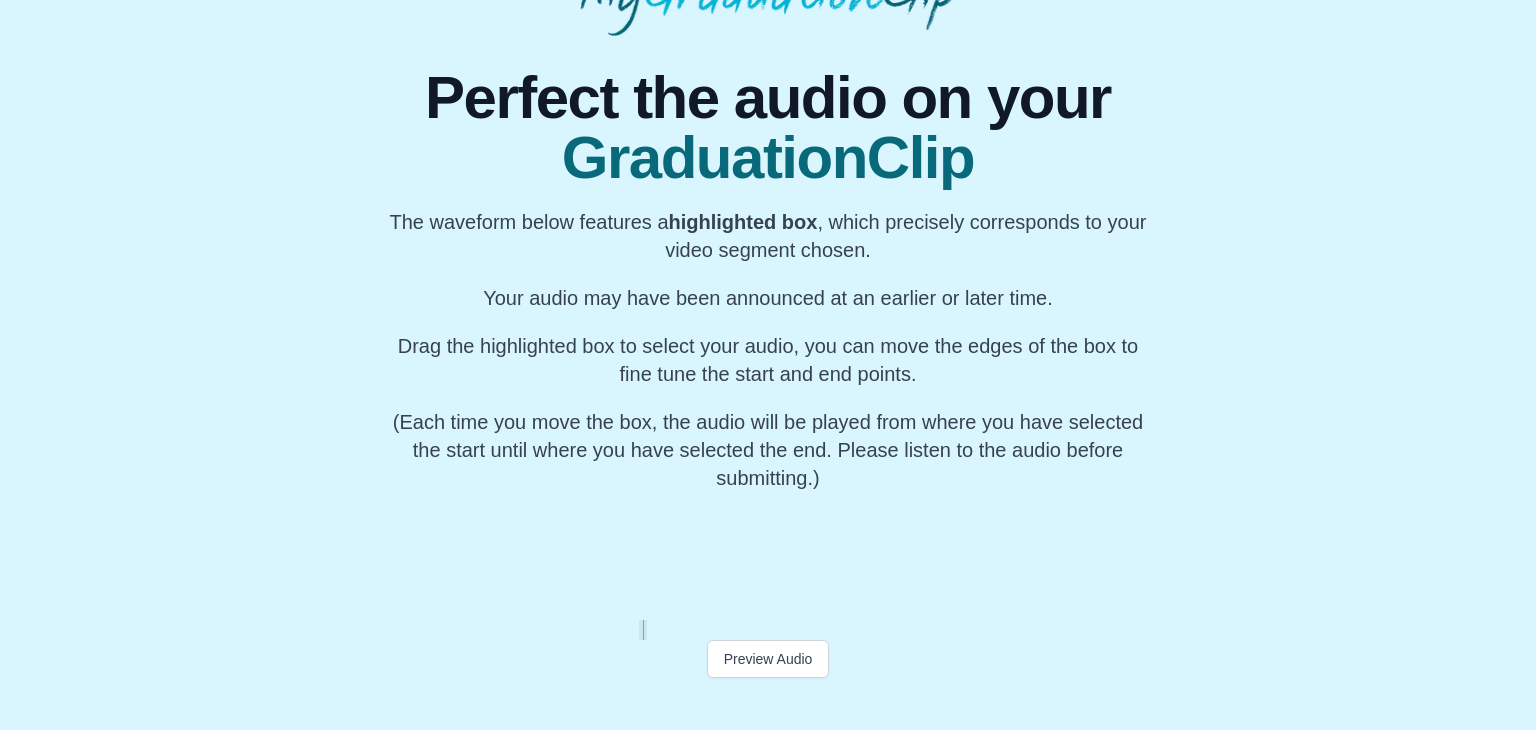 scroll, scrollTop: 0, scrollLeft: 23601, axis: horizontal 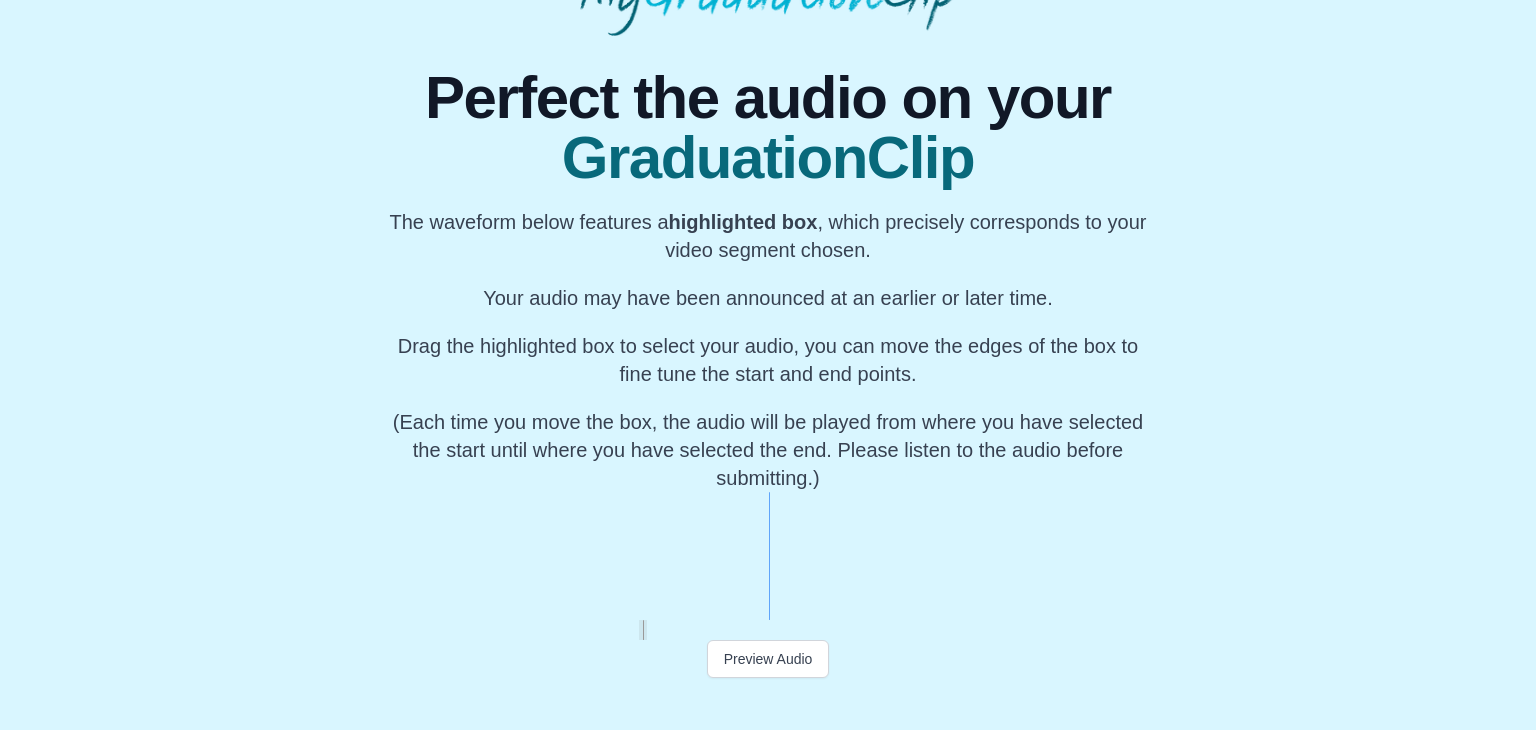 click at bounding box center [12344, 556] 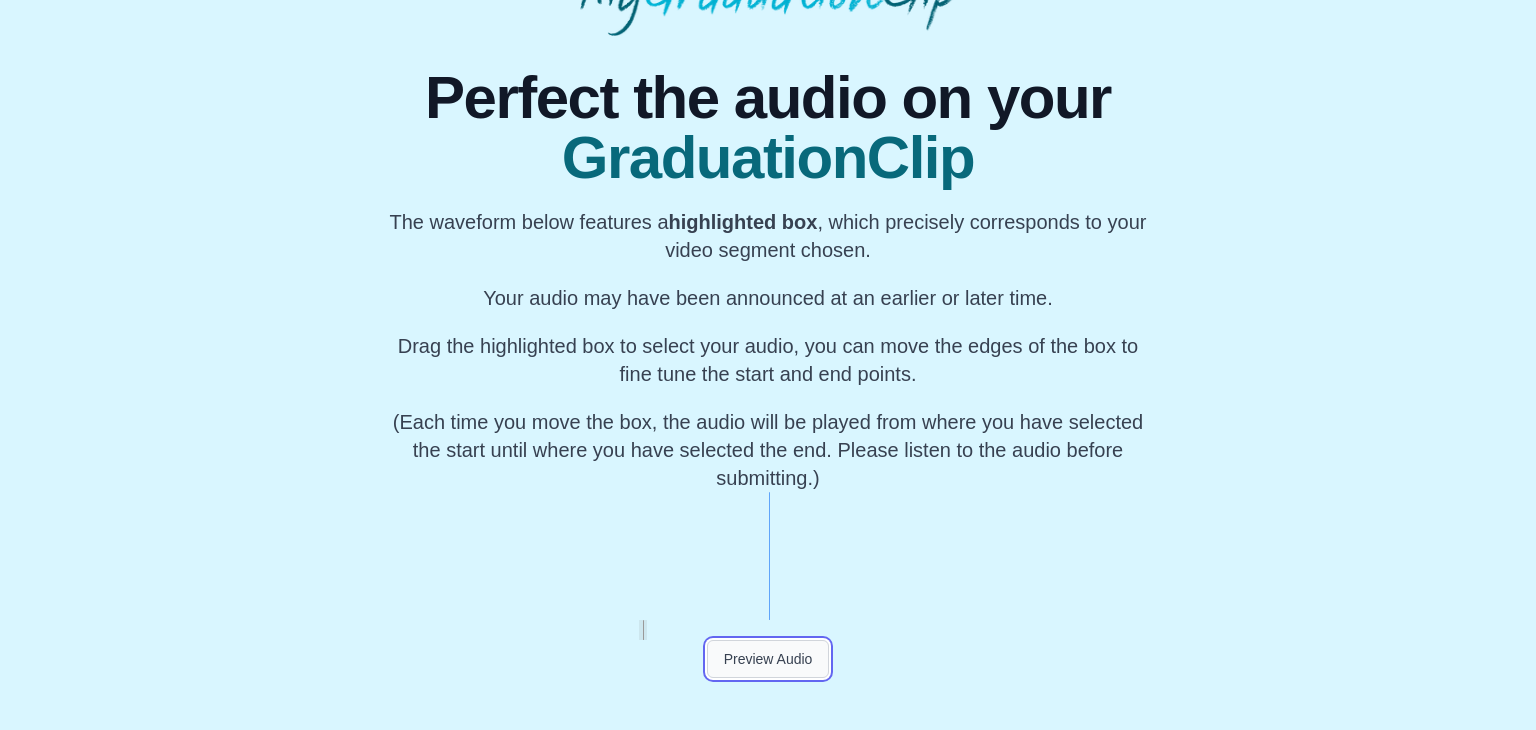click on "Preview Audio" at bounding box center [768, 659] 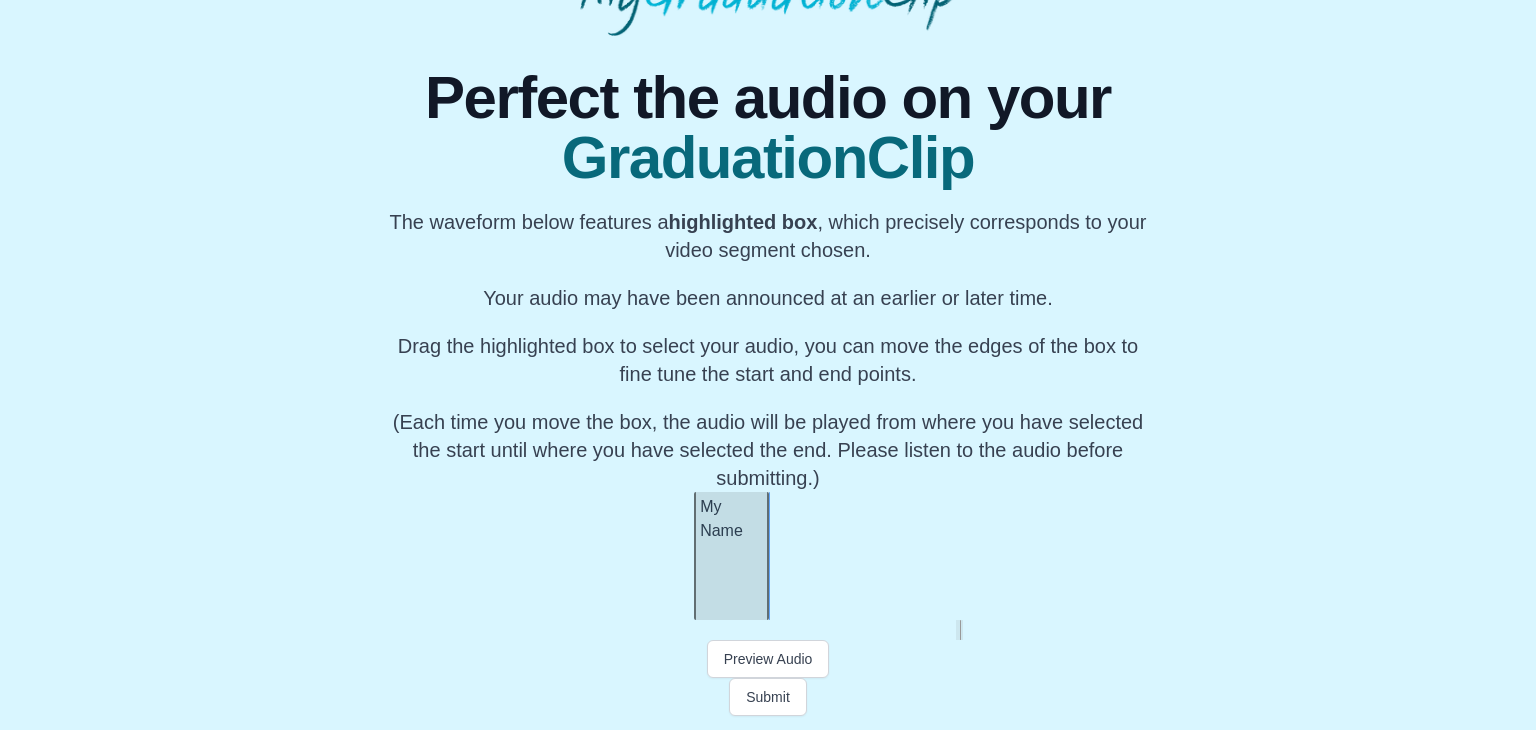 scroll, scrollTop: 0, scrollLeft: 52928, axis: horizontal 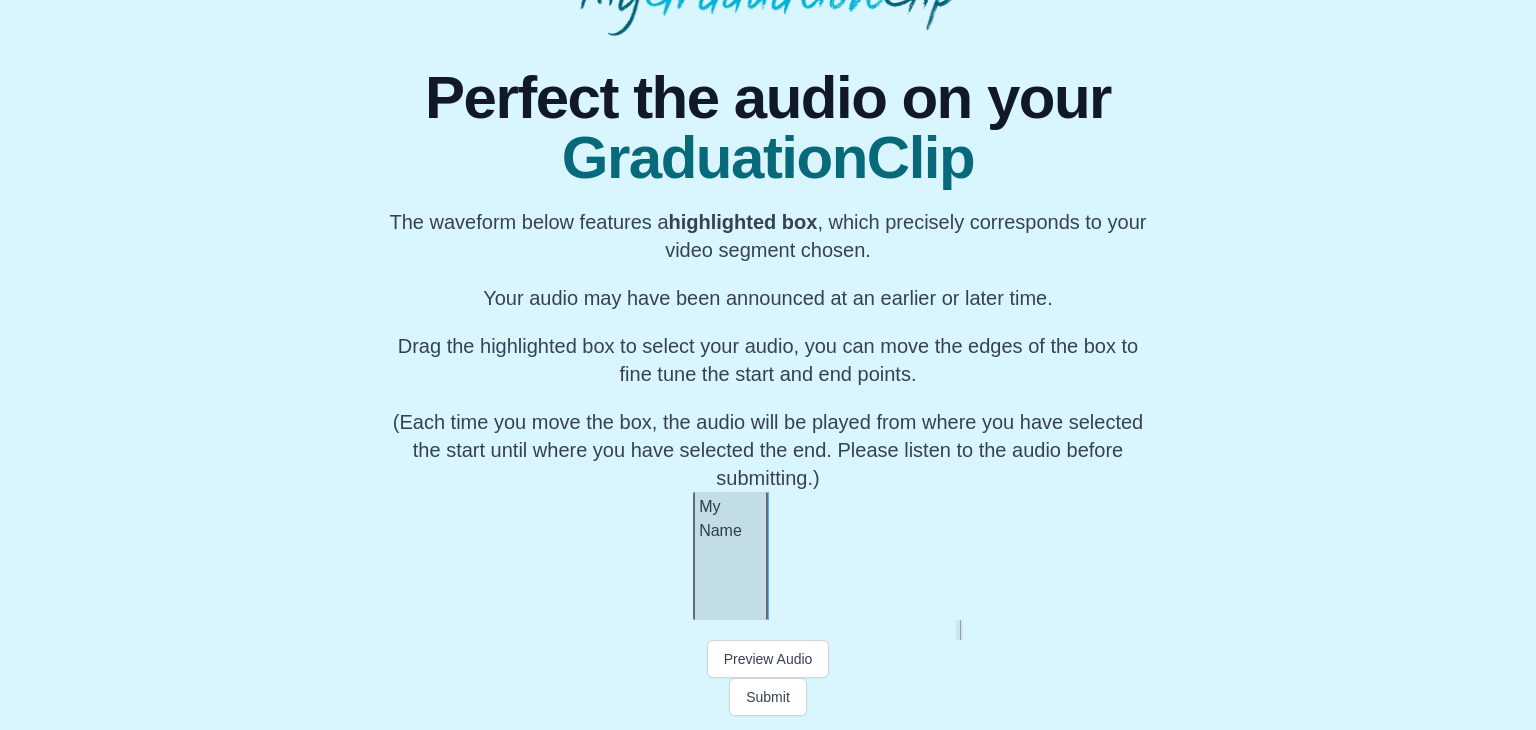 click at bounding box center [768, 630] 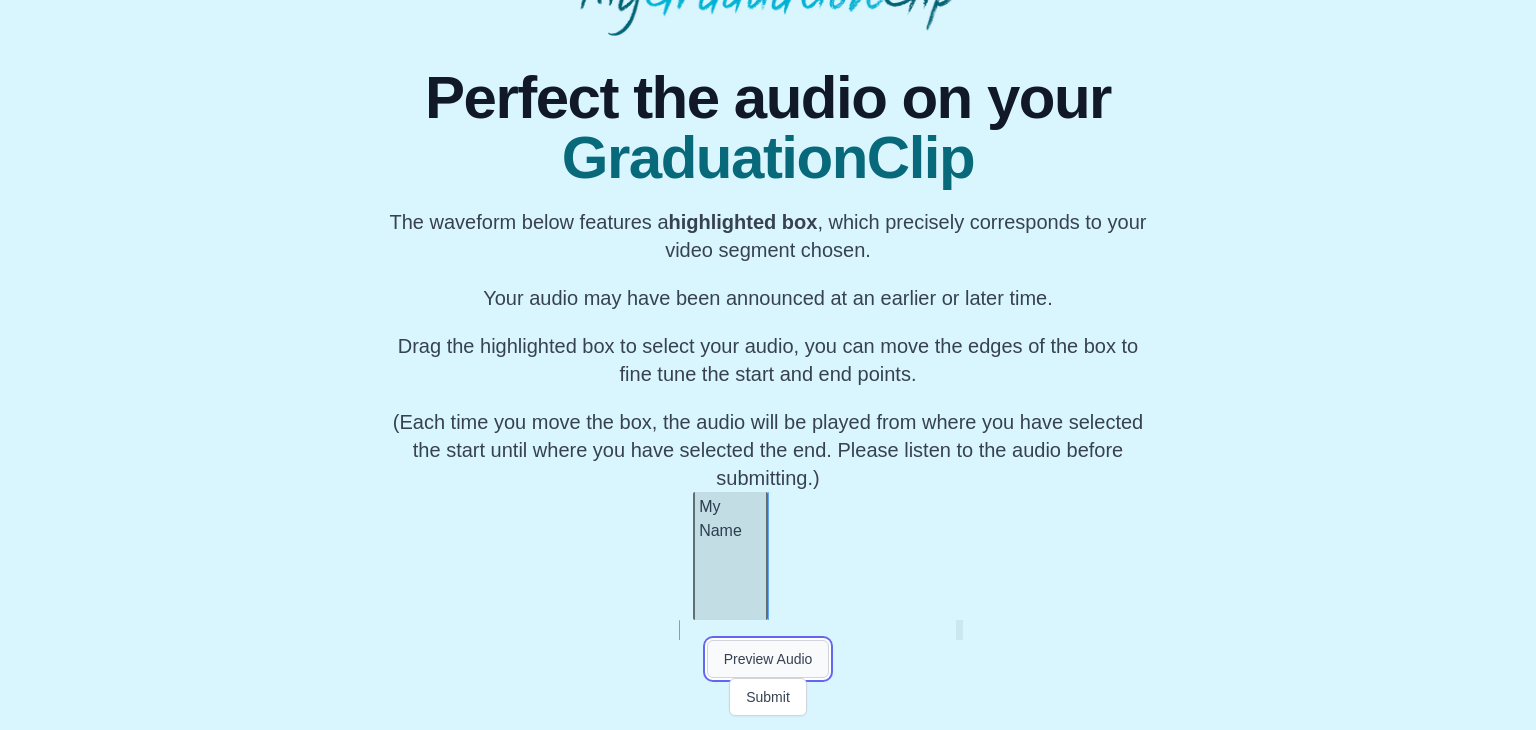 click on "Preview Audio" at bounding box center (768, 659) 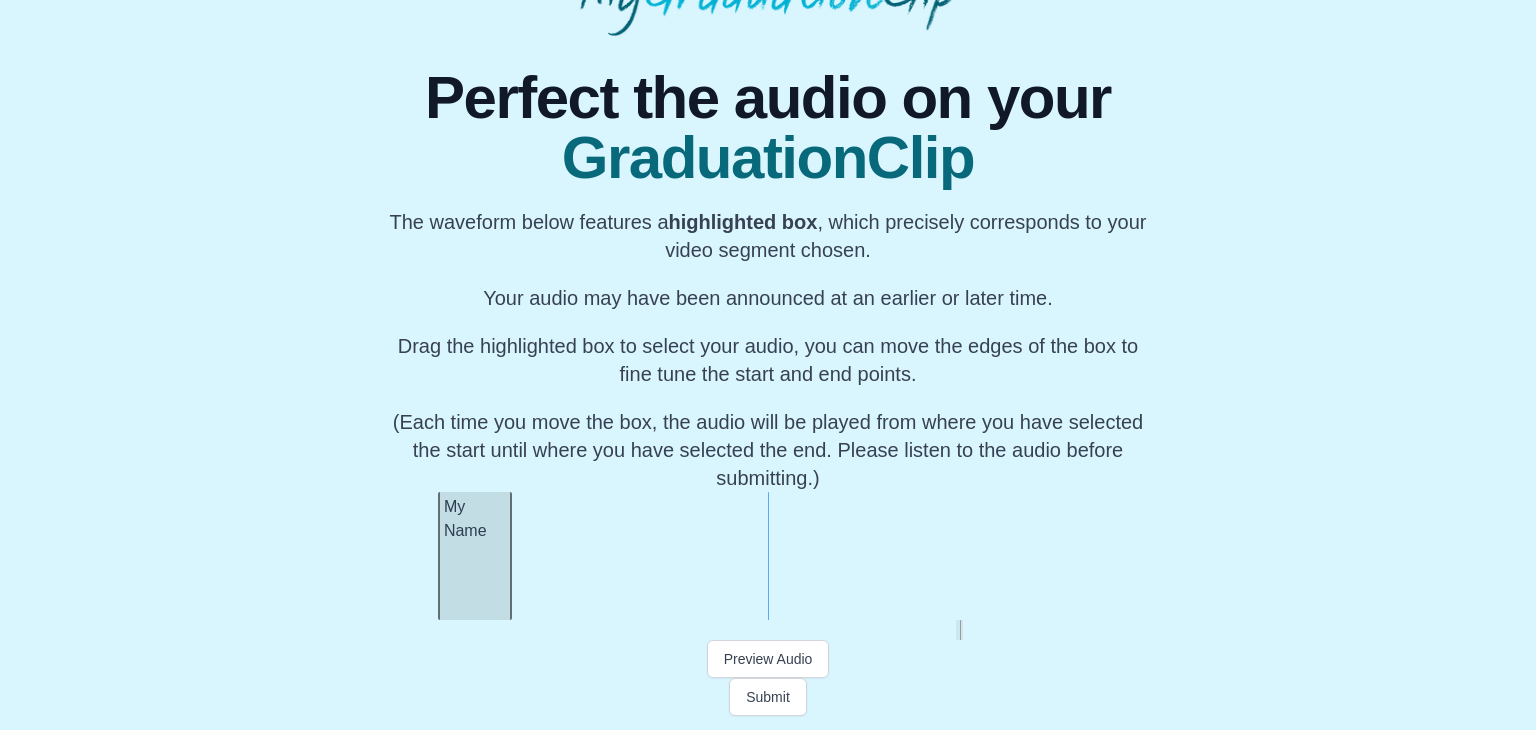 click on "My Name" at bounding box center [475, 556] 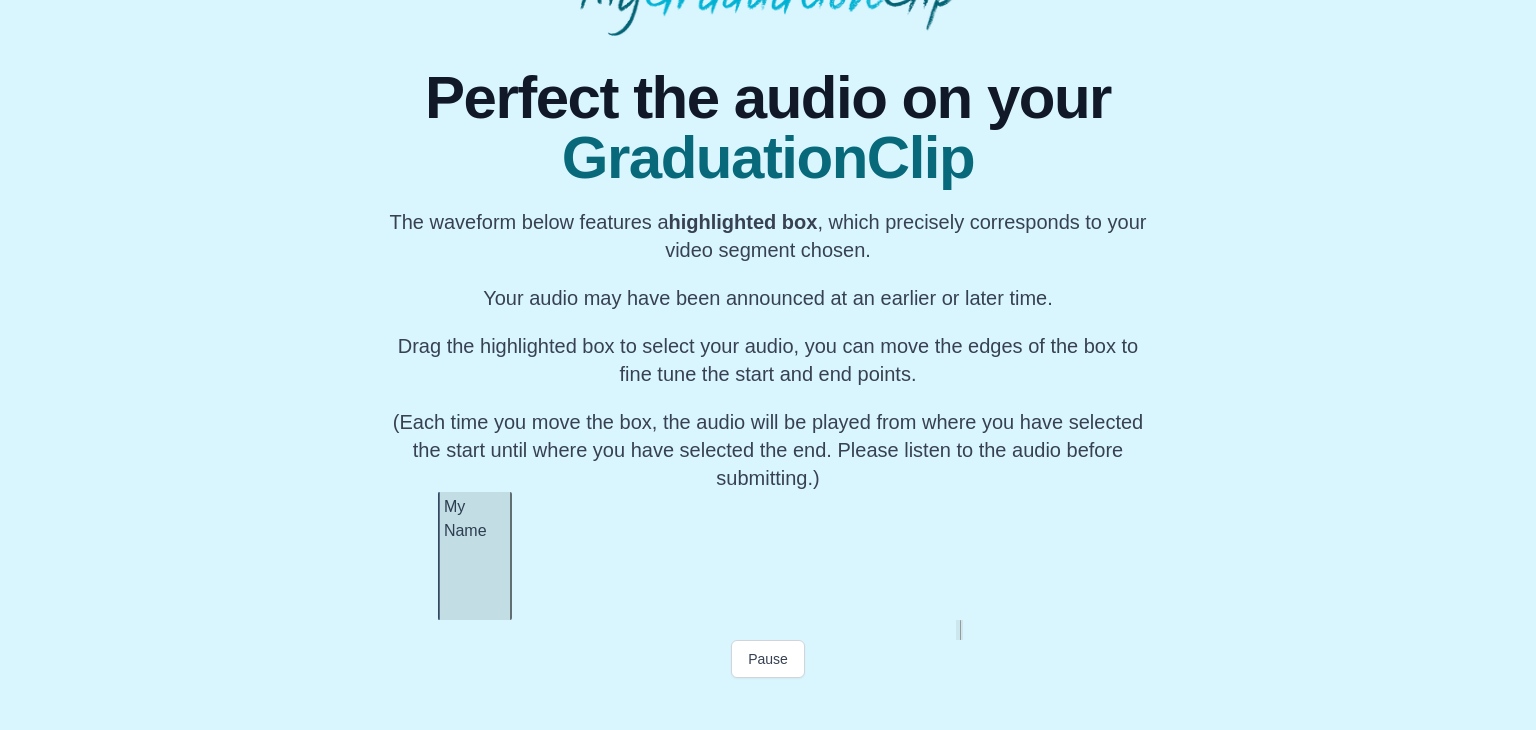 click at bounding box center (768, 630) 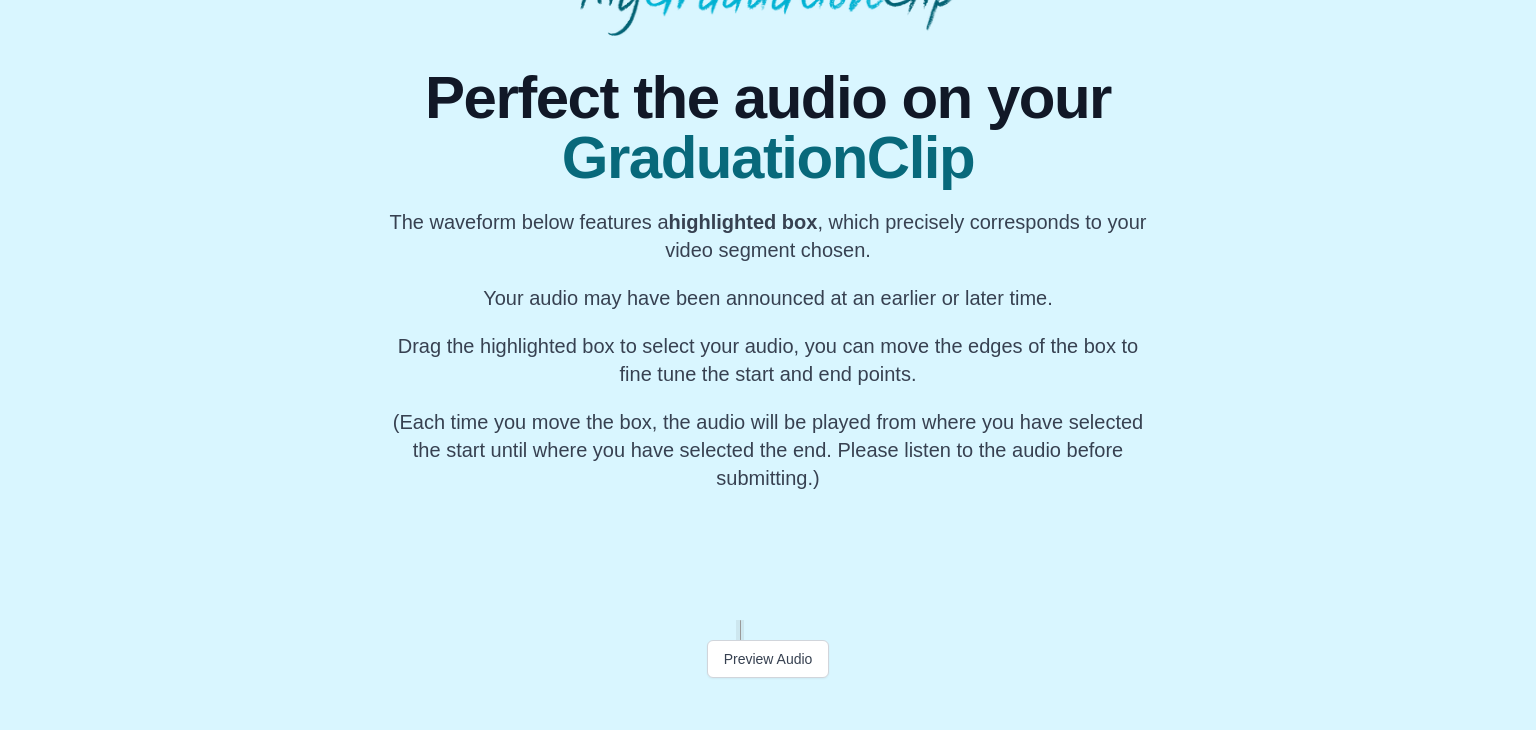 scroll, scrollTop: 0, scrollLeft: 32584, axis: horizontal 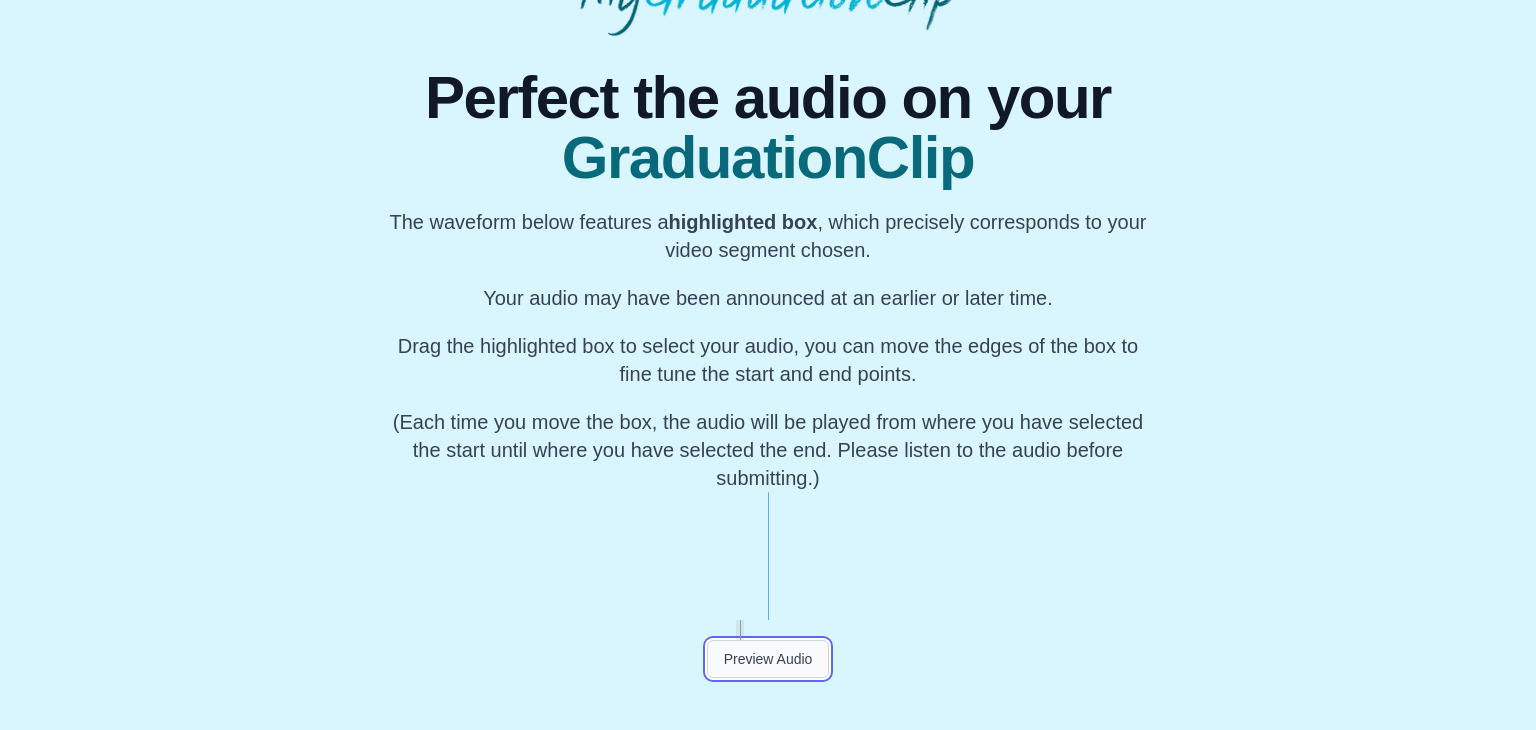 click on "Preview Audio" at bounding box center (768, 659) 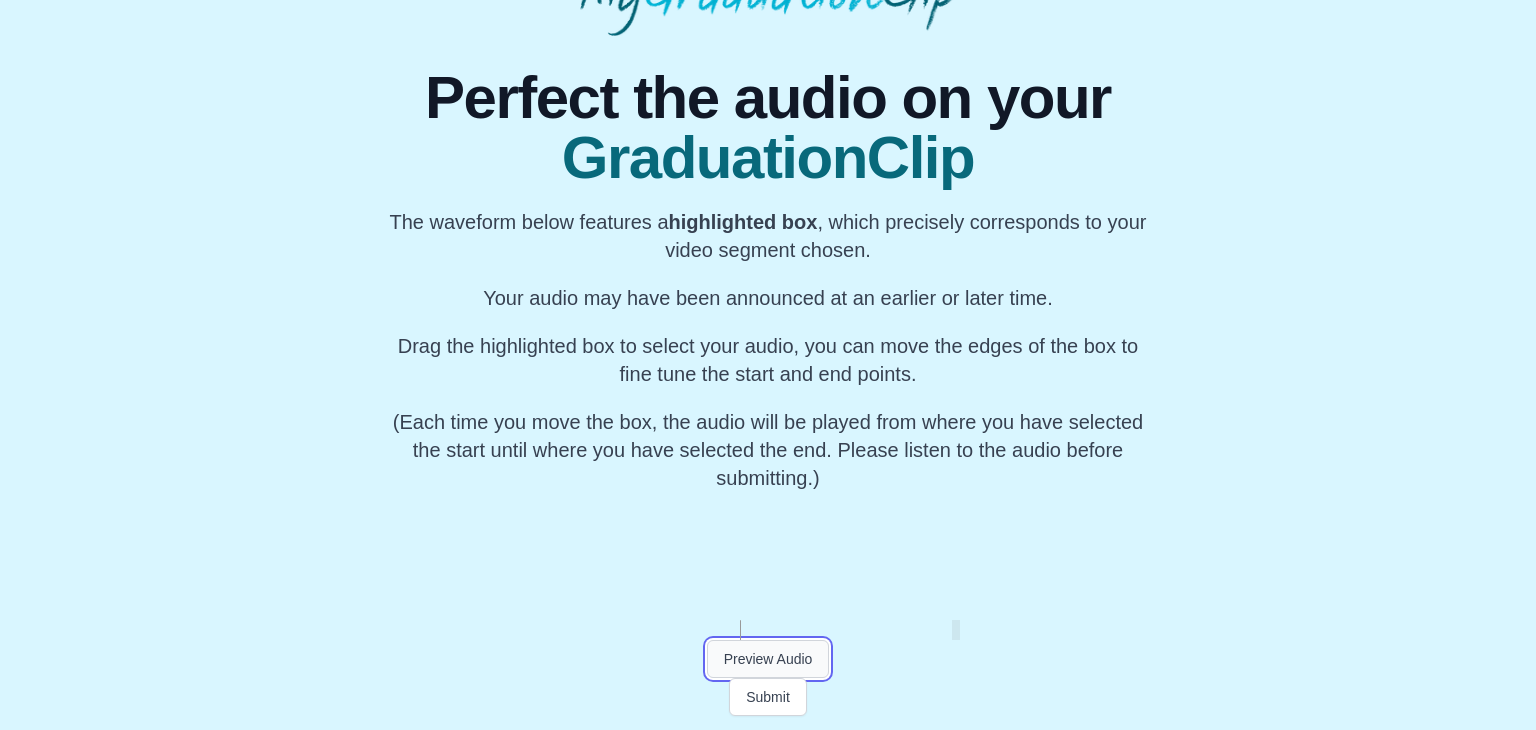 scroll, scrollTop: 0, scrollLeft: 52597, axis: horizontal 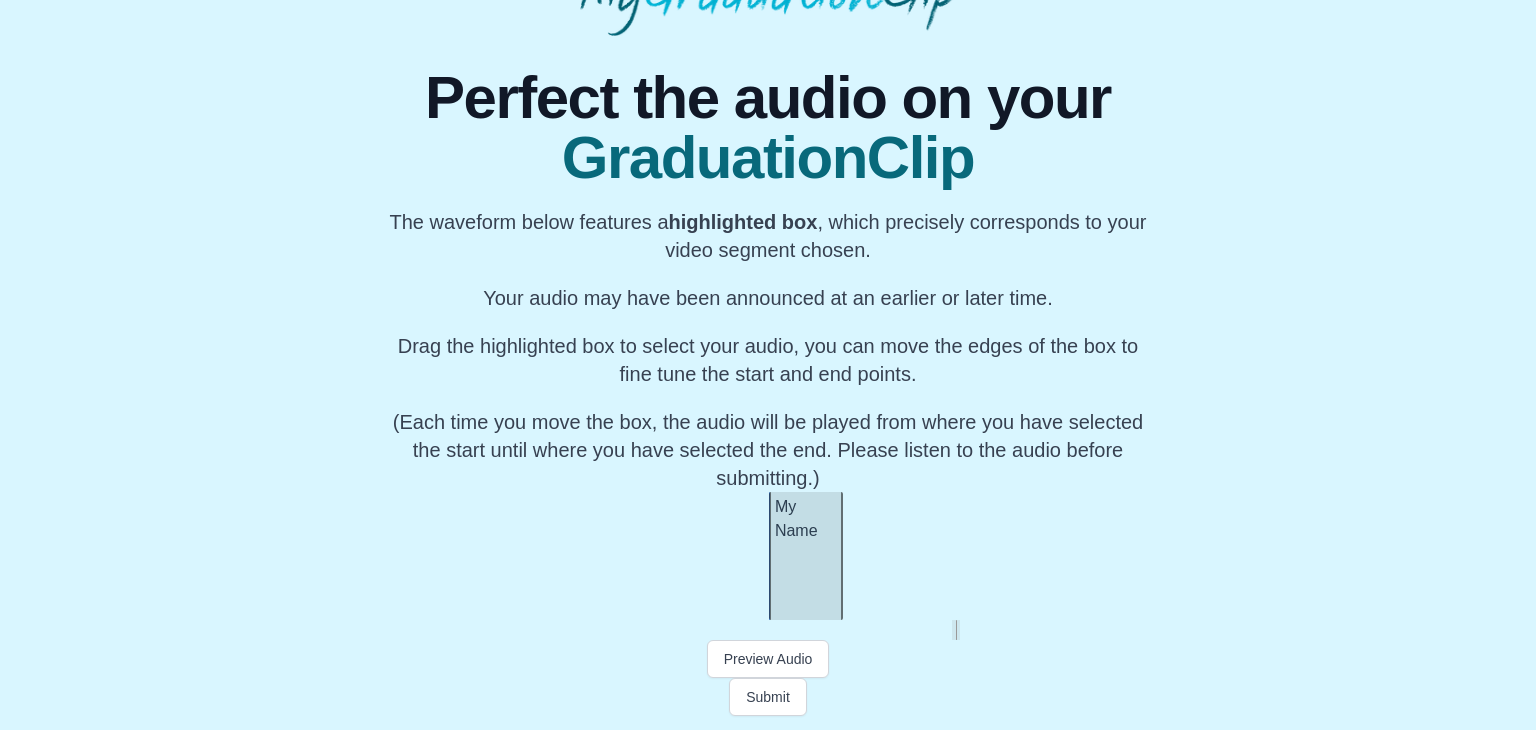 click on "Preview Audio" at bounding box center (768, 659) 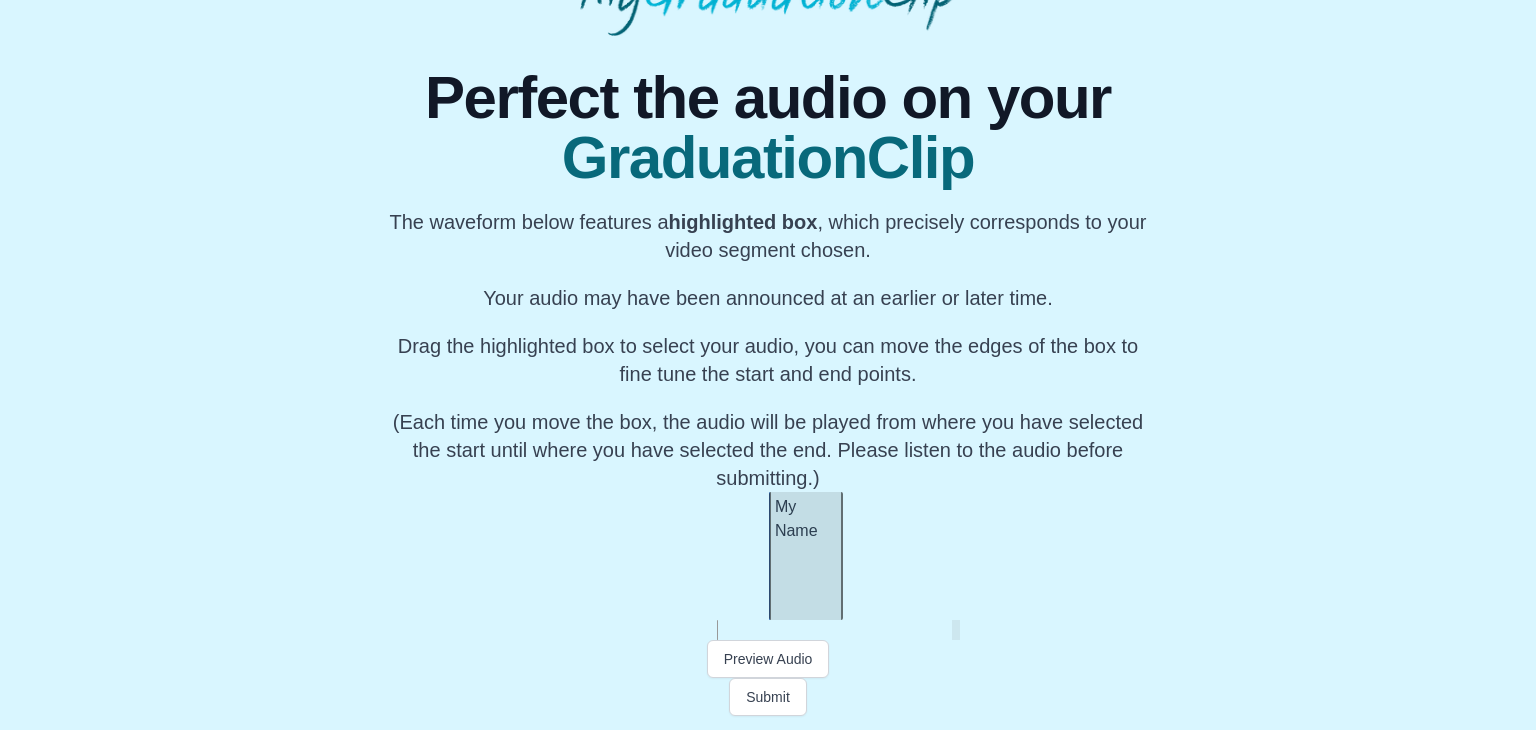 scroll, scrollTop: 0, scrollLeft: 30454, axis: horizontal 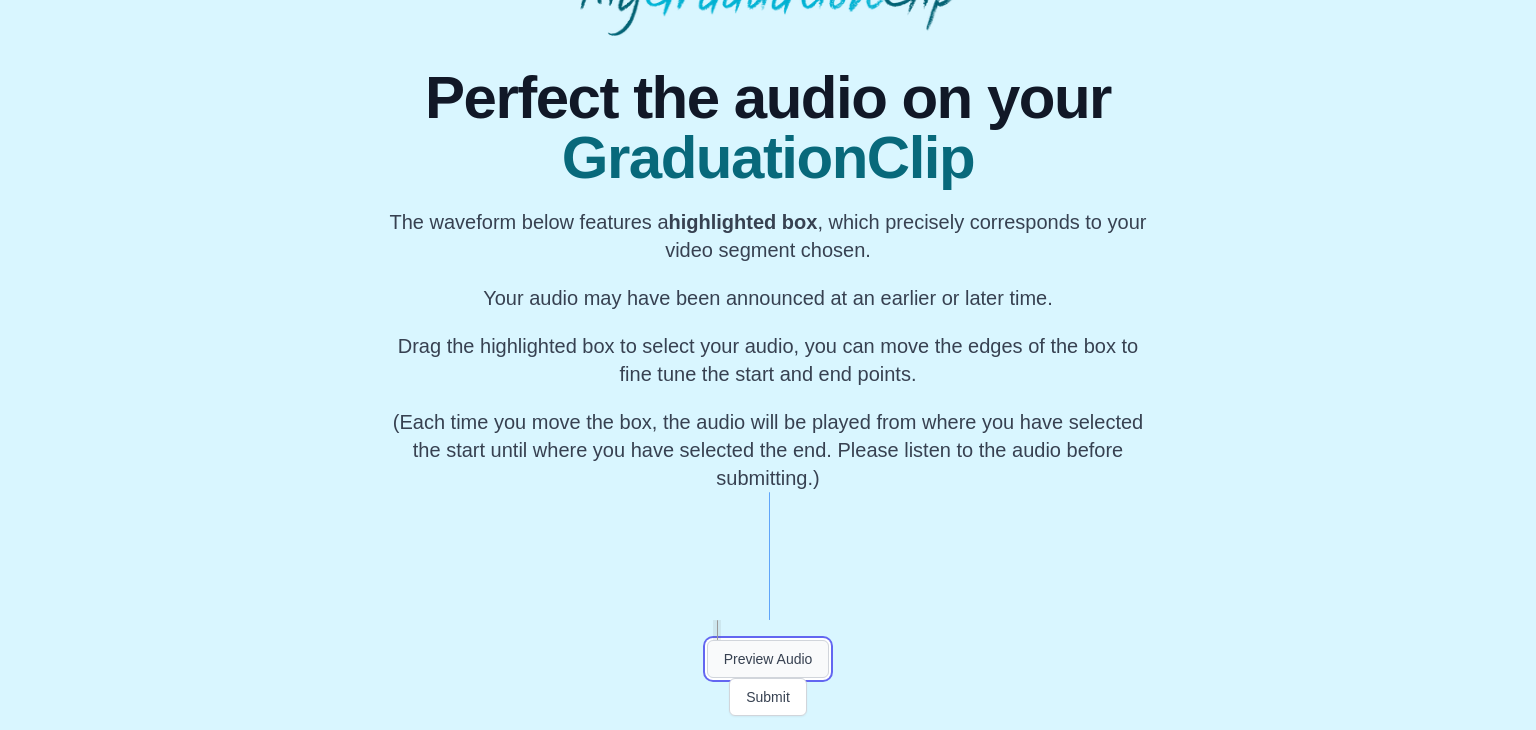 click on "Preview Audio" at bounding box center (768, 659) 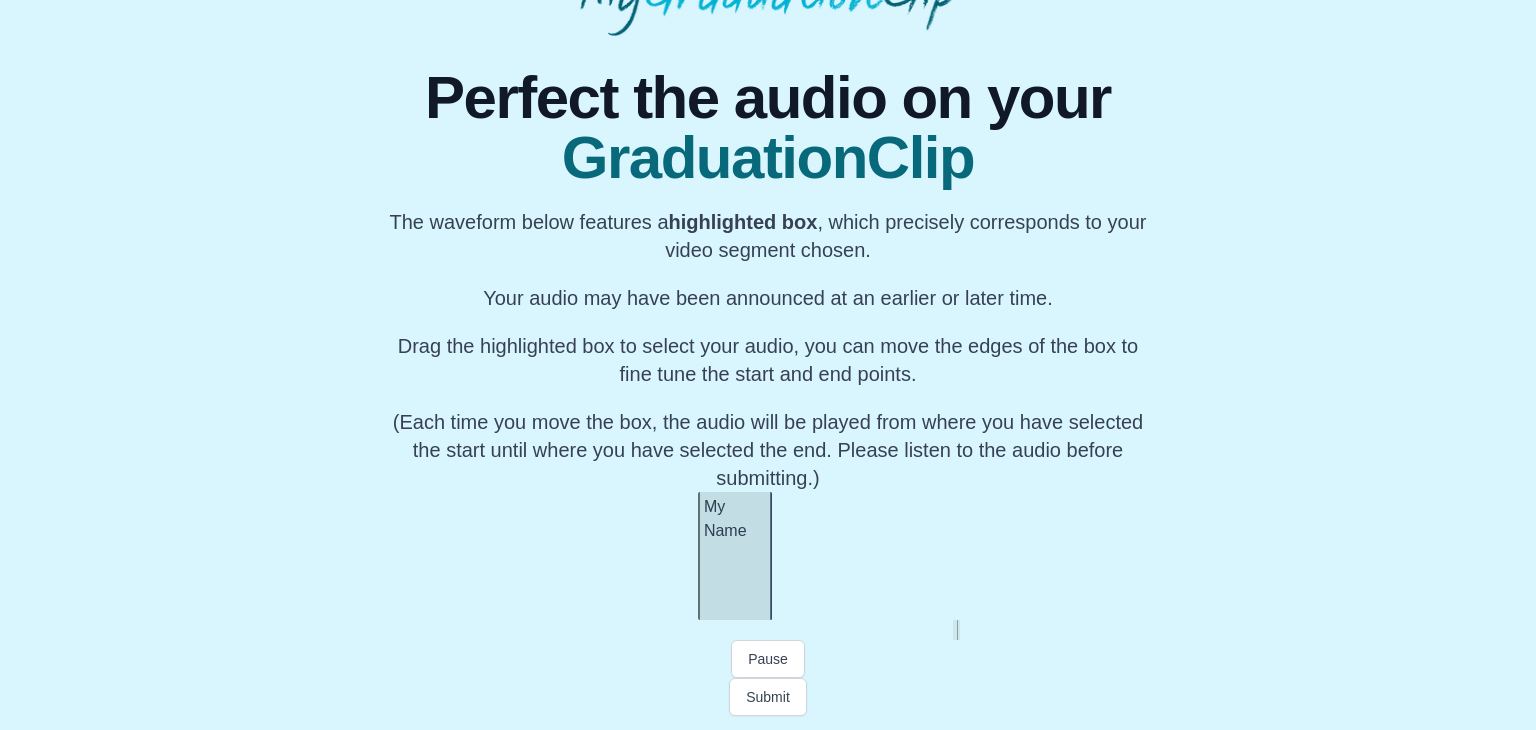 scroll, scrollTop: 0, scrollLeft: 52672, axis: horizontal 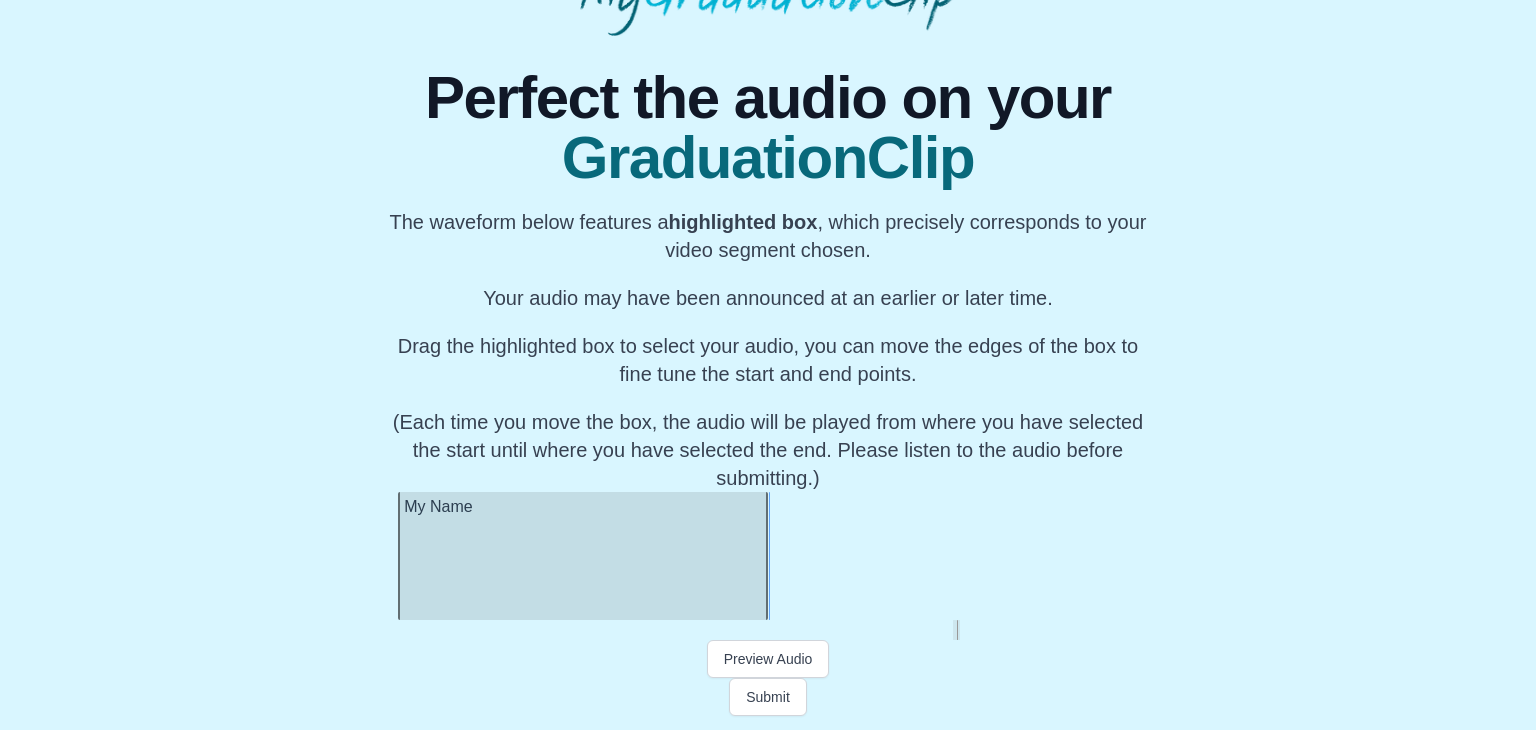 click at bounding box center (402, 556) 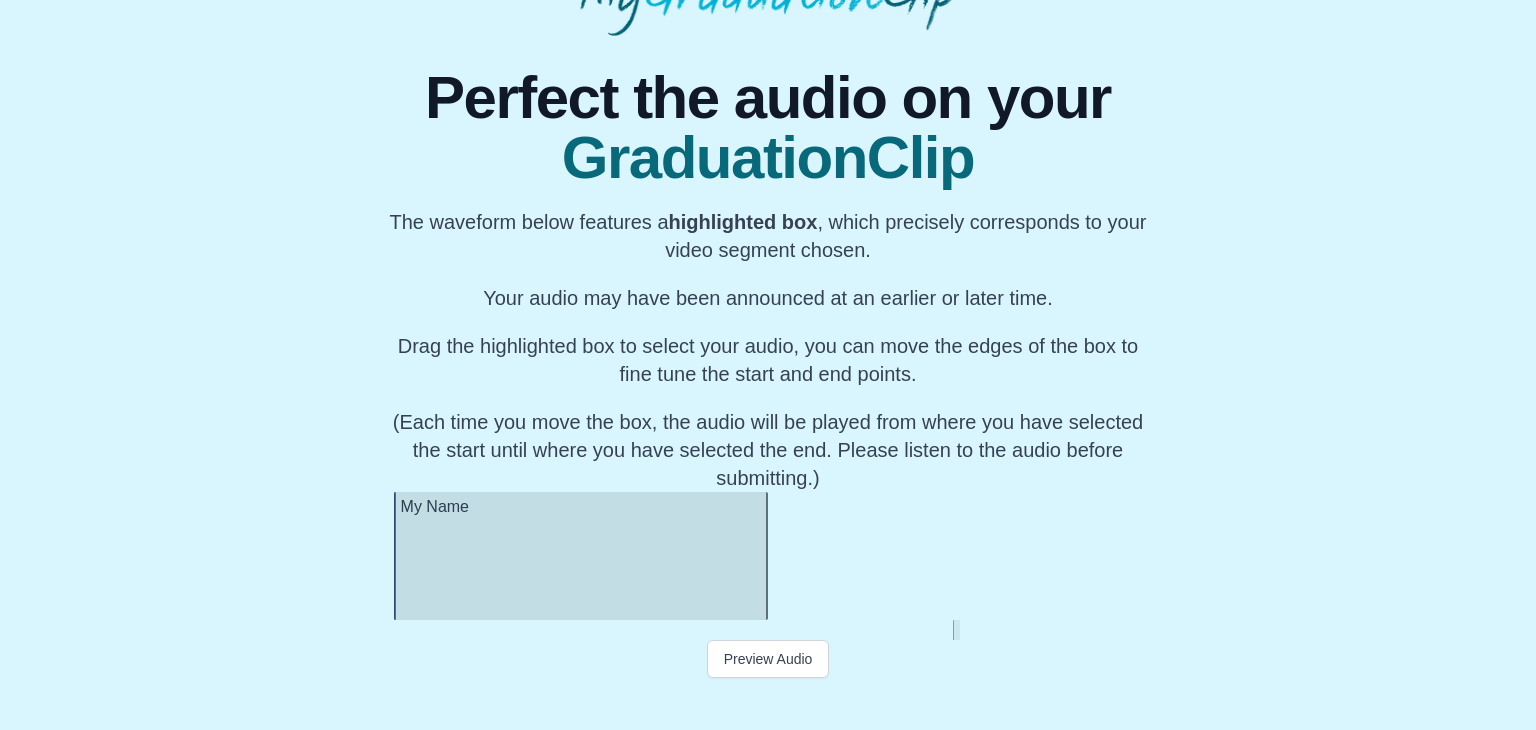 click on "My Name" at bounding box center (581, 556) 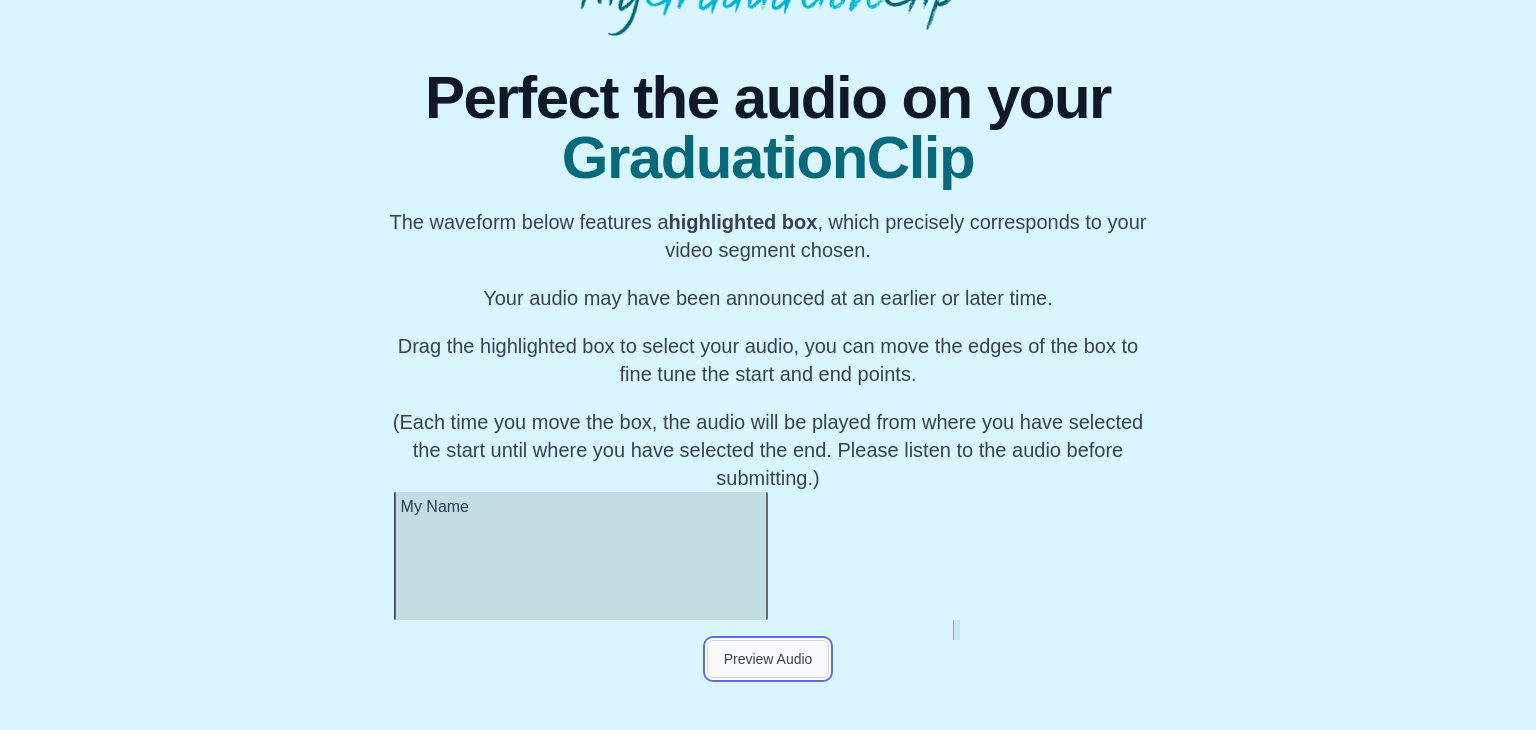 click on "Preview Audio" at bounding box center [768, 659] 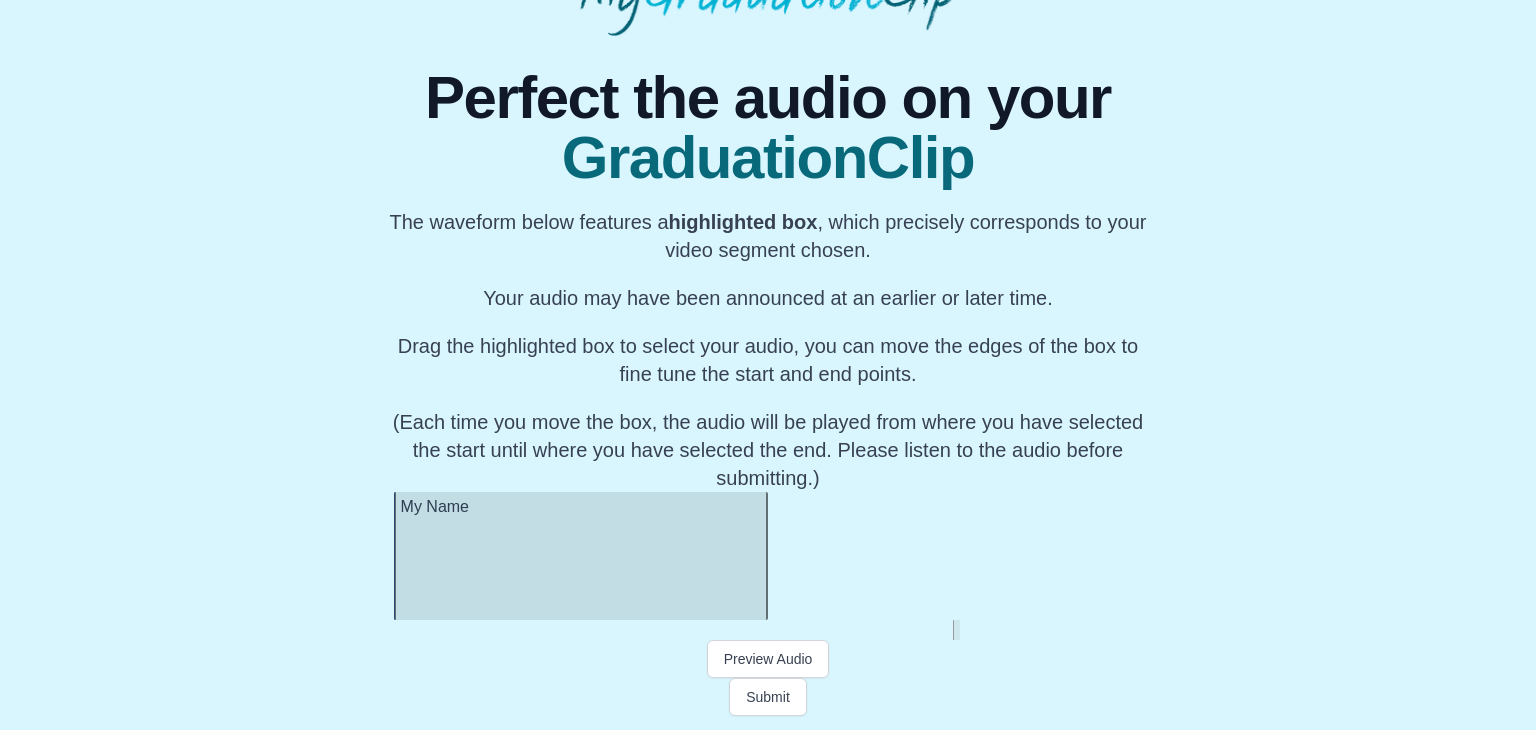 click at bounding box center (768, 630) 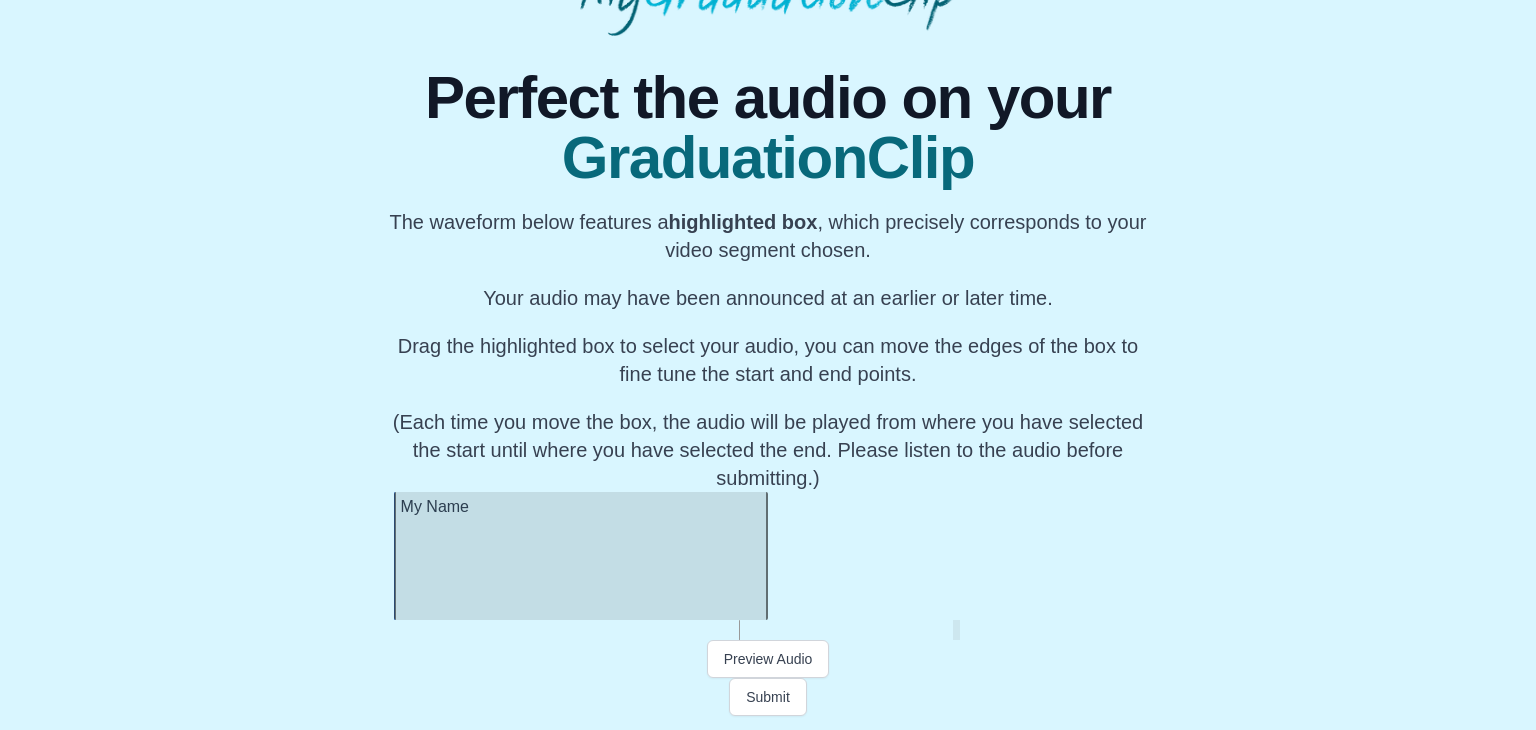 scroll, scrollTop: 0, scrollLeft: 32492, axis: horizontal 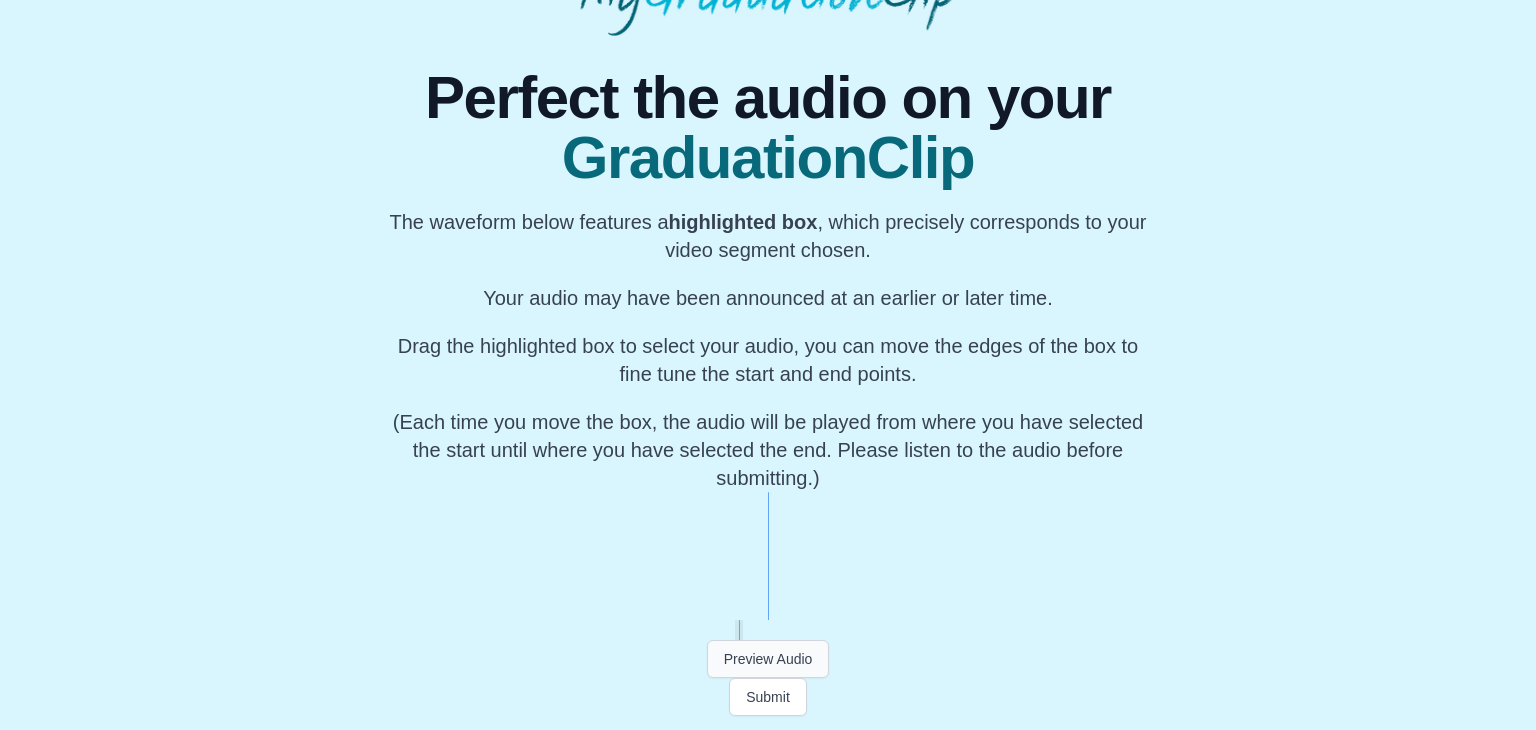 click on "Preview Audio" at bounding box center [768, 659] 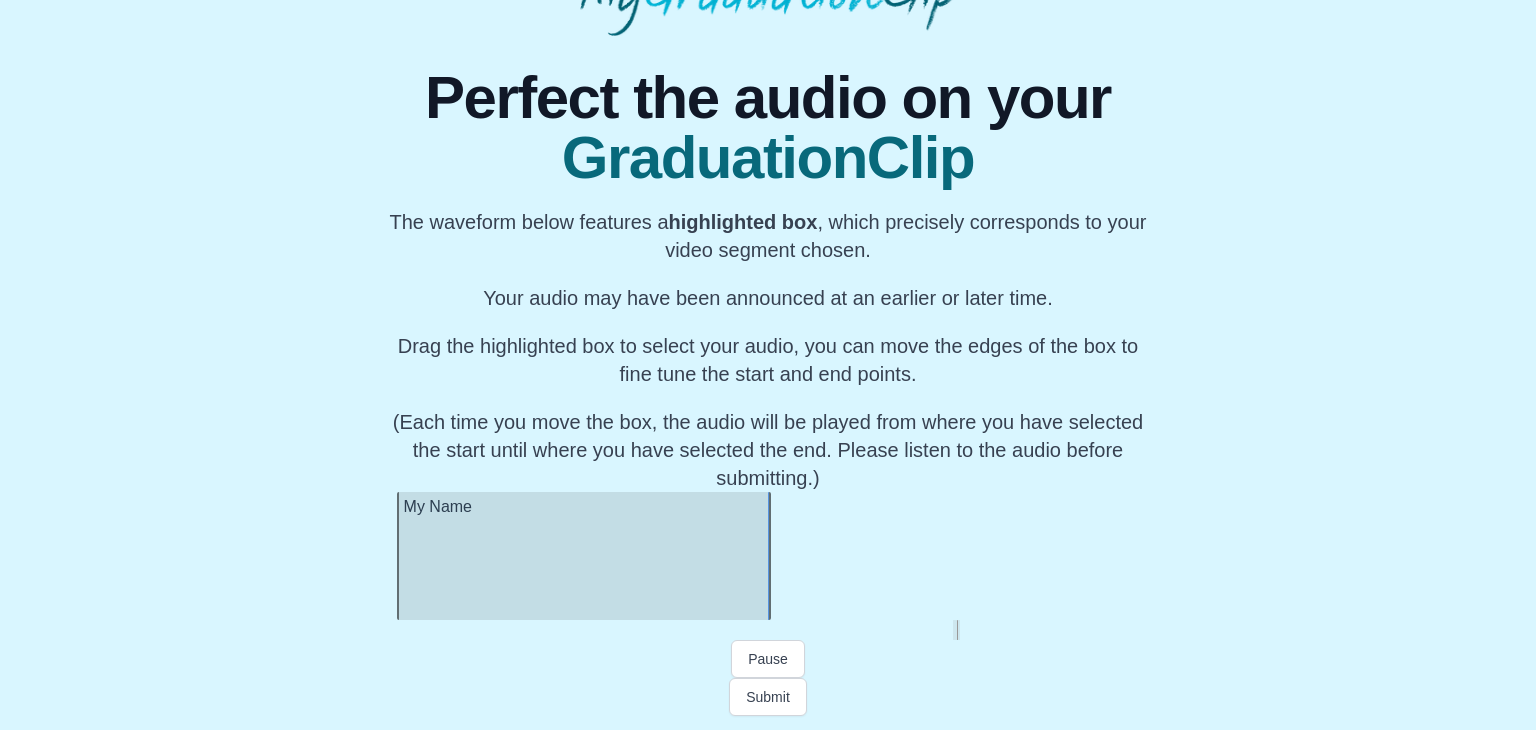 scroll, scrollTop: 0, scrollLeft: 52672, axis: horizontal 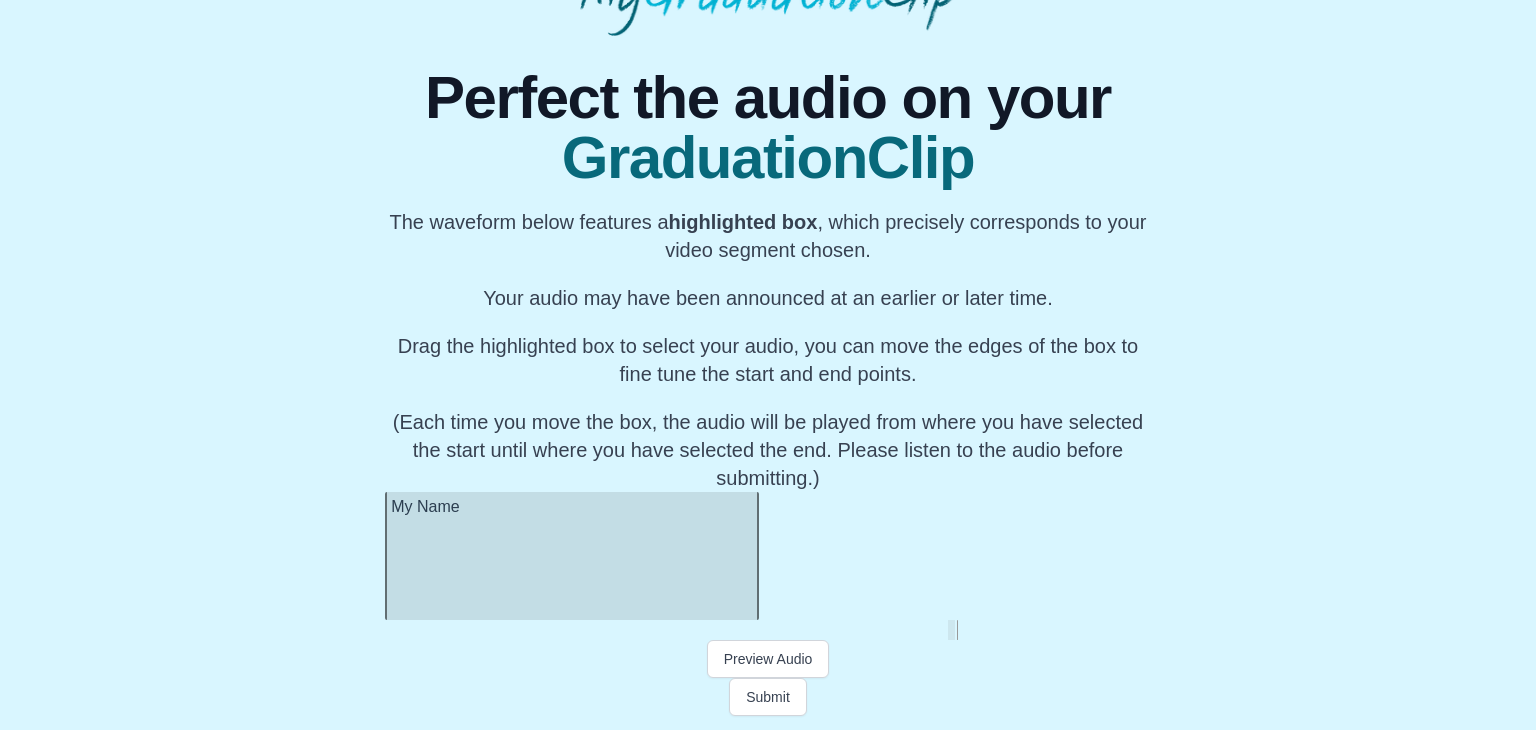 click on "Perfect the audio on your GraduationClip  The waveform below features a  highlighted box , which precisely corresponds to your video segment chosen. Your audio may have been announced at an earlier or later time.  Drag the highlighted box to select your audio, you can move the edges of the box to fine tune the start and end points.   (Each time you move the box, the audio will be played from where you have selected the start until where you have selected the end. Please listen to the audio before submitting.)  Preview Audio  Submit" at bounding box center (768, 376) 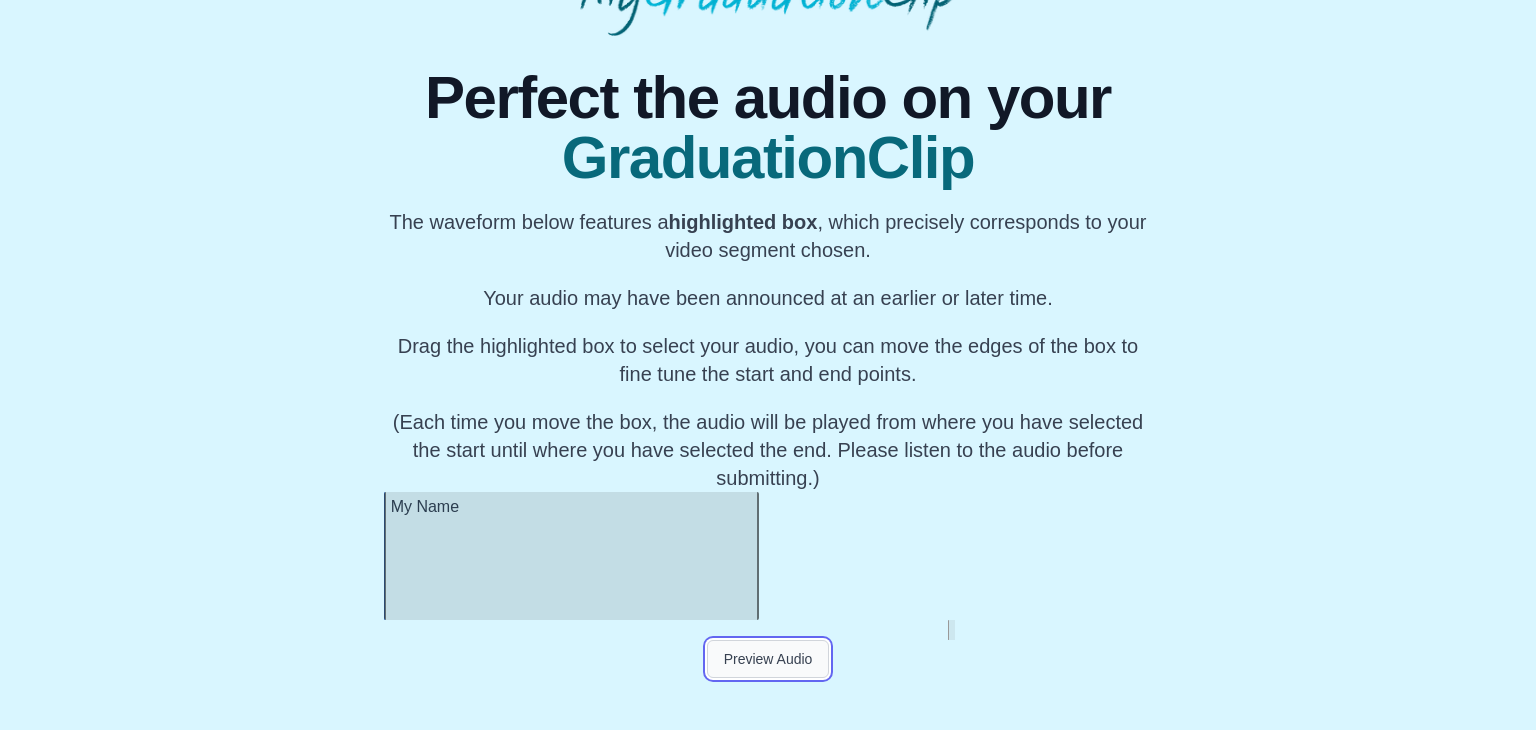 click on "Preview Audio" at bounding box center (768, 659) 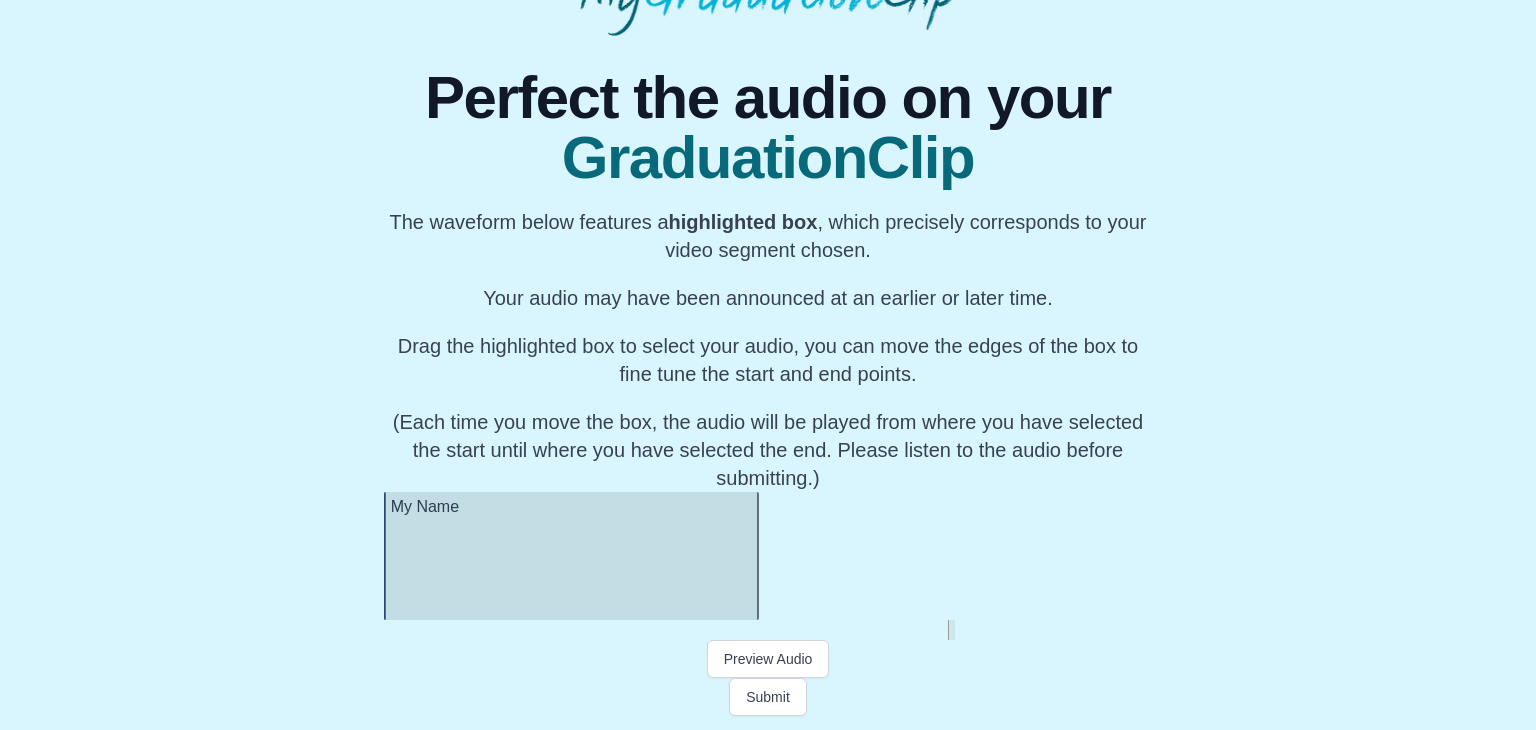 click on "My Name" at bounding box center (571, 556) 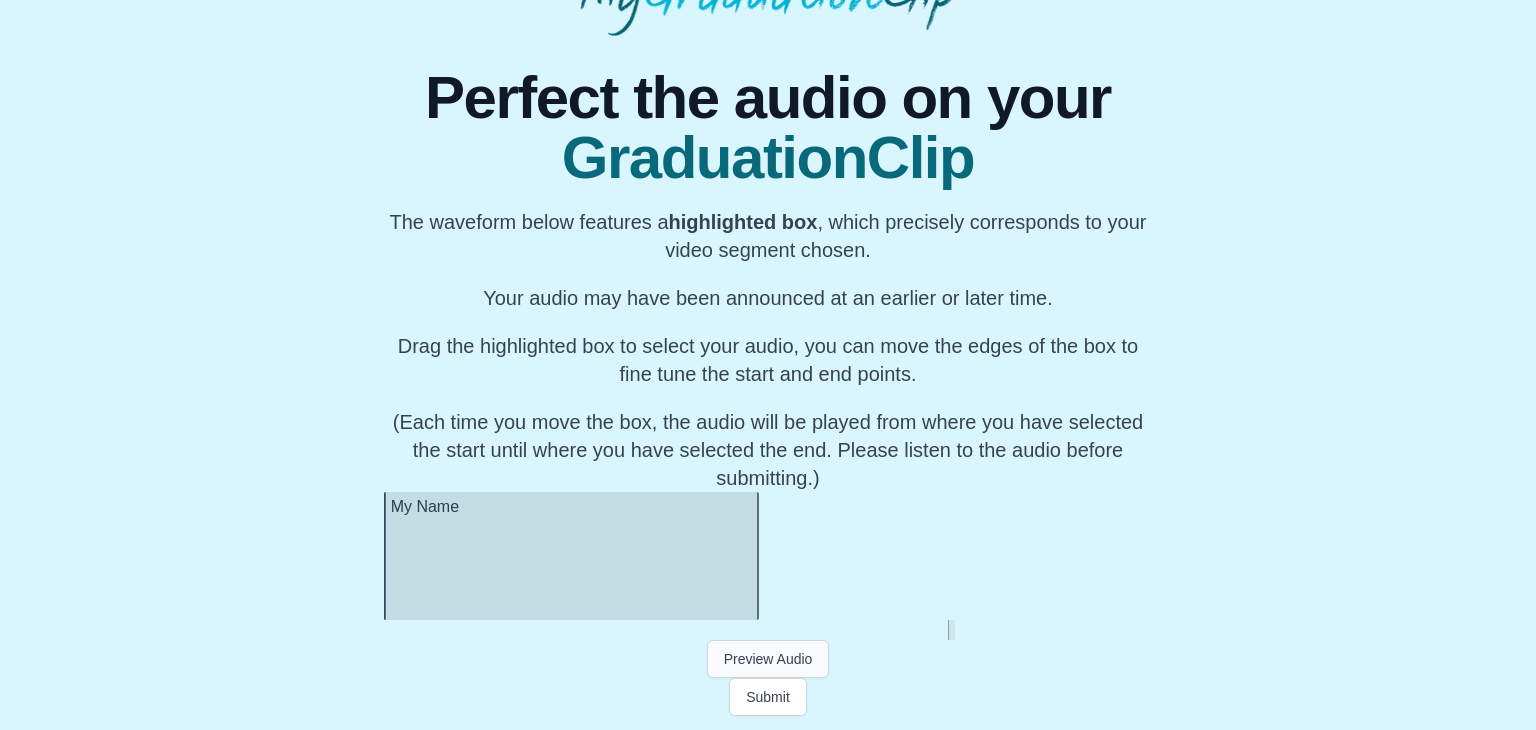 click on "Preview Audio" at bounding box center (768, 659) 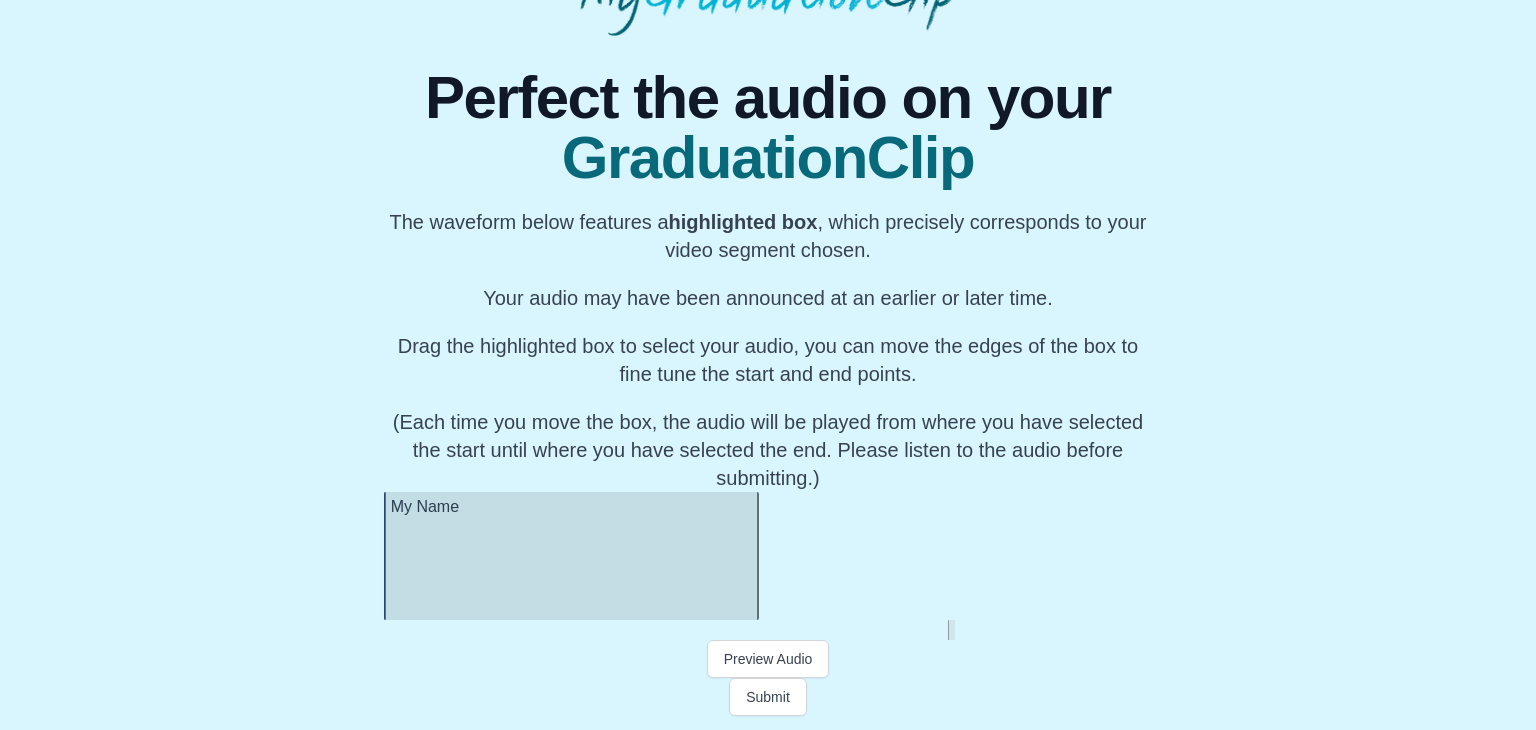 click at bounding box center [768, 630] 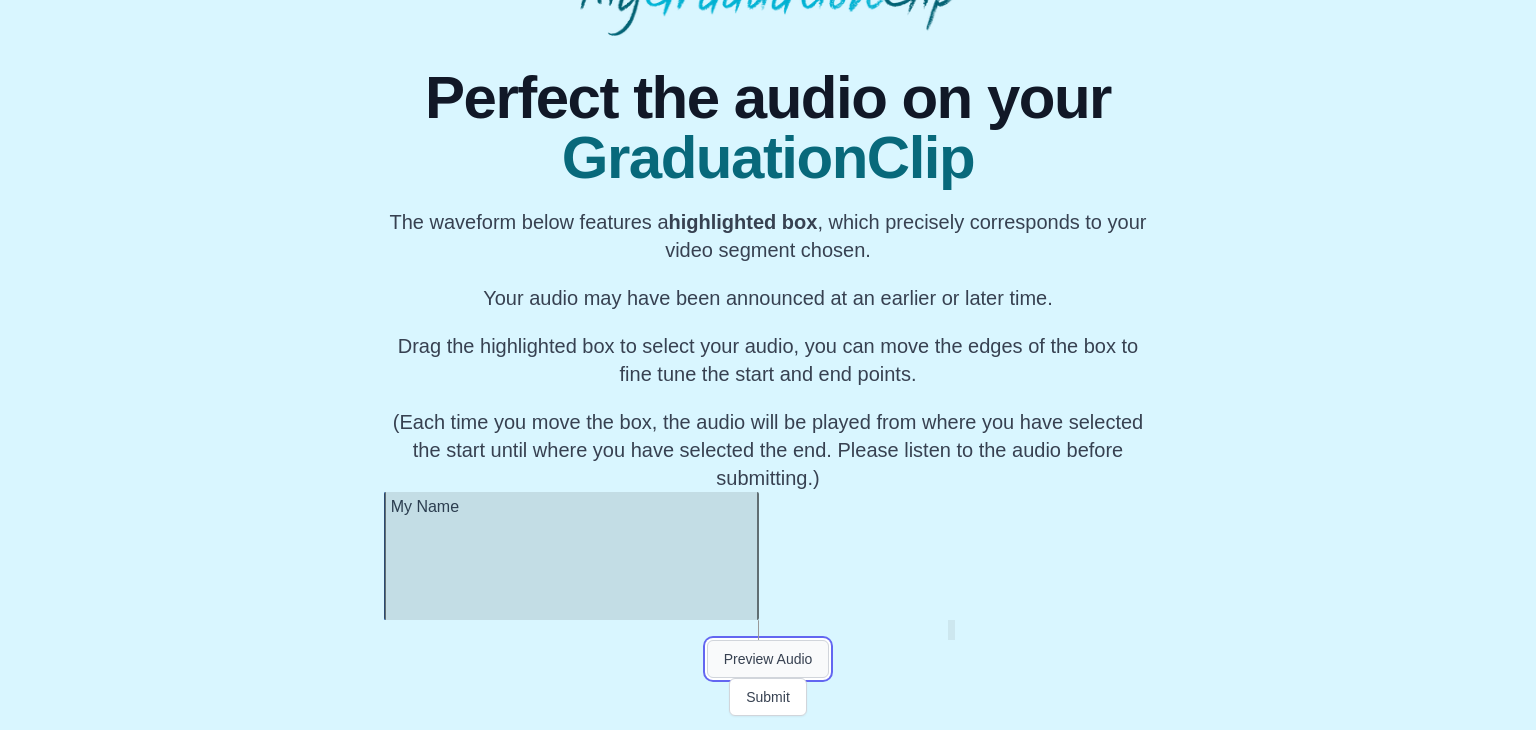 click on "Preview Audio" at bounding box center (768, 659) 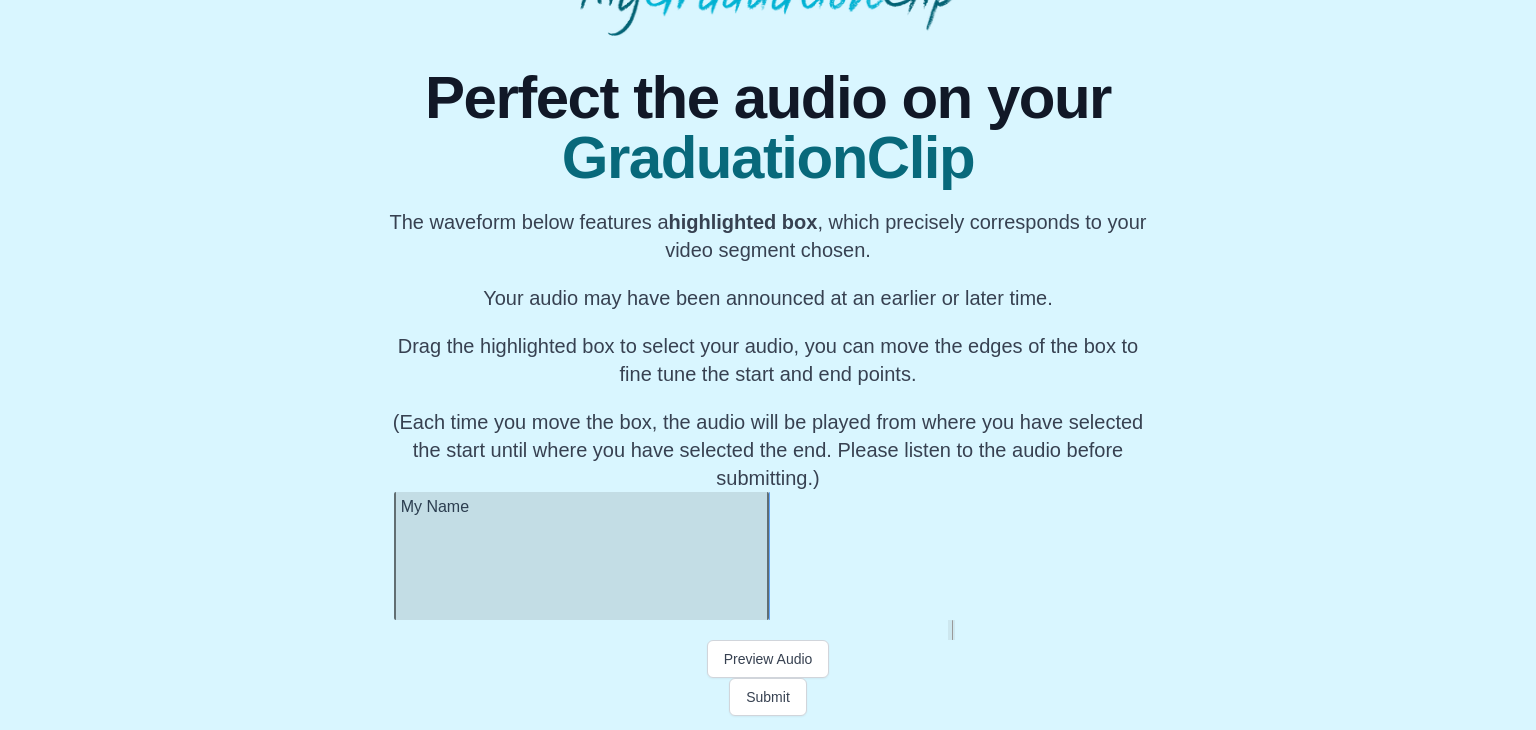 scroll, scrollTop: 0, scrollLeft: 52187, axis: horizontal 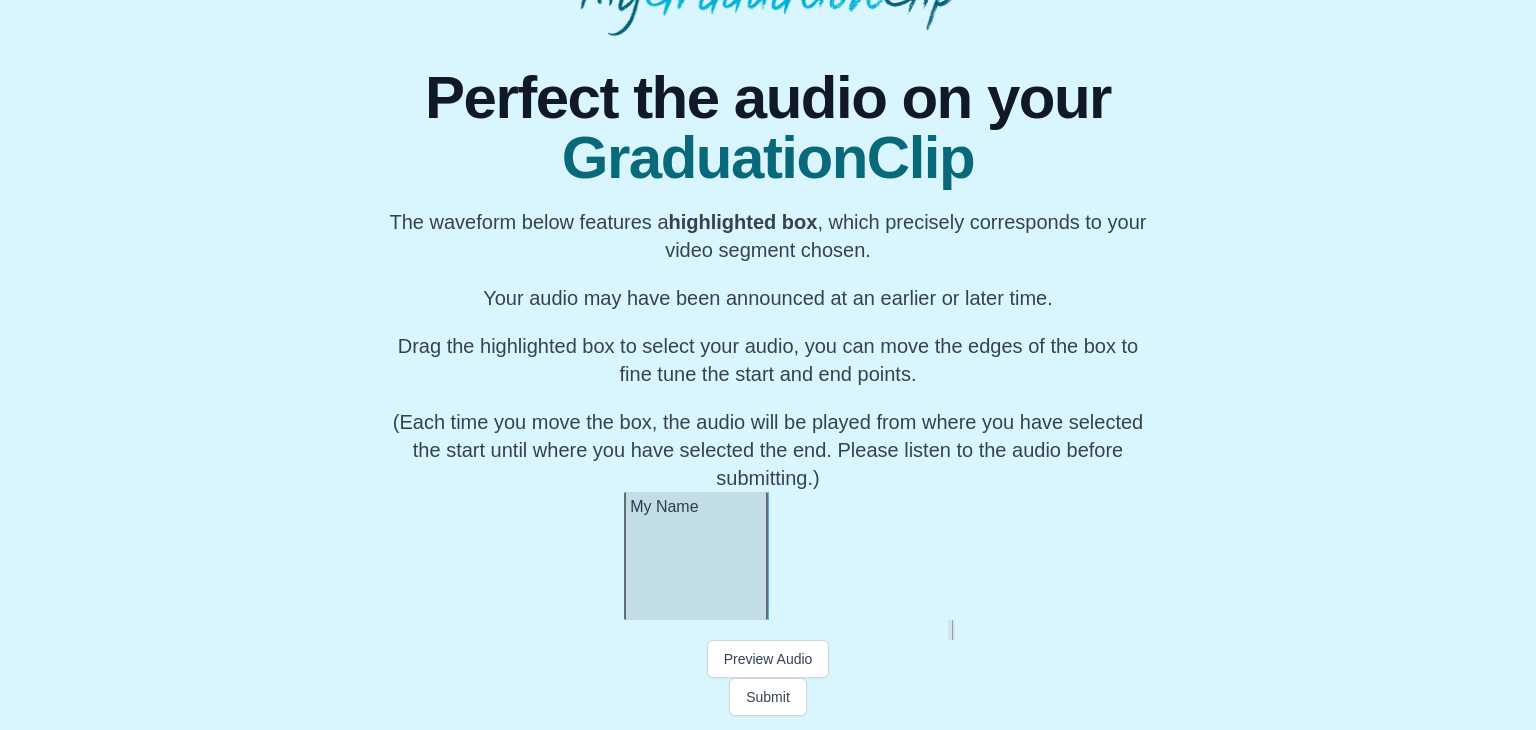 click at bounding box center (628, 556) 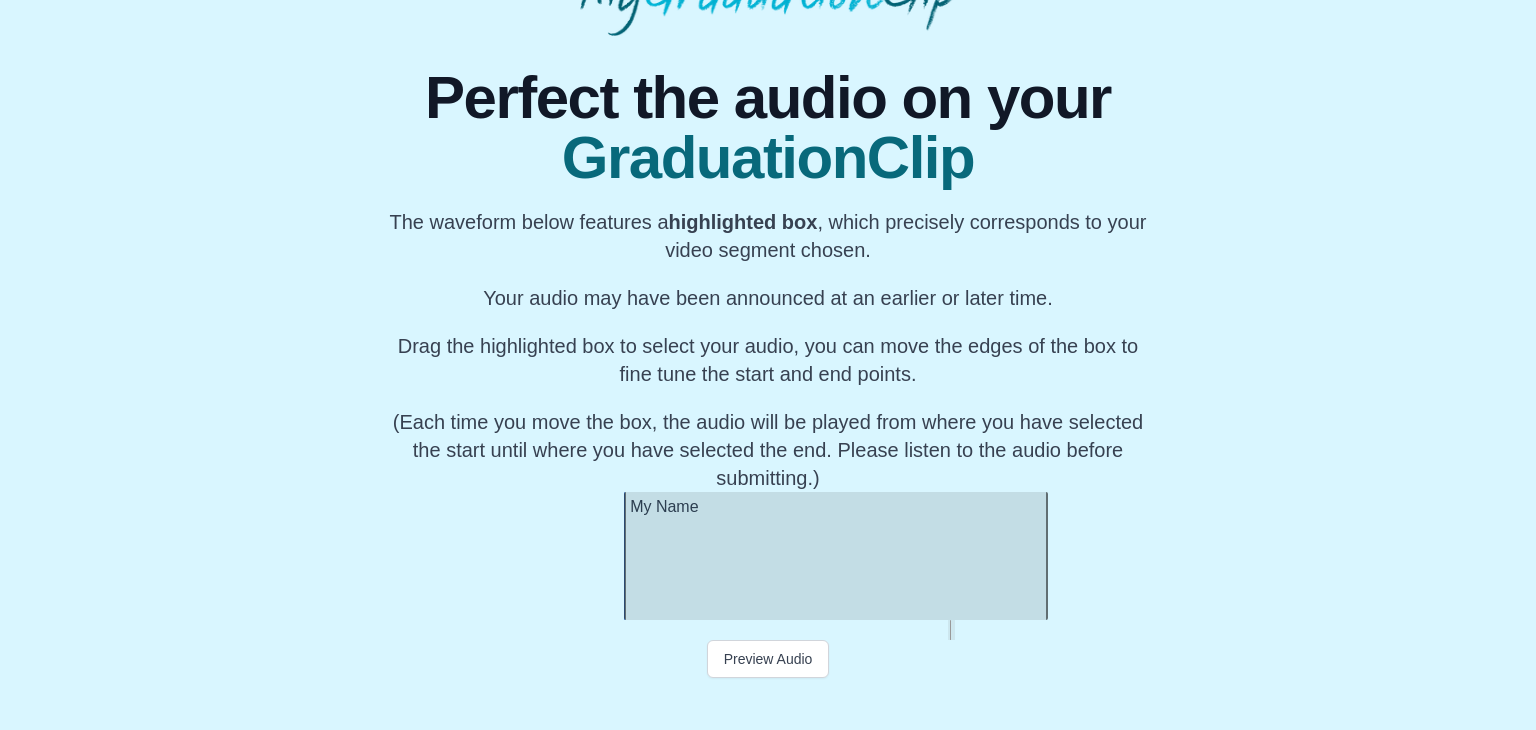 click on "My Name" at bounding box center [-16242, 556] 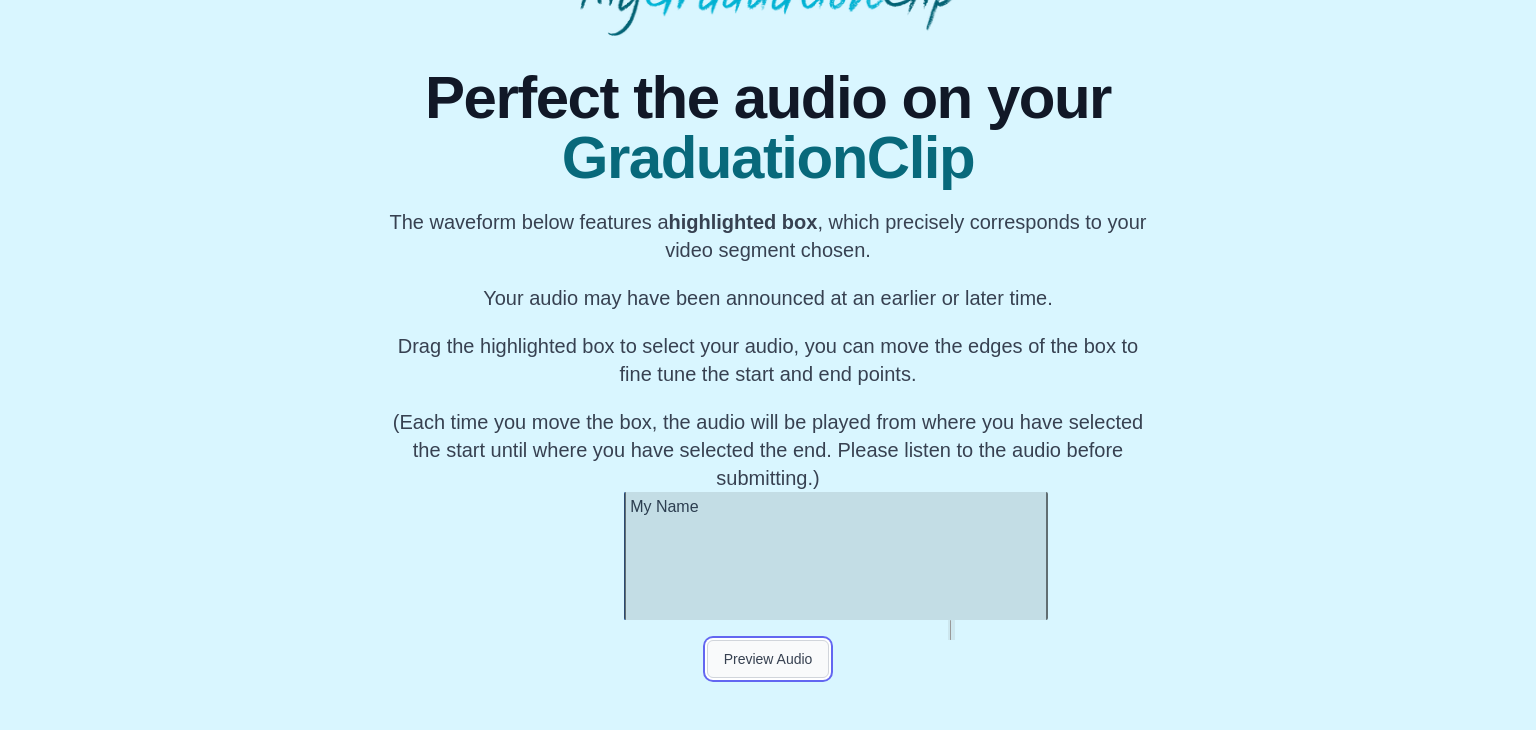click on "Preview Audio" at bounding box center [768, 659] 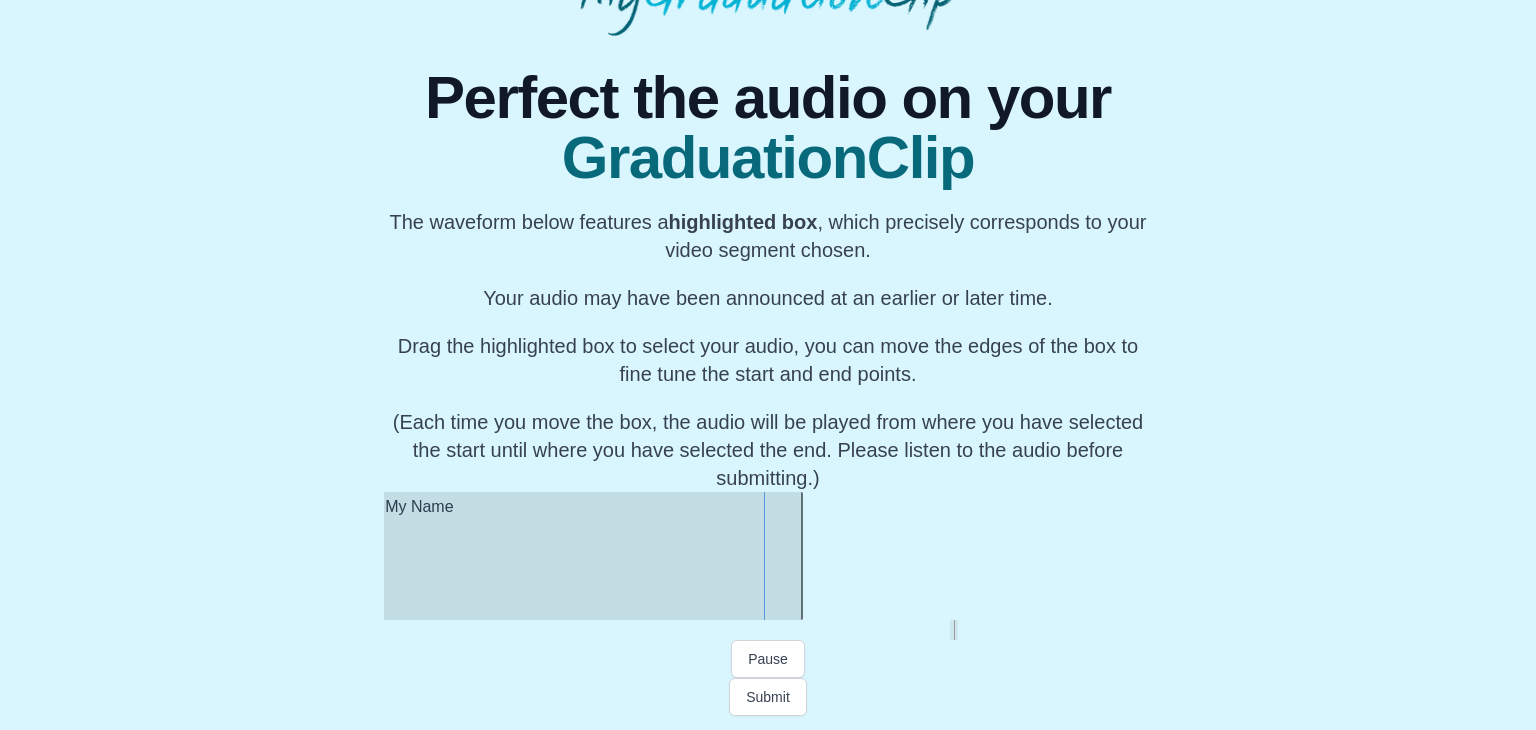 click on "My Name" at bounding box center [591, 556] 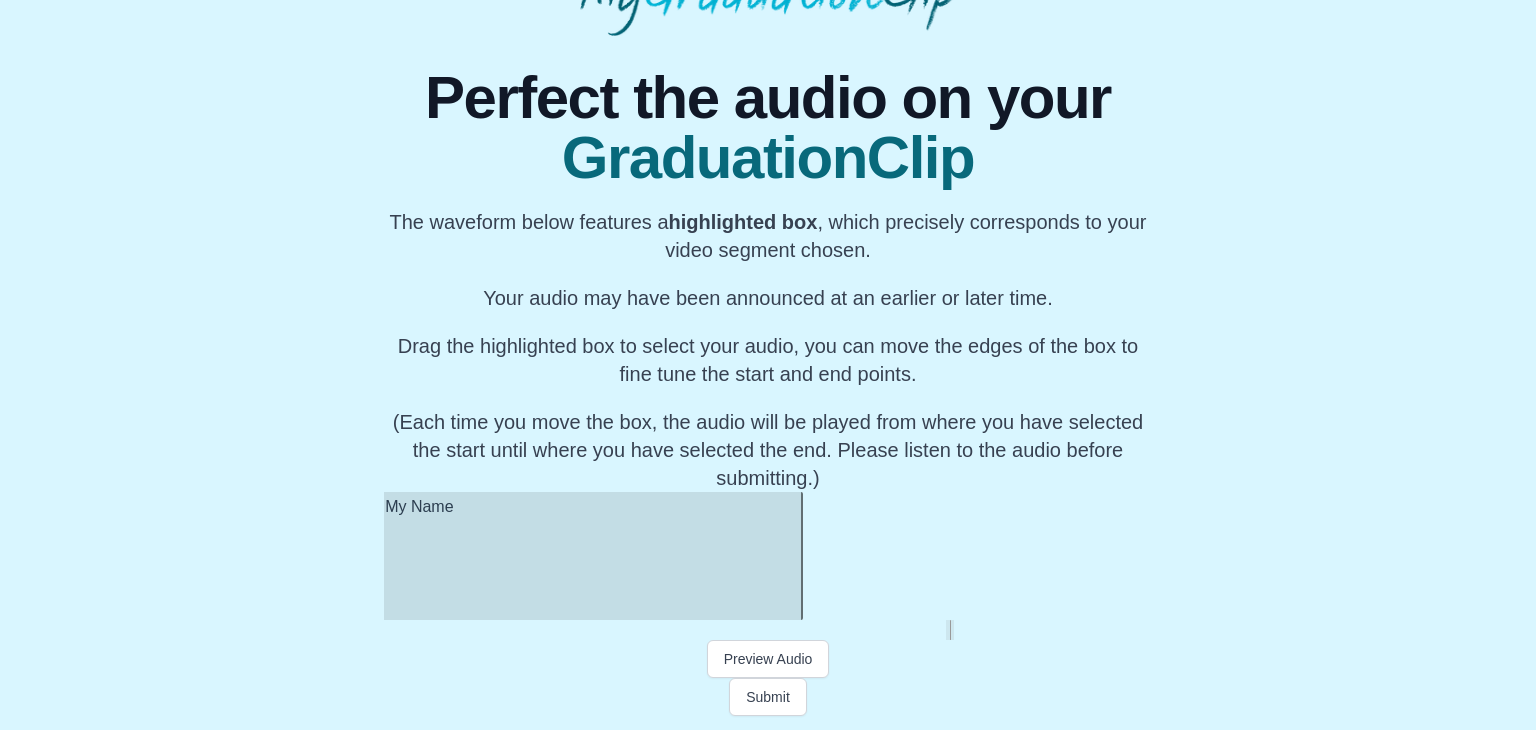 scroll, scrollTop: 0, scrollLeft: 52042, axis: horizontal 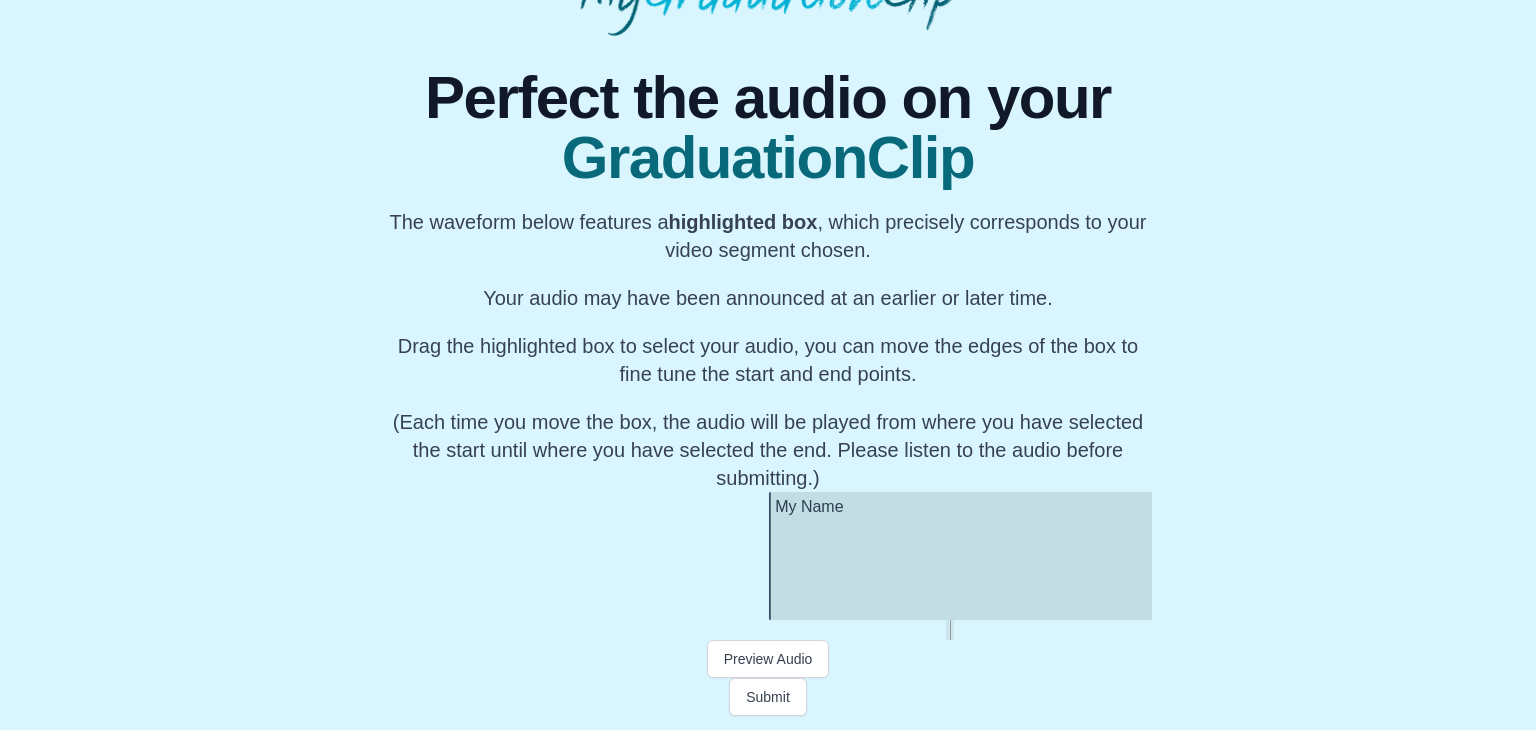 click on "My Name" at bounding box center [-16097, 556] 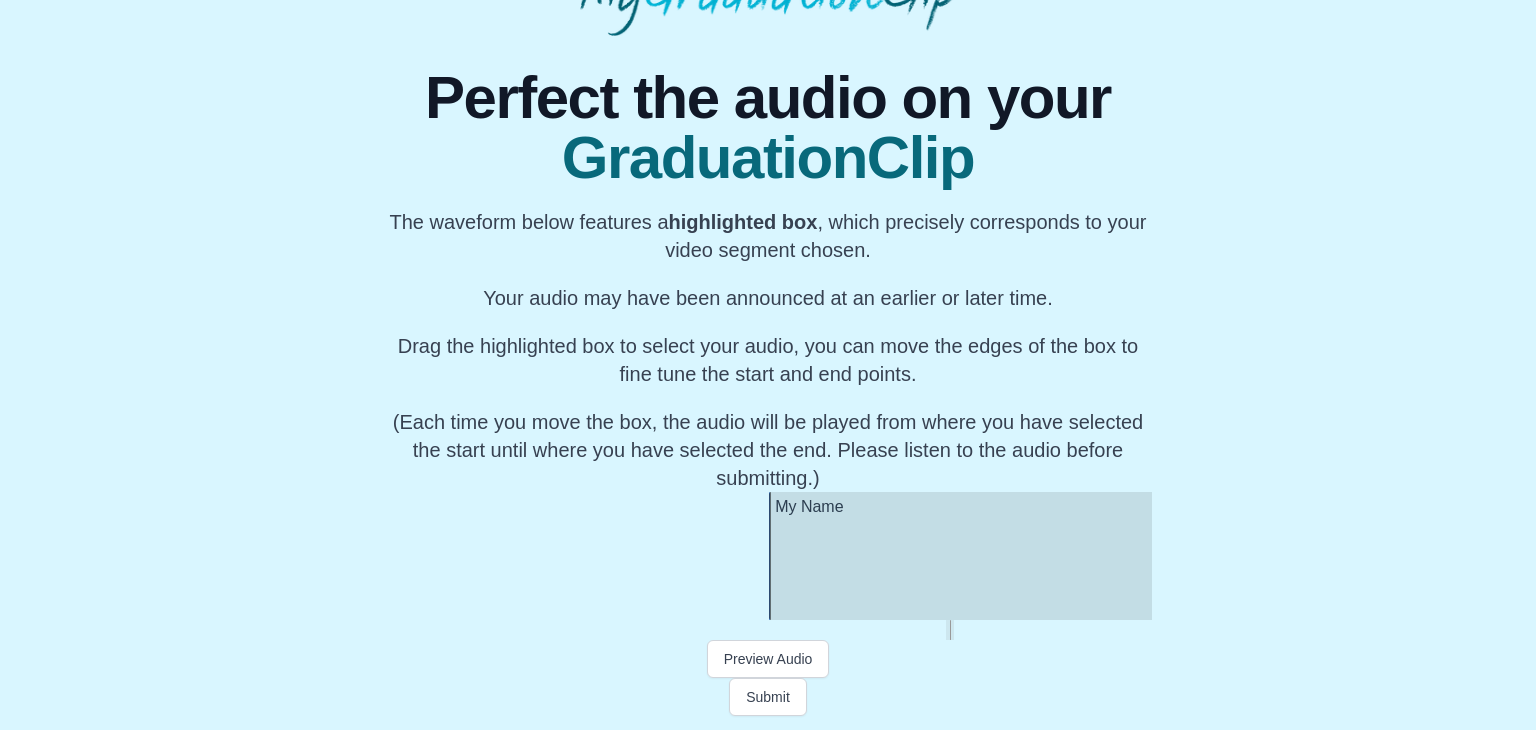 click at bounding box center [768, 630] 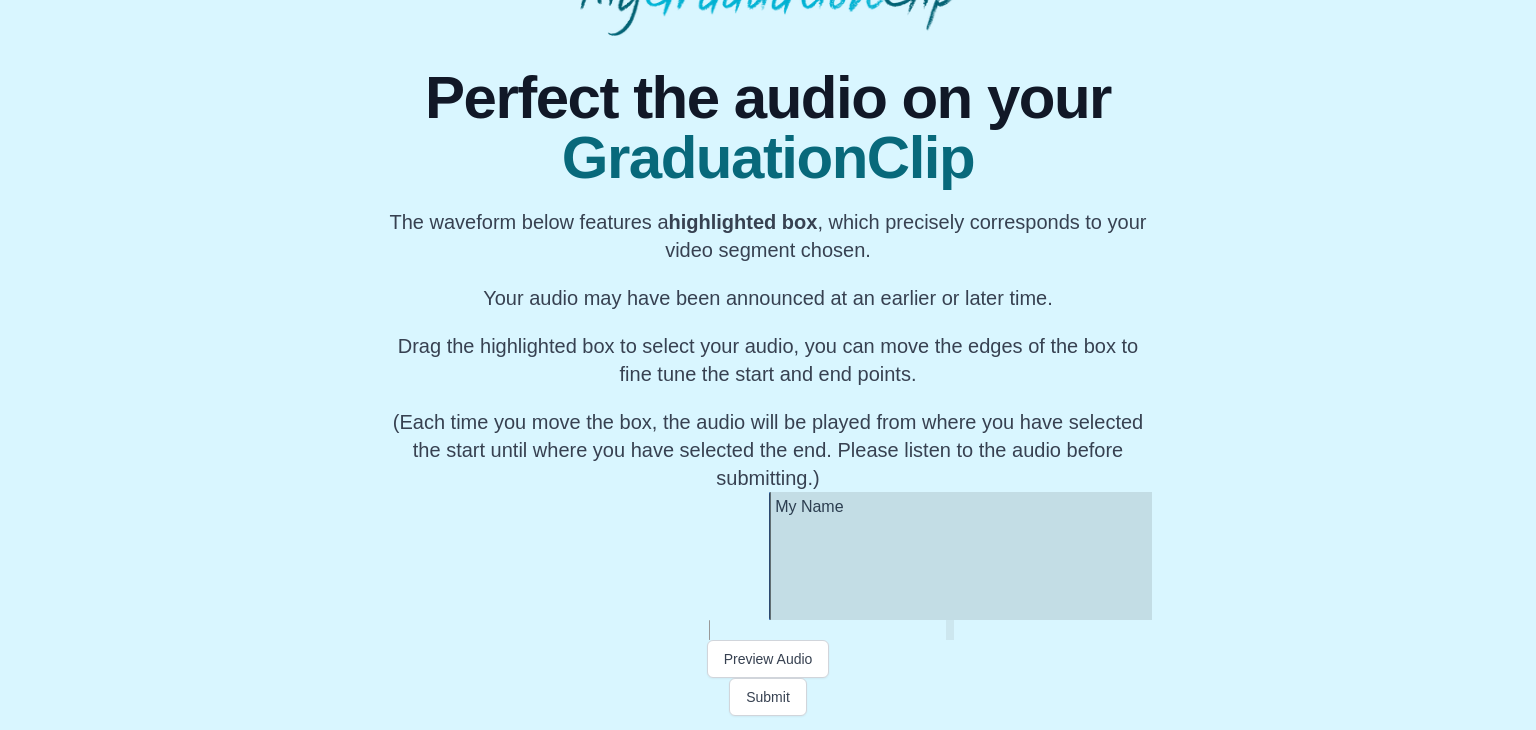 scroll, scrollTop: 0, scrollLeft: 29713, axis: horizontal 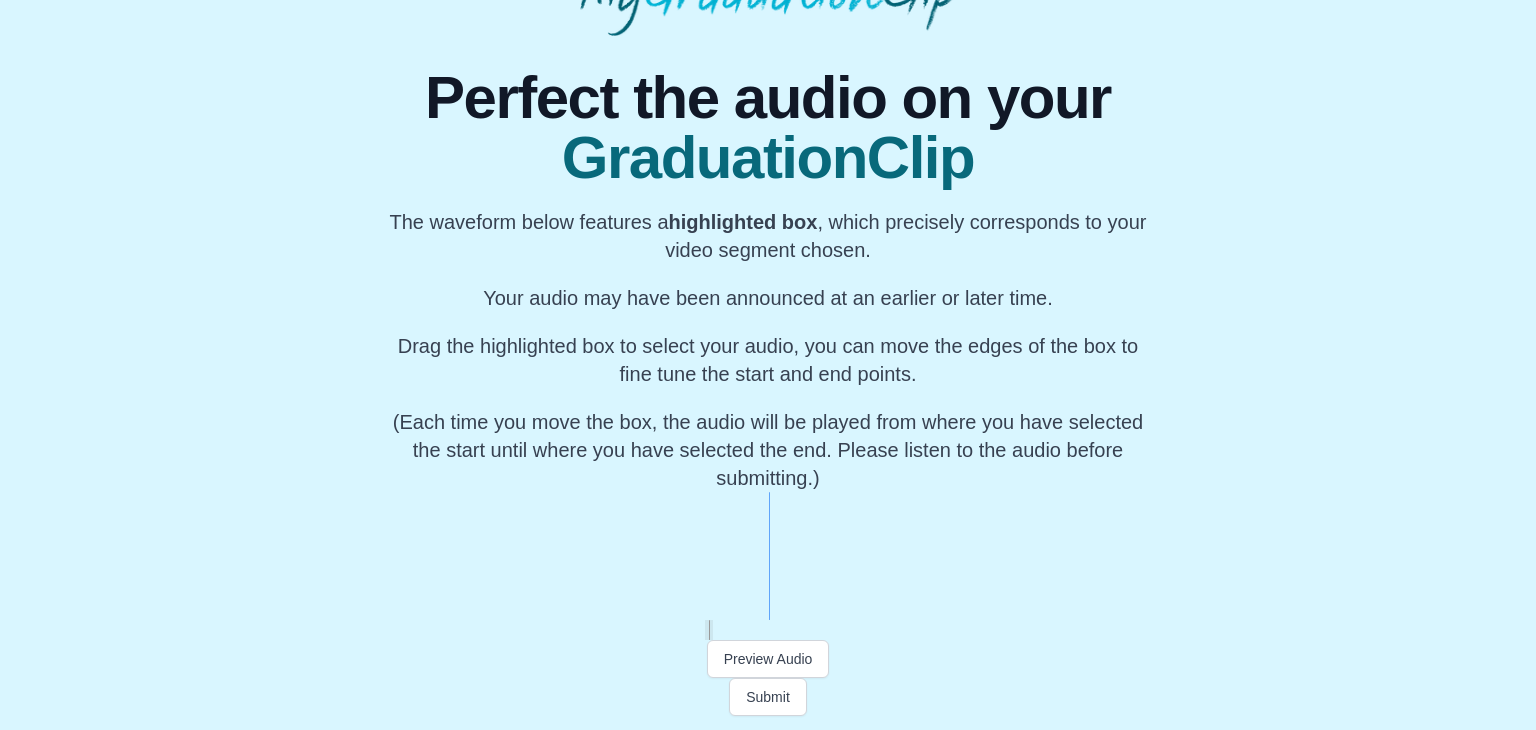click at bounding box center (6232, 556) 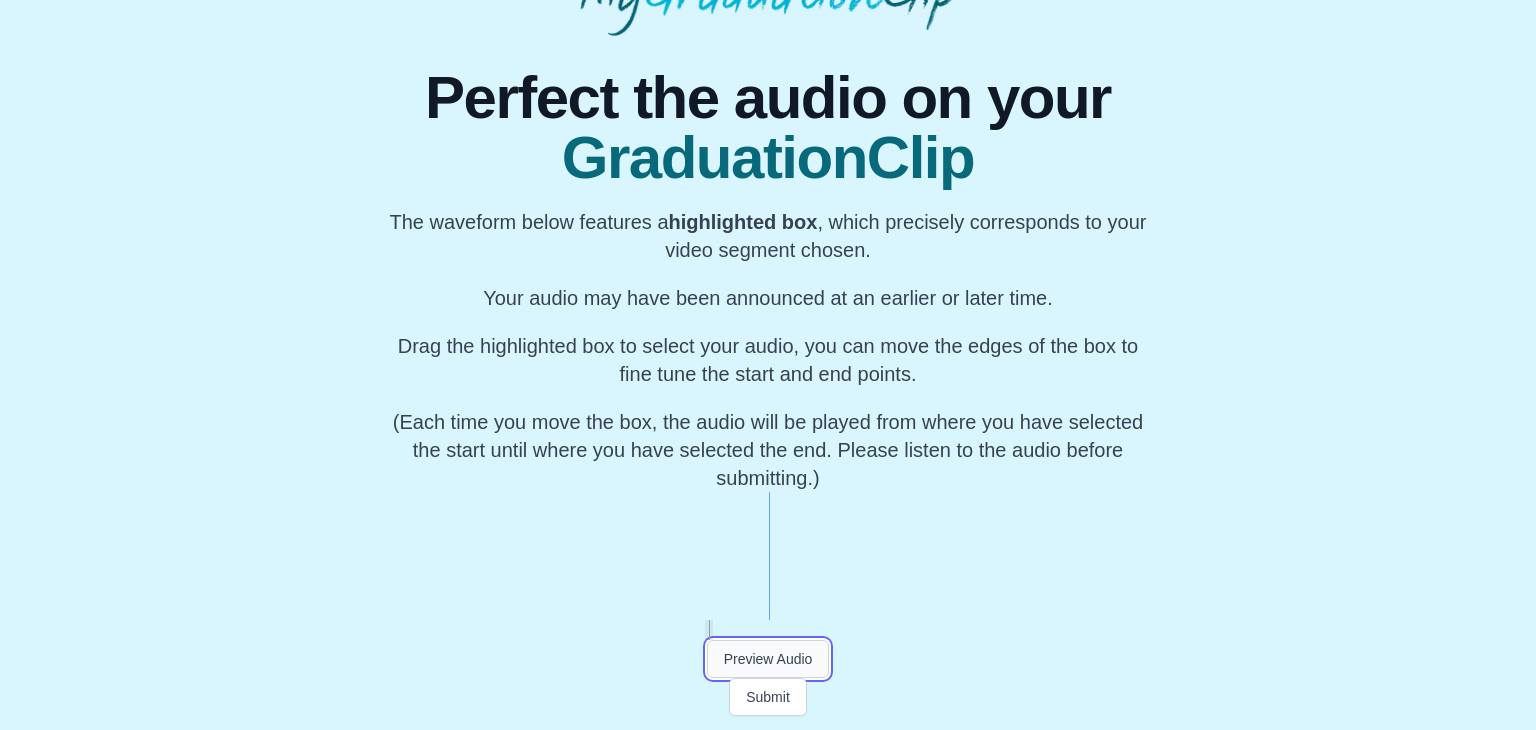 click on "Preview Audio" at bounding box center [768, 659] 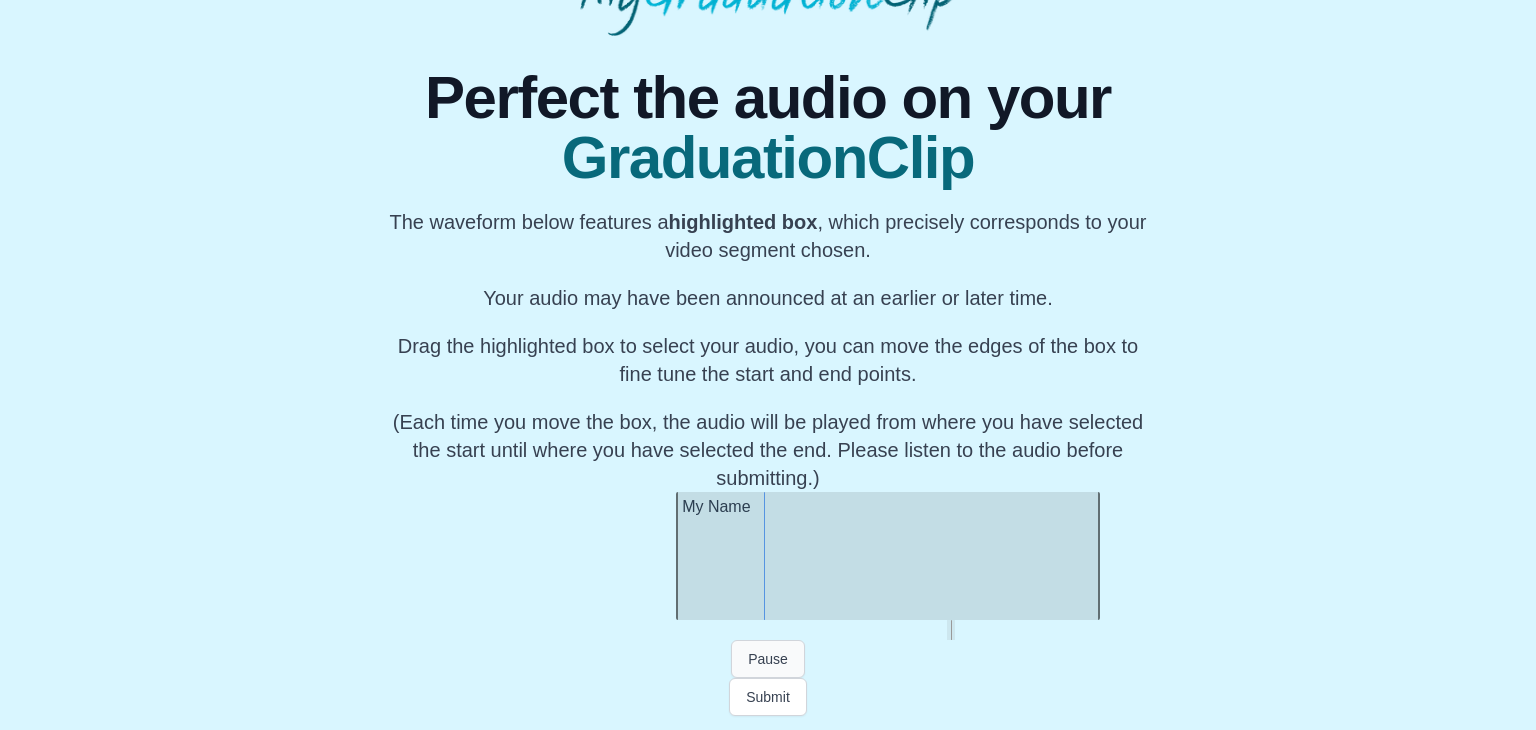click on "Pause" at bounding box center (768, 659) 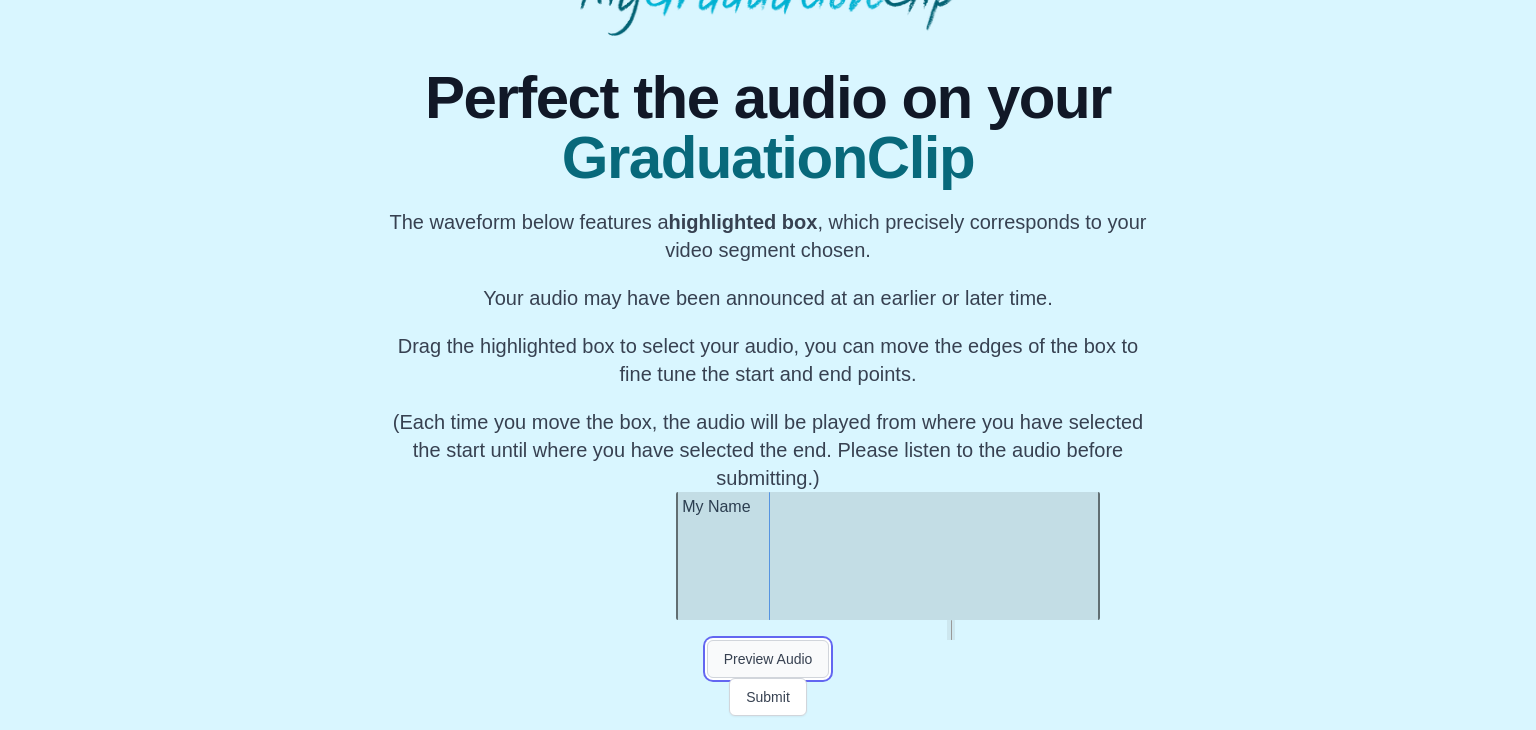 scroll, scrollTop: 0, scrollLeft: 52136, axis: horizontal 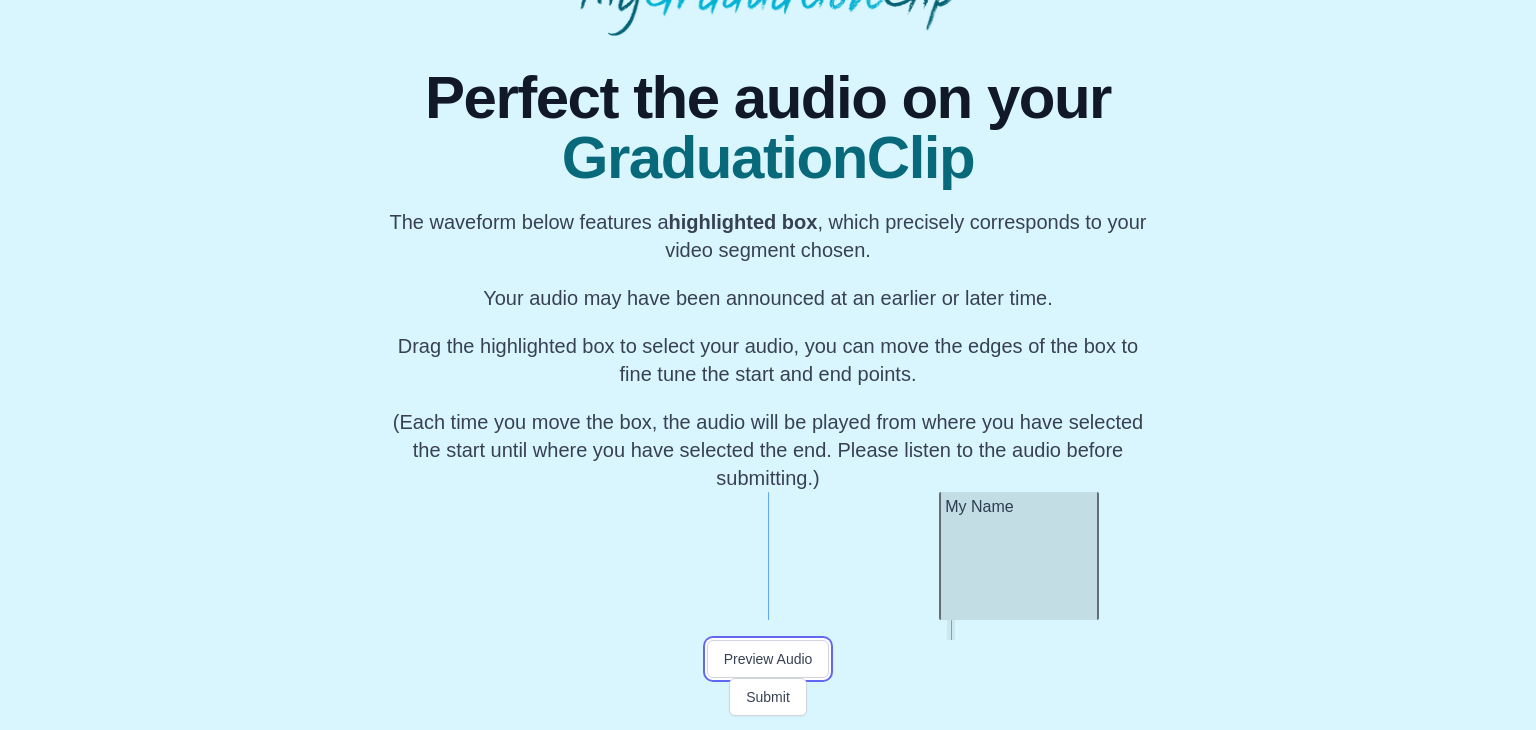 click at bounding box center (943, 556) 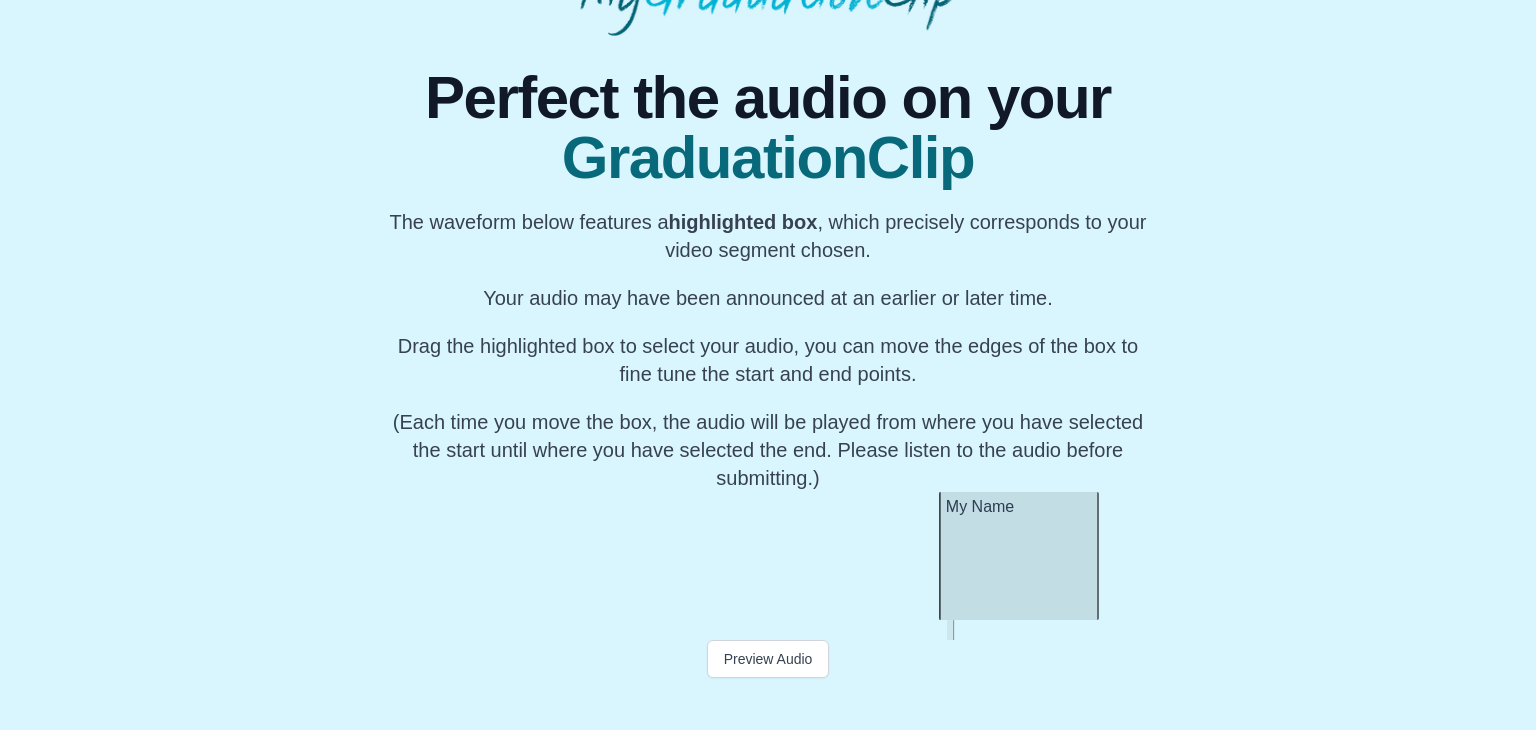 scroll, scrollTop: 0, scrollLeft: 52146, axis: horizontal 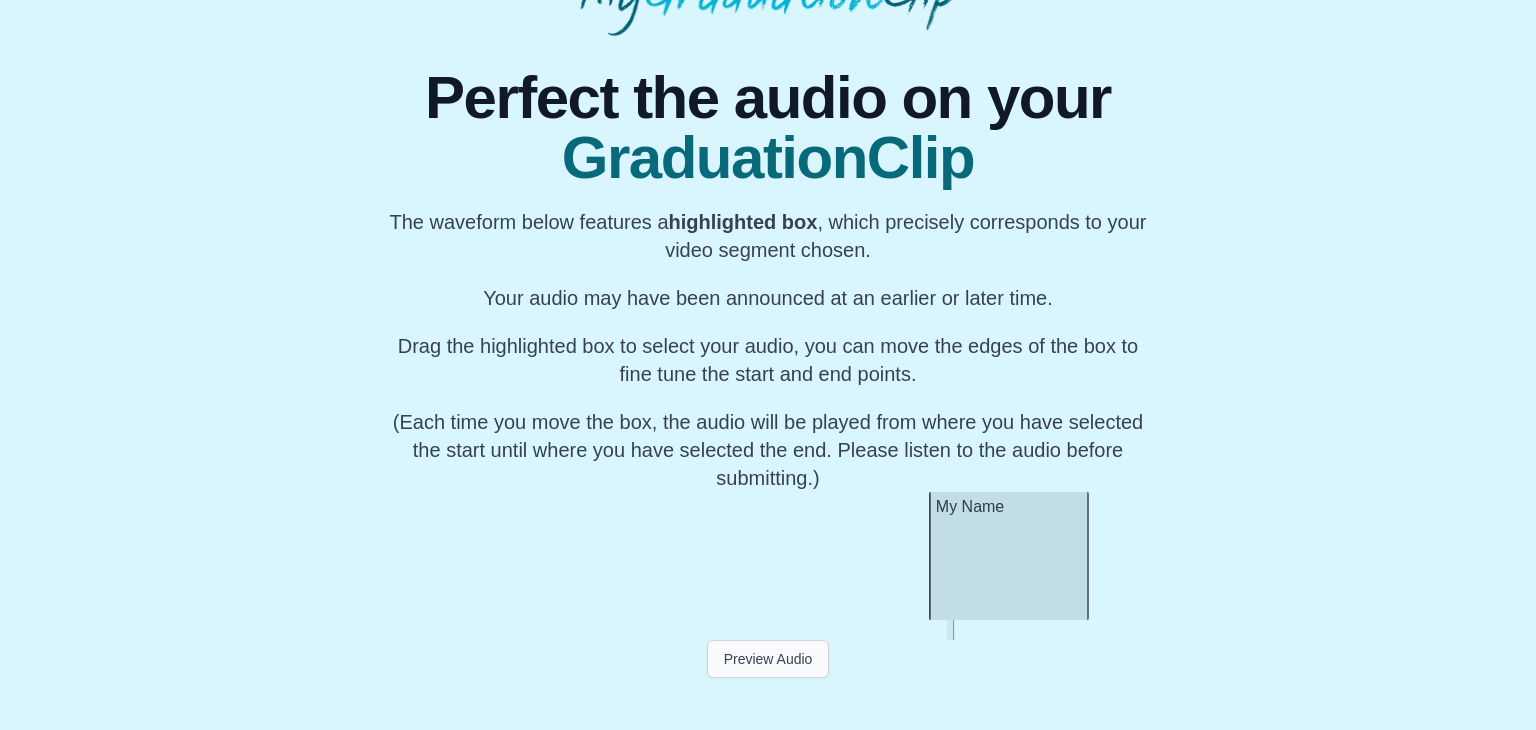 click on "Preview Audio" at bounding box center (768, 659) 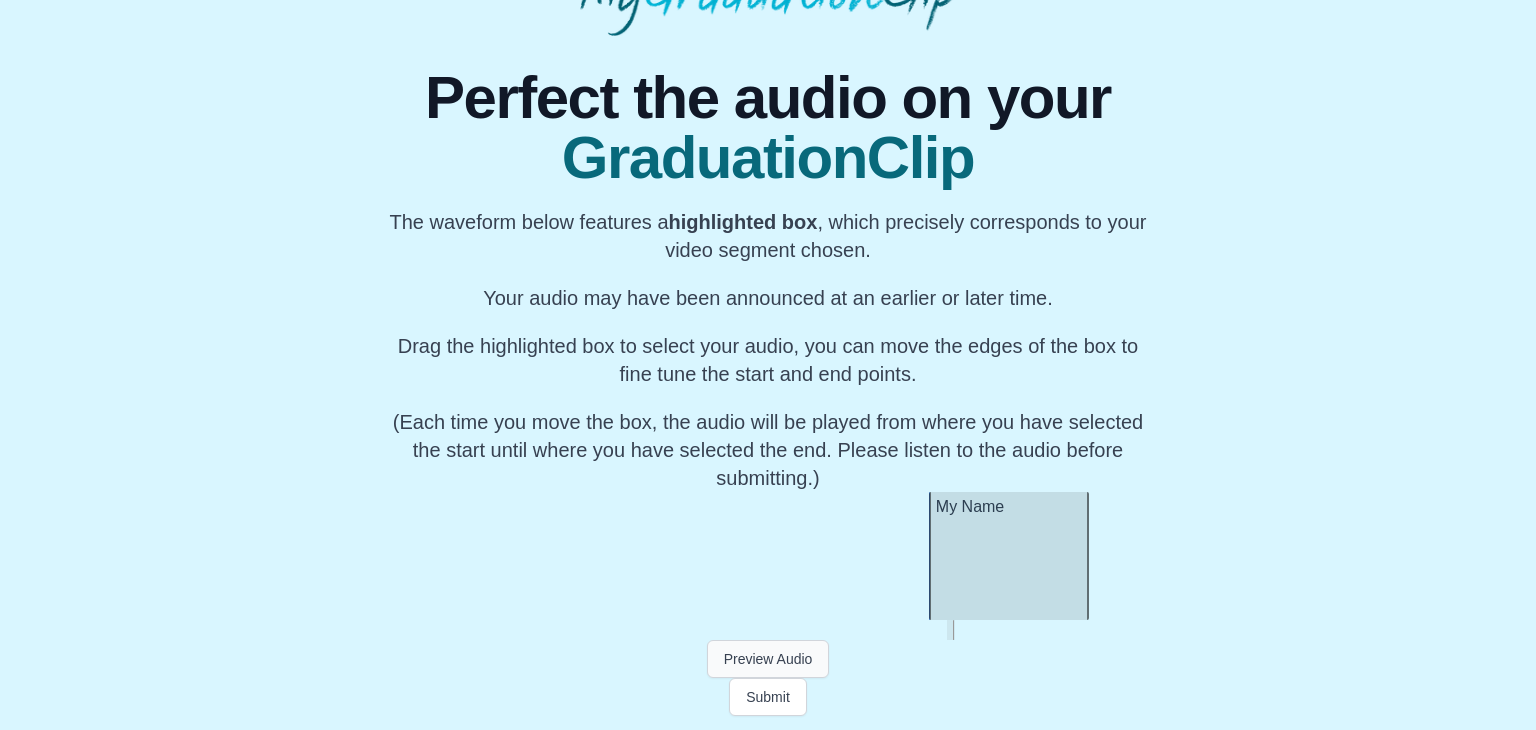 scroll, scrollTop: 0, scrollLeft: 52156, axis: horizontal 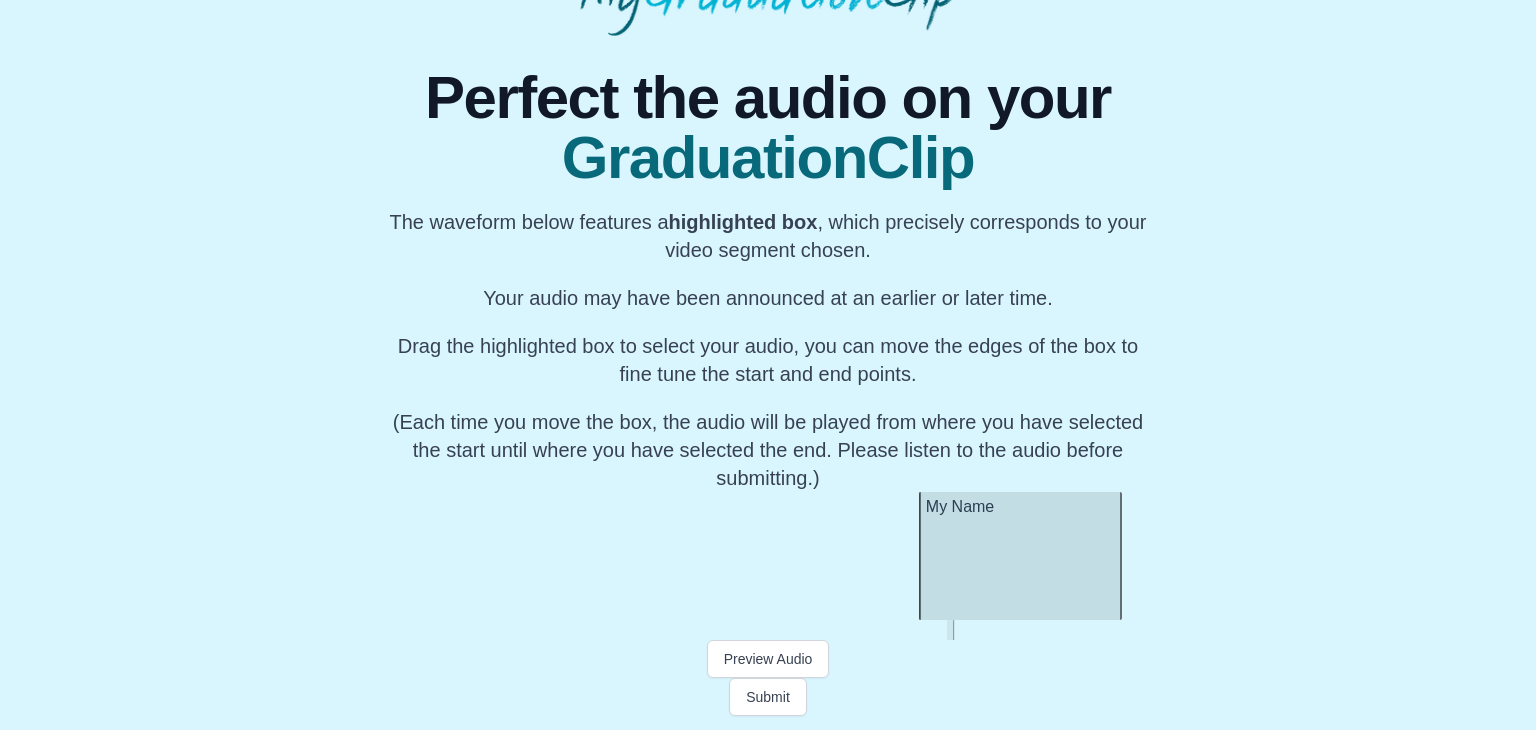 click at bounding box center [1118, 556] 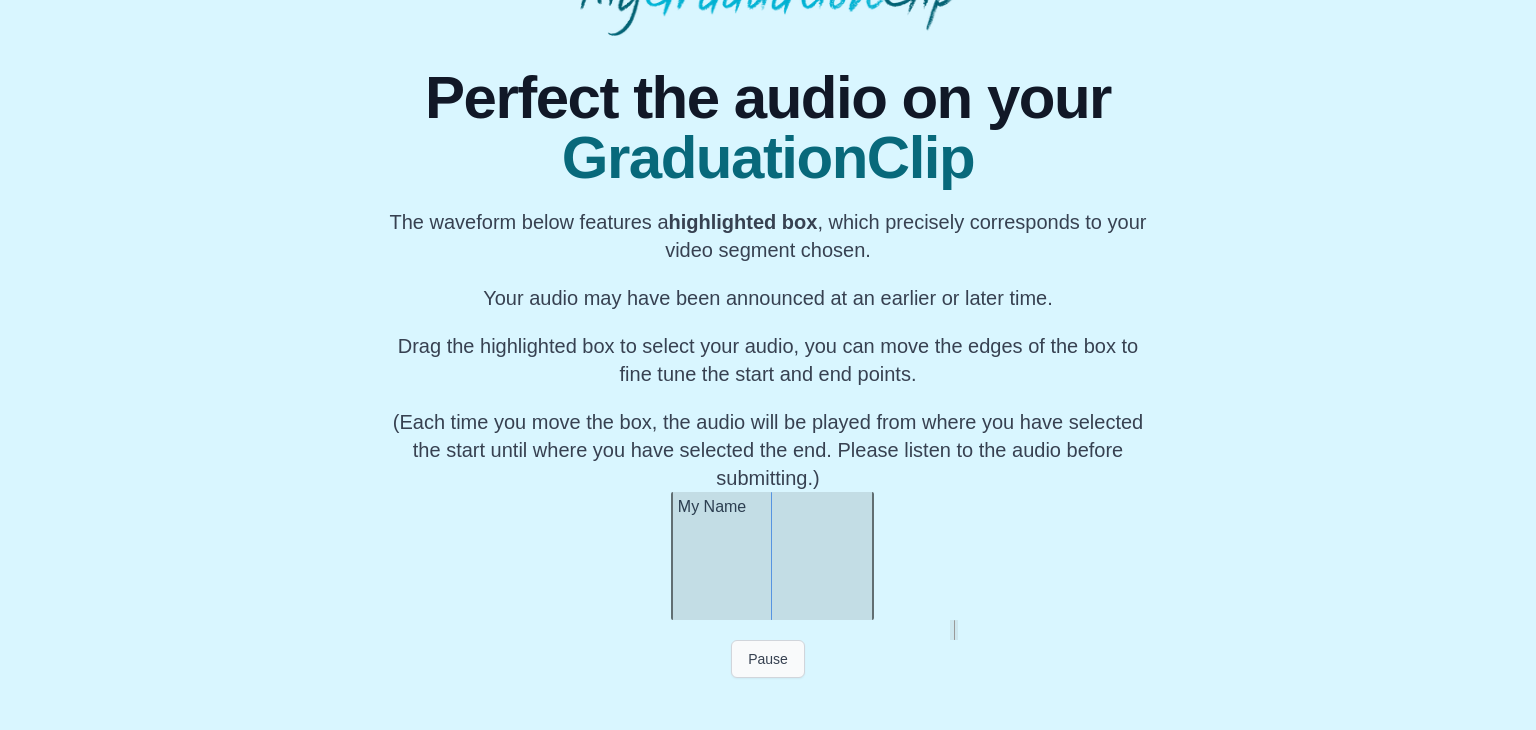 scroll, scrollTop: 0, scrollLeft: 52408, axis: horizontal 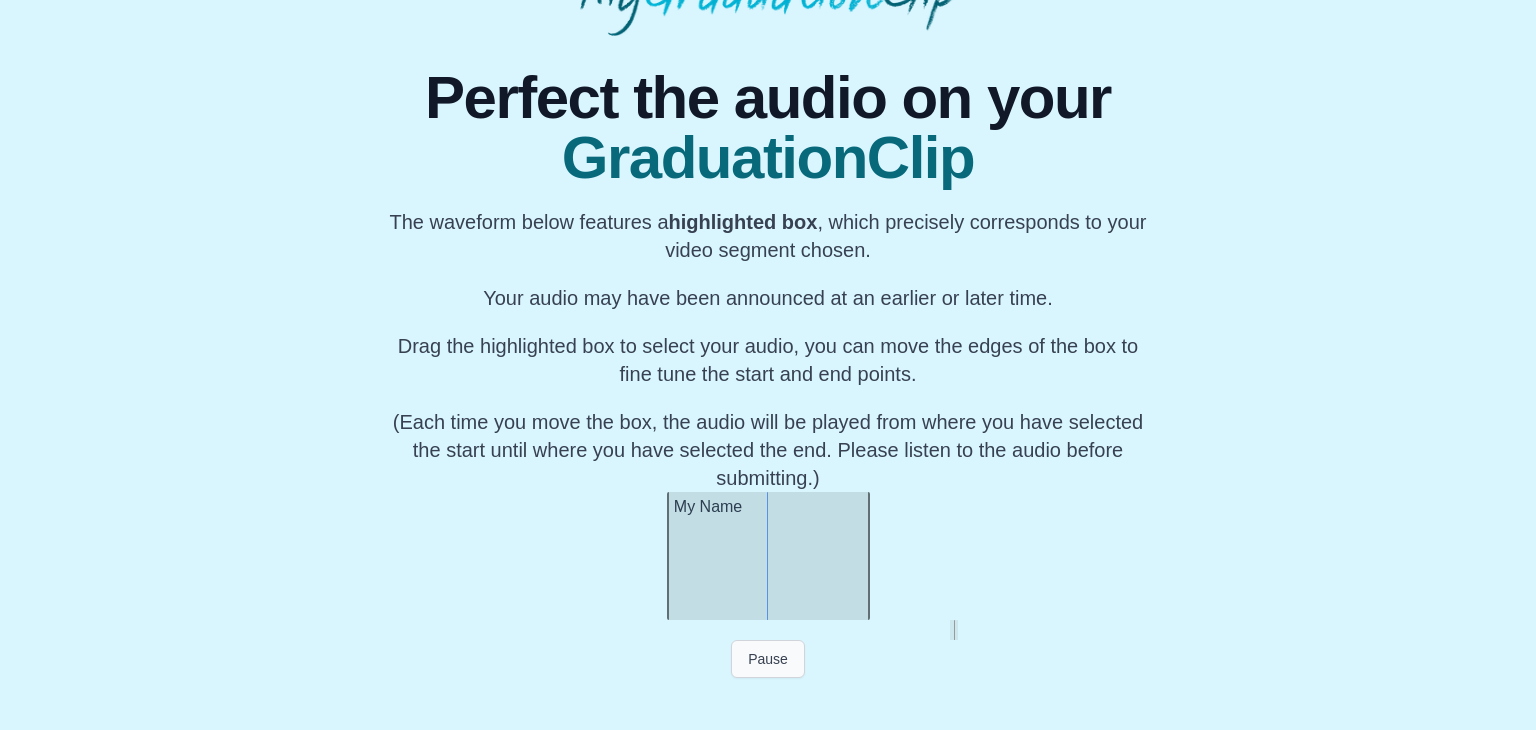 click on "Pause" at bounding box center [768, 659] 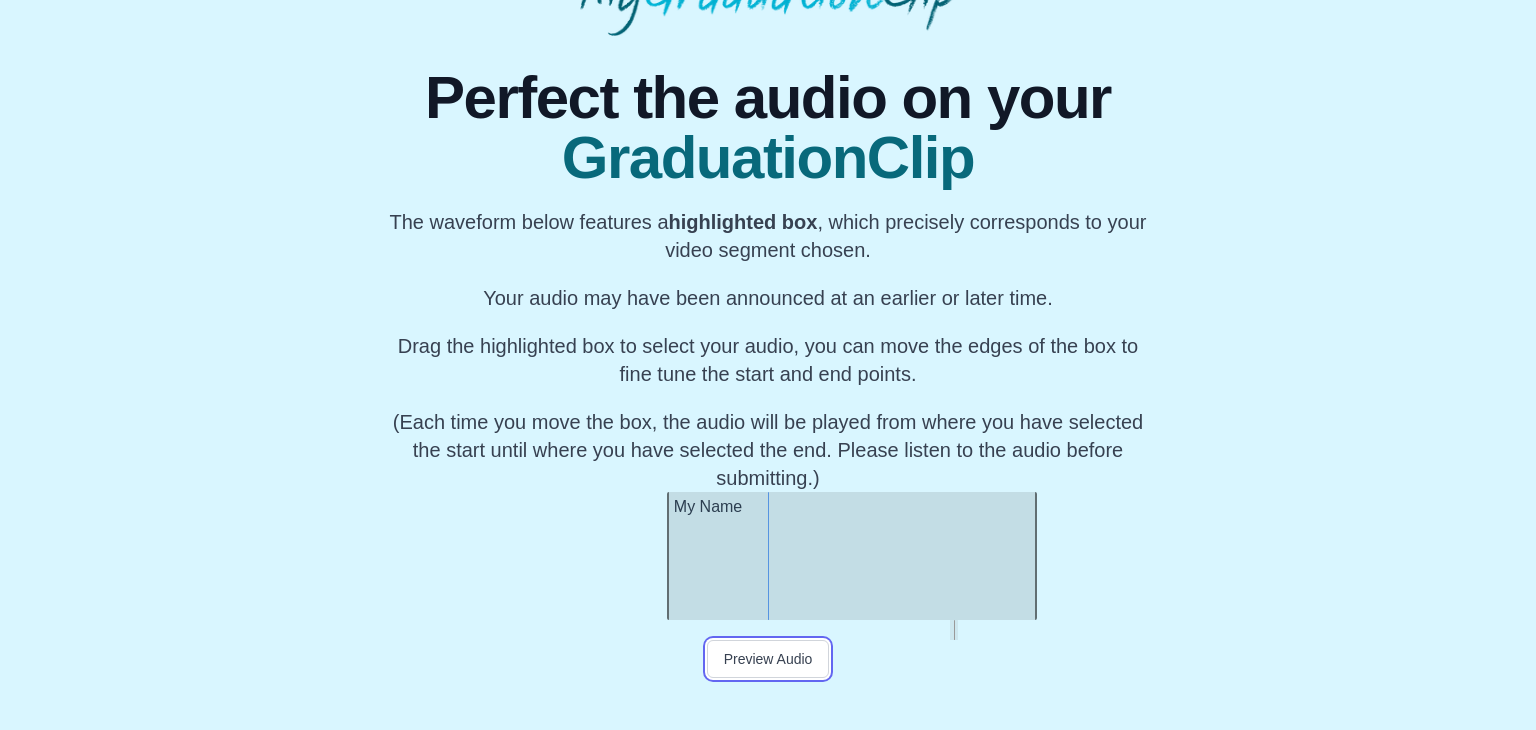 click at bounding box center [1033, 556] 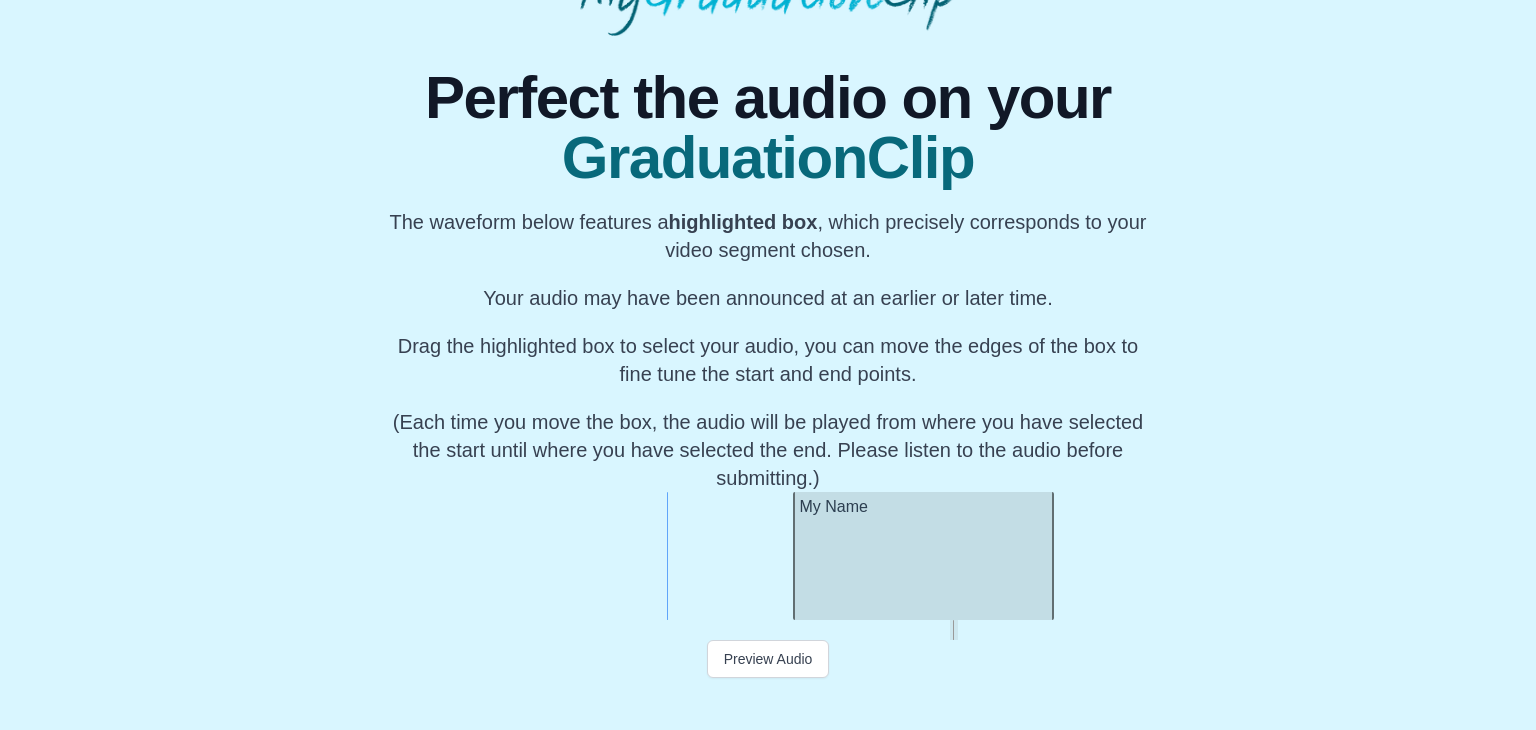 click at bounding box center [797, 556] 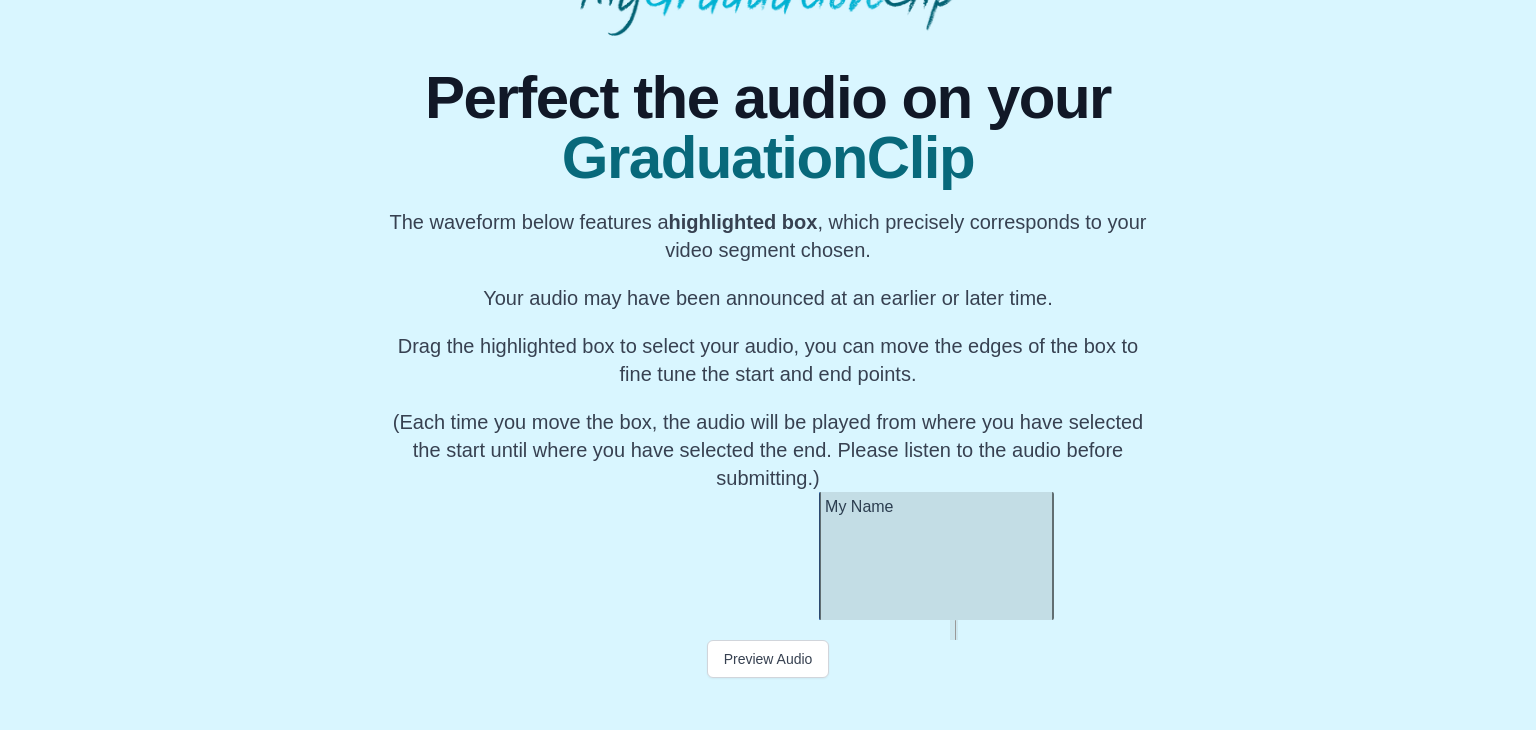 scroll, scrollTop: 0, scrollLeft: 52418, axis: horizontal 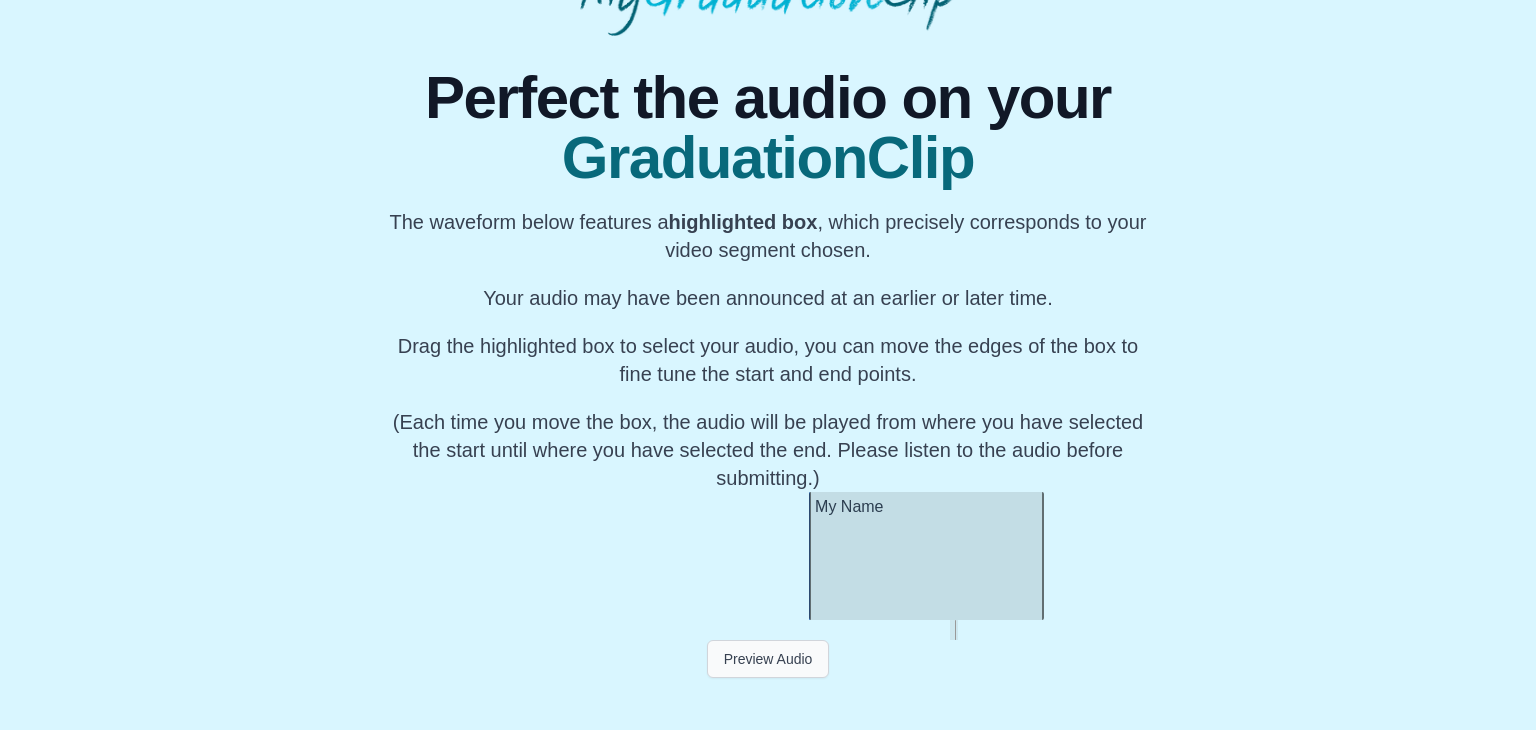 click on "Preview Audio" at bounding box center [768, 659] 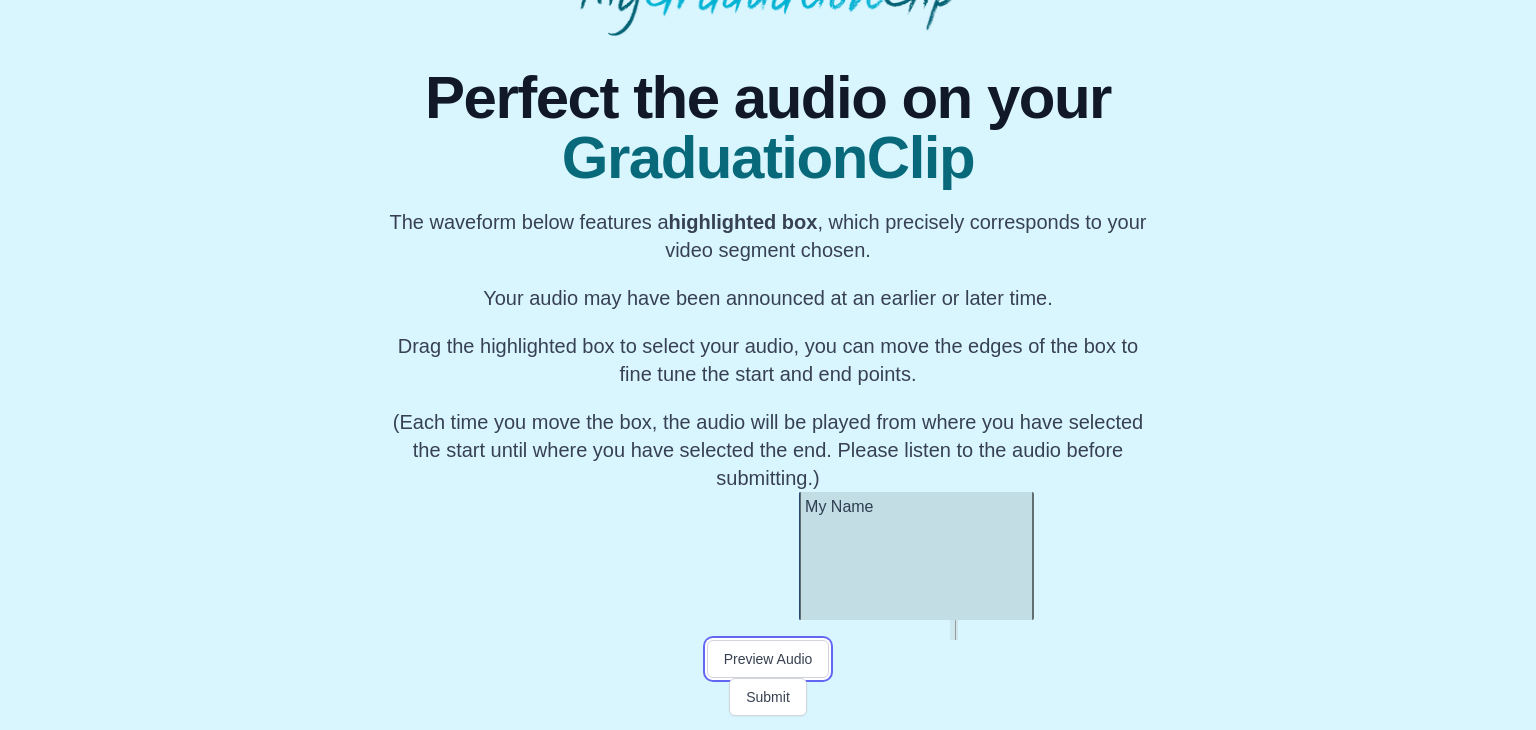 click on "Preview Audio" at bounding box center [768, 659] 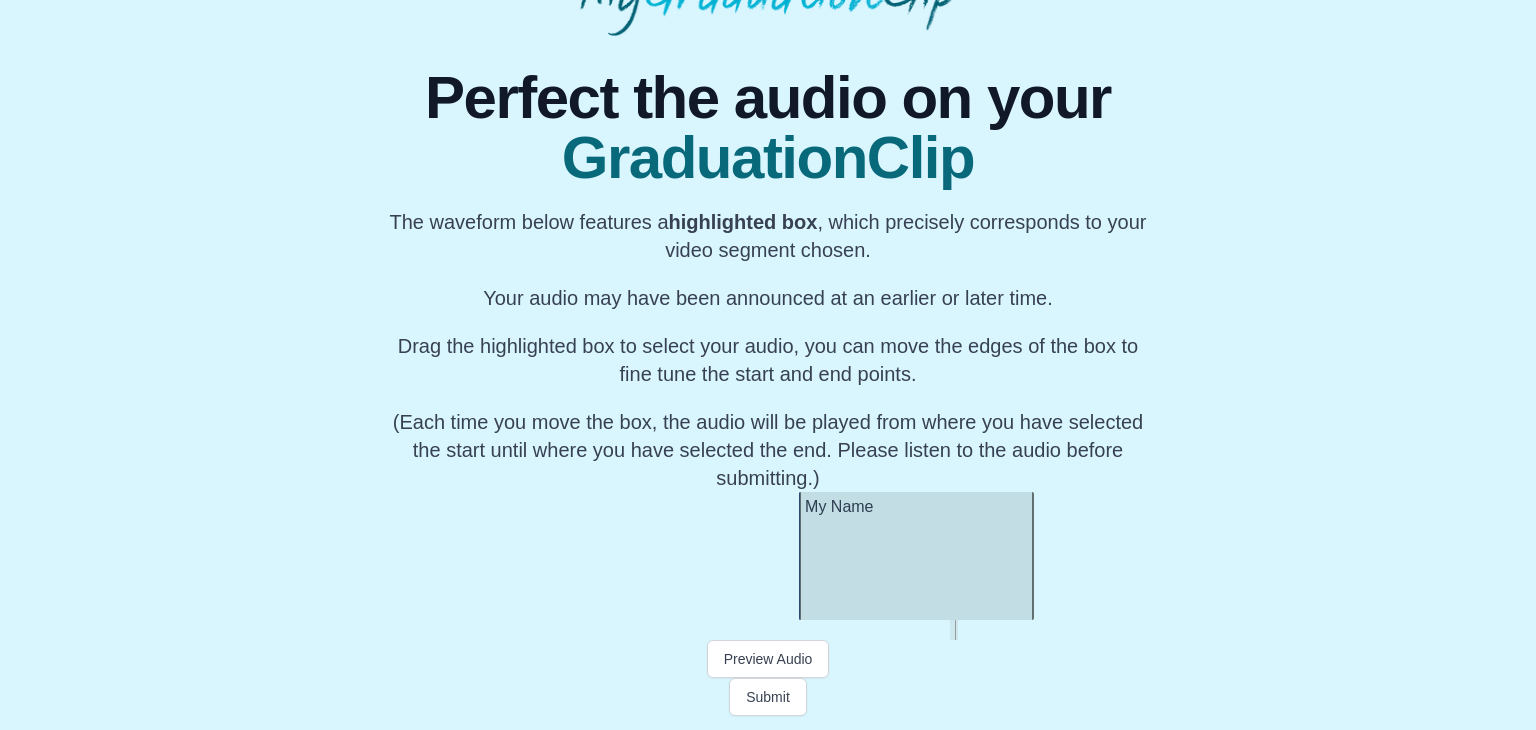scroll, scrollTop: 0, scrollLeft: 52439, axis: horizontal 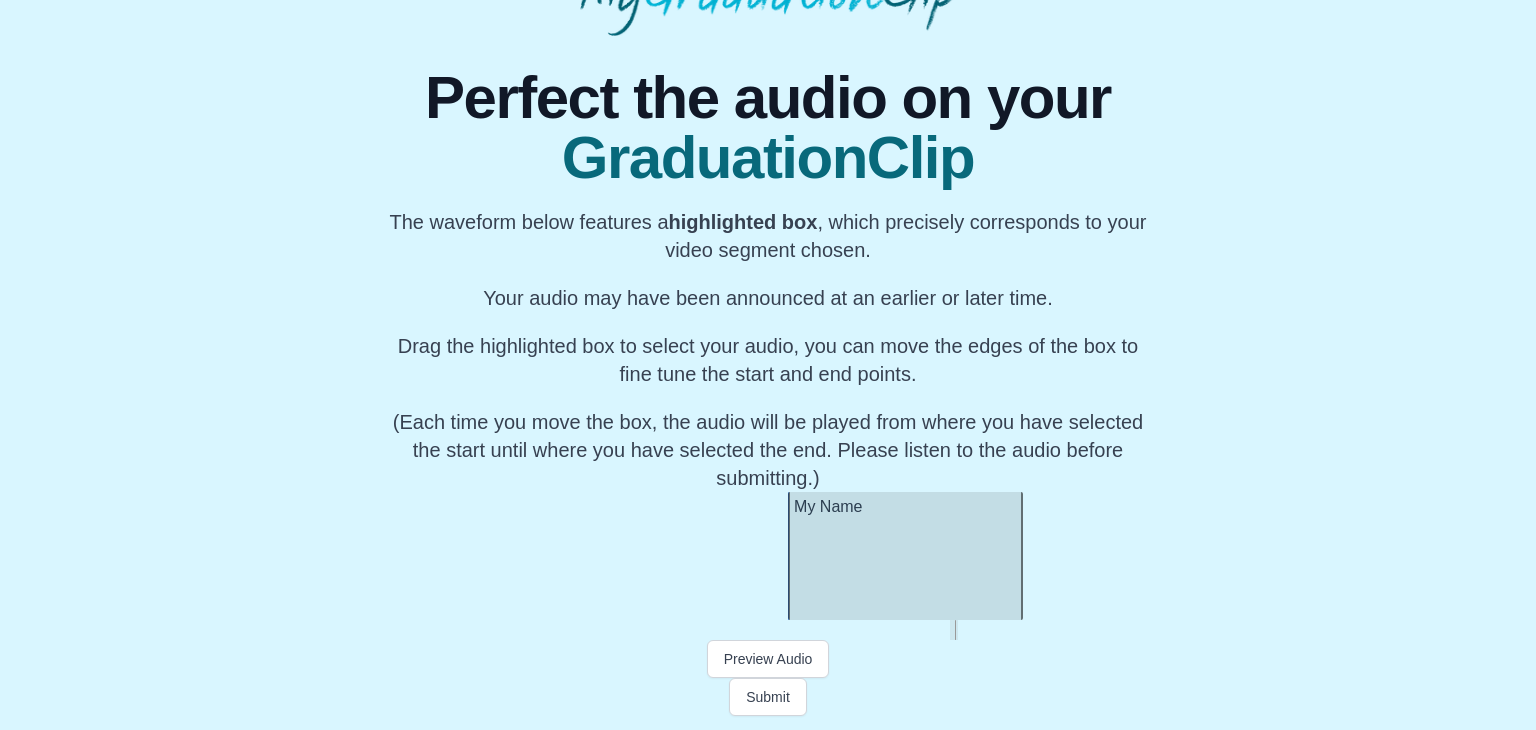 click at bounding box center (768, 630) 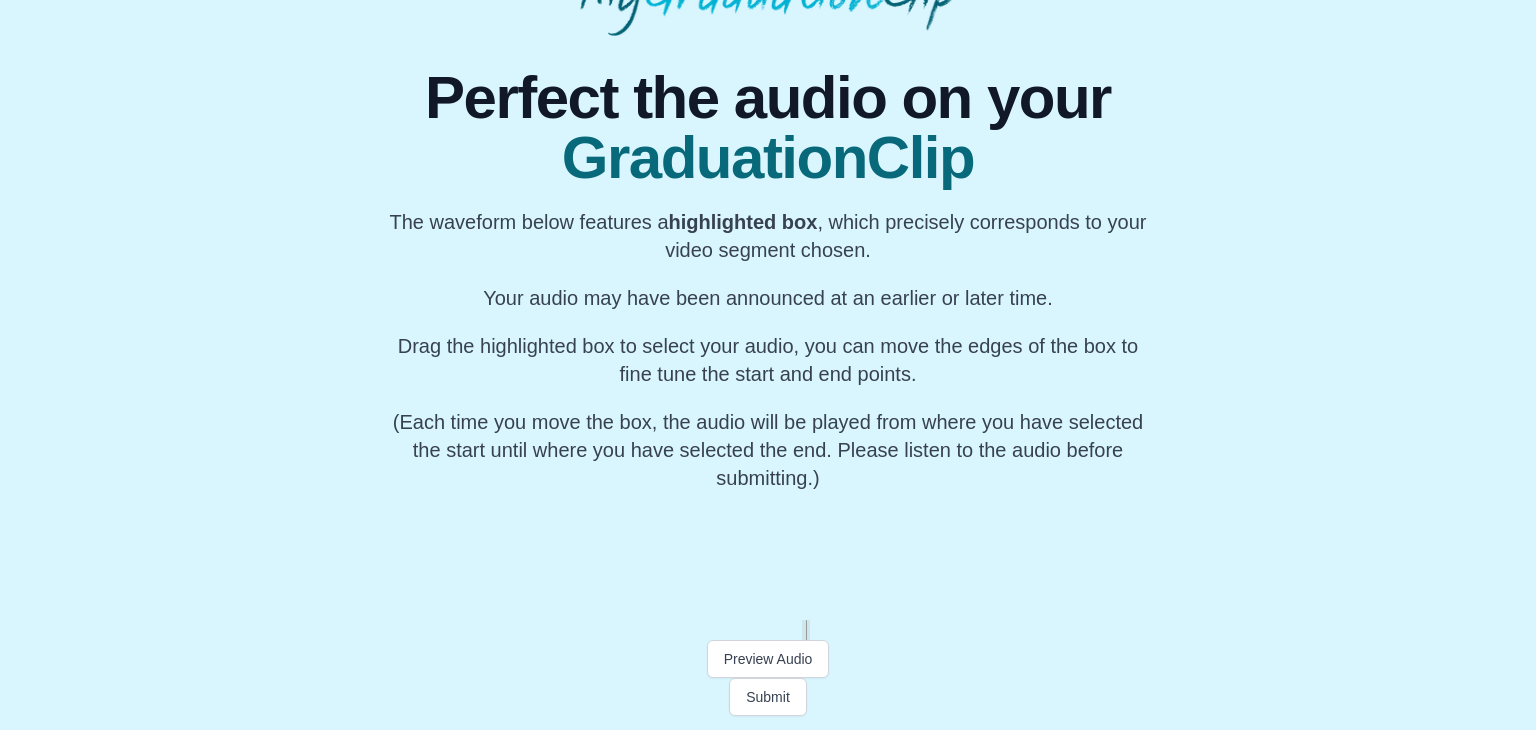 scroll, scrollTop: 0, scrollLeft: 38696, axis: horizontal 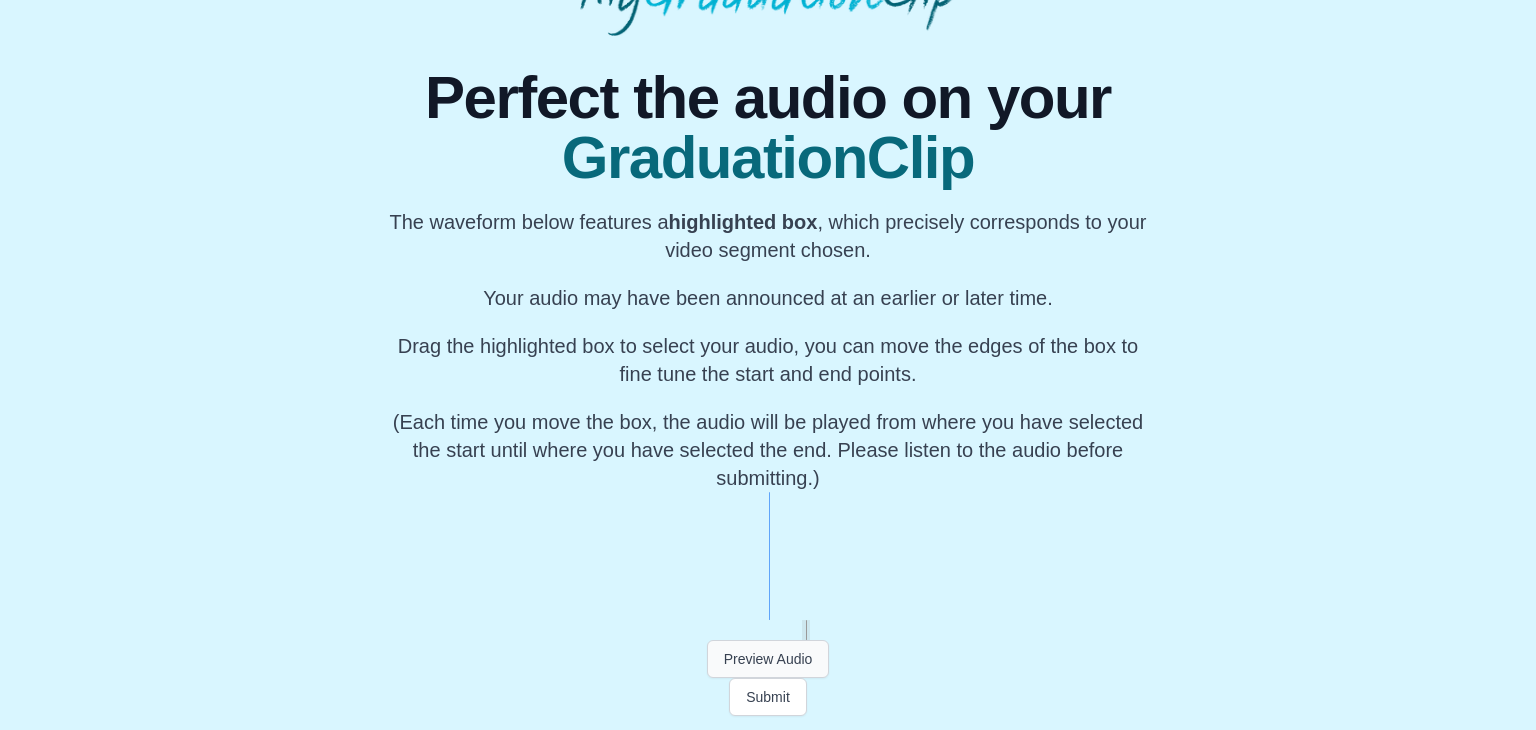 click on "Preview Audio" at bounding box center (768, 659) 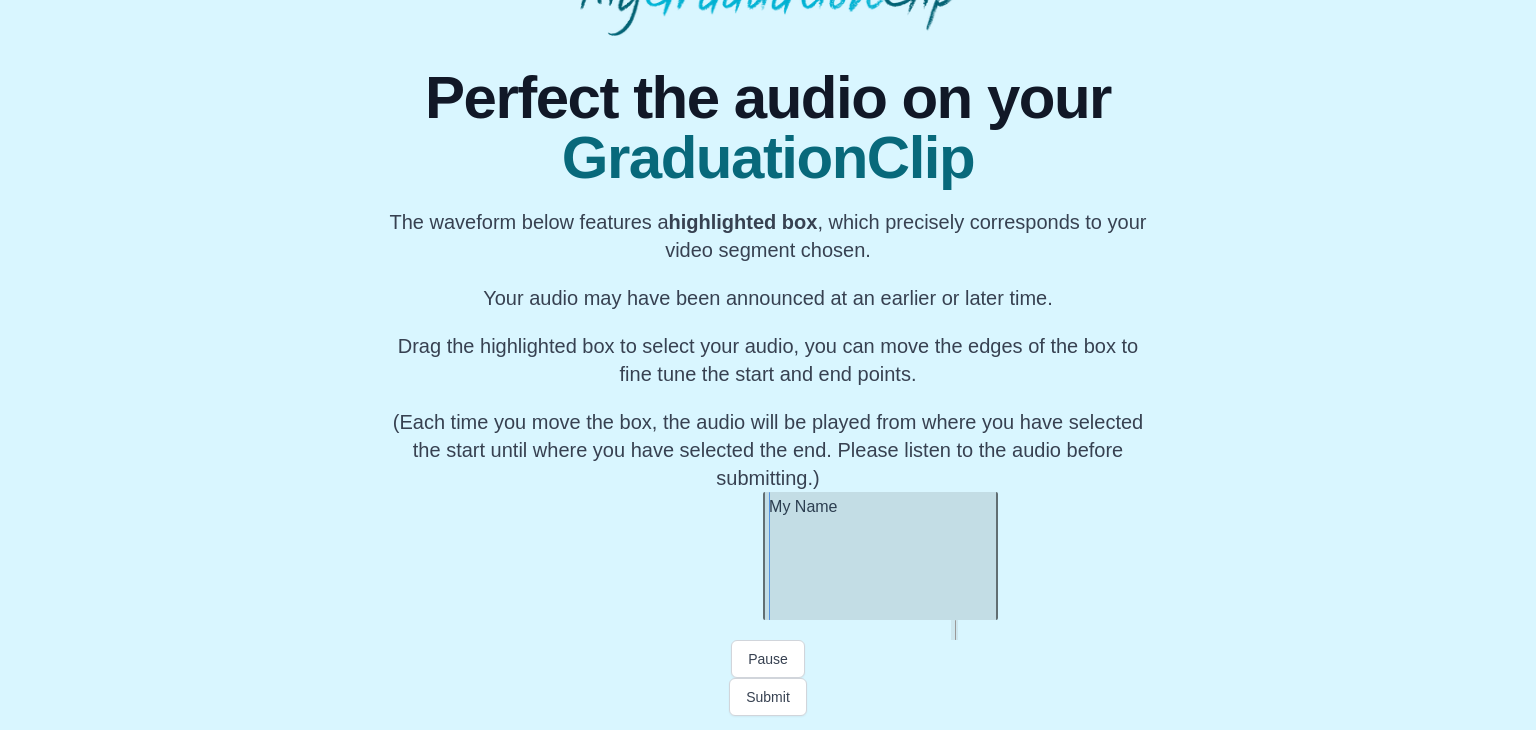 click on "Pause" at bounding box center [768, 659] 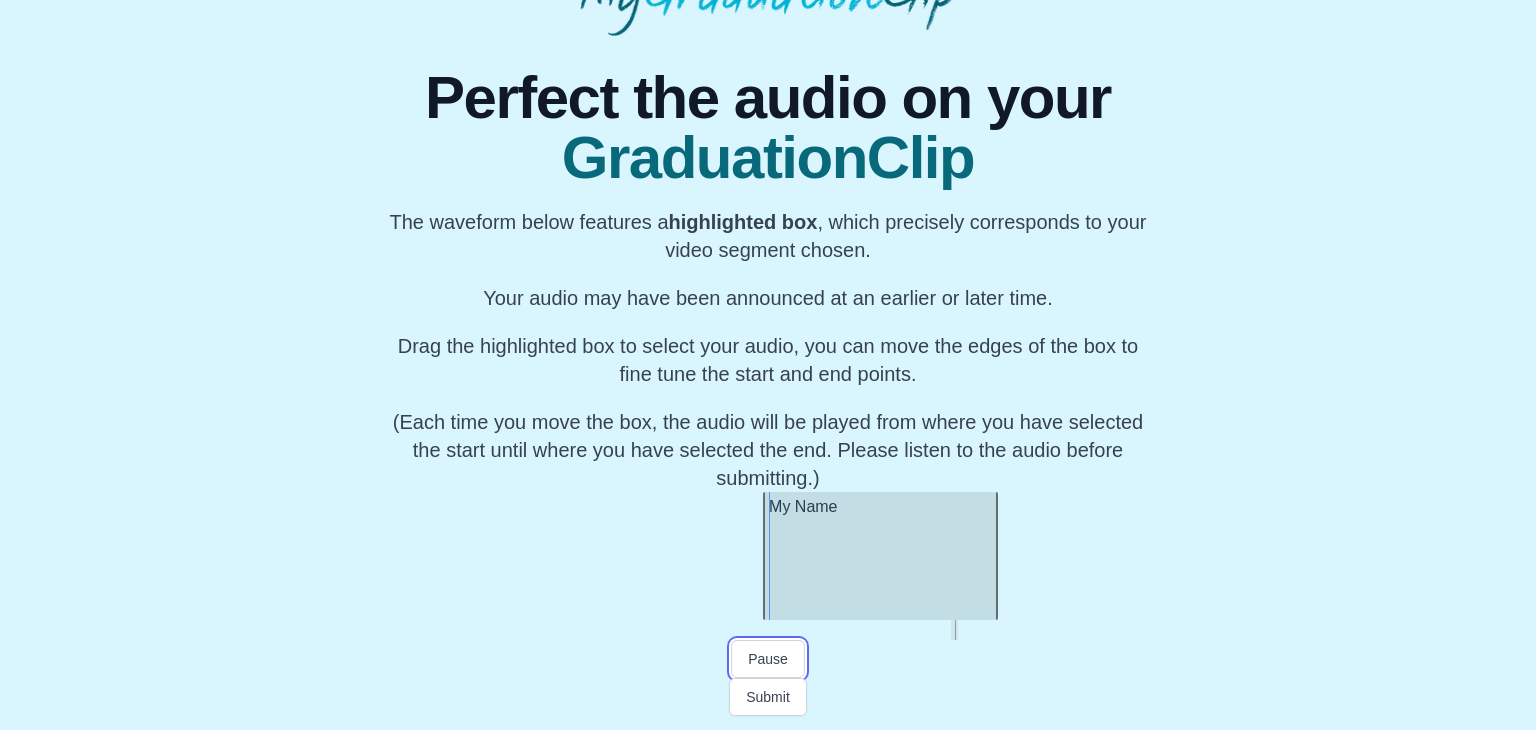 scroll, scrollTop: 0, scrollLeft: 52467, axis: horizontal 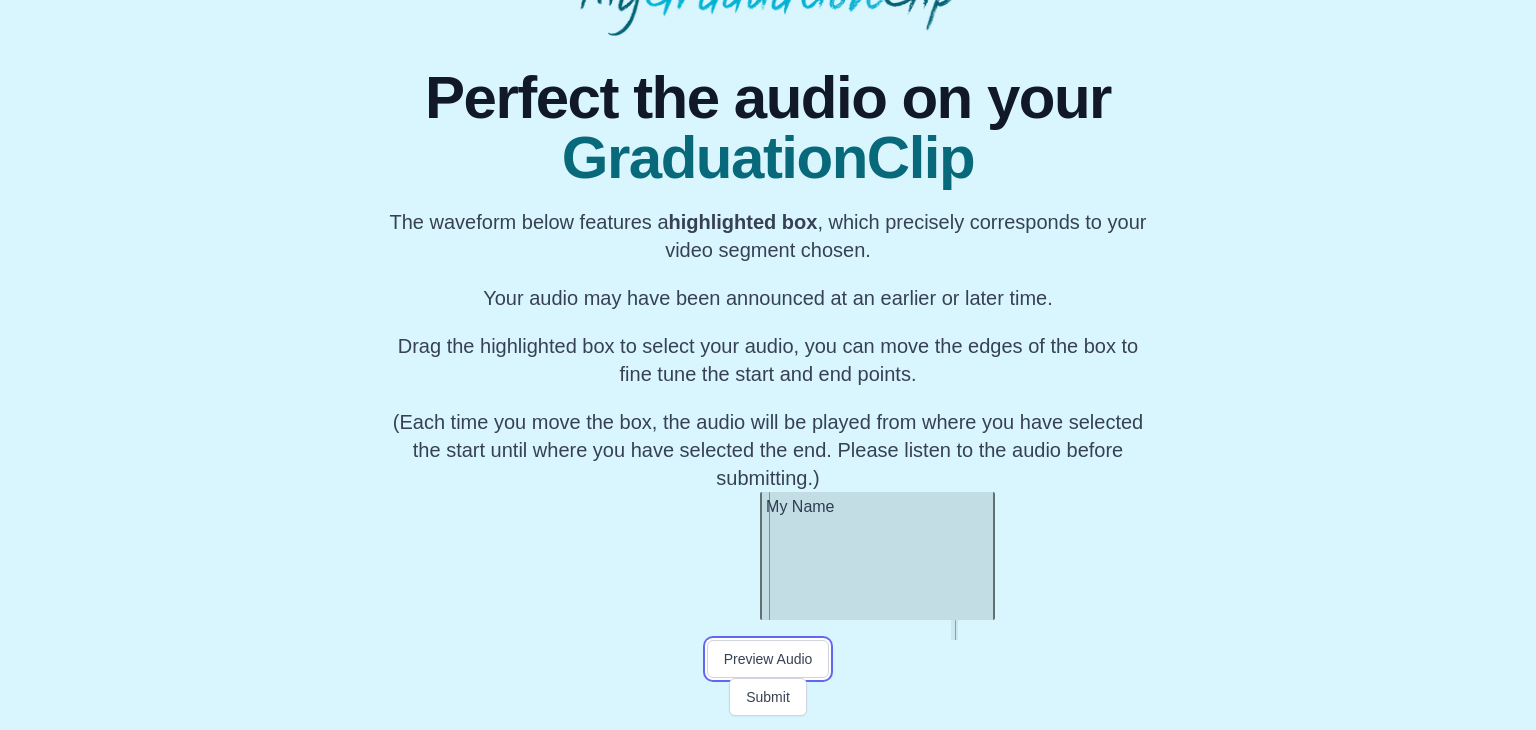 click on "Preview Audio" at bounding box center [768, 659] 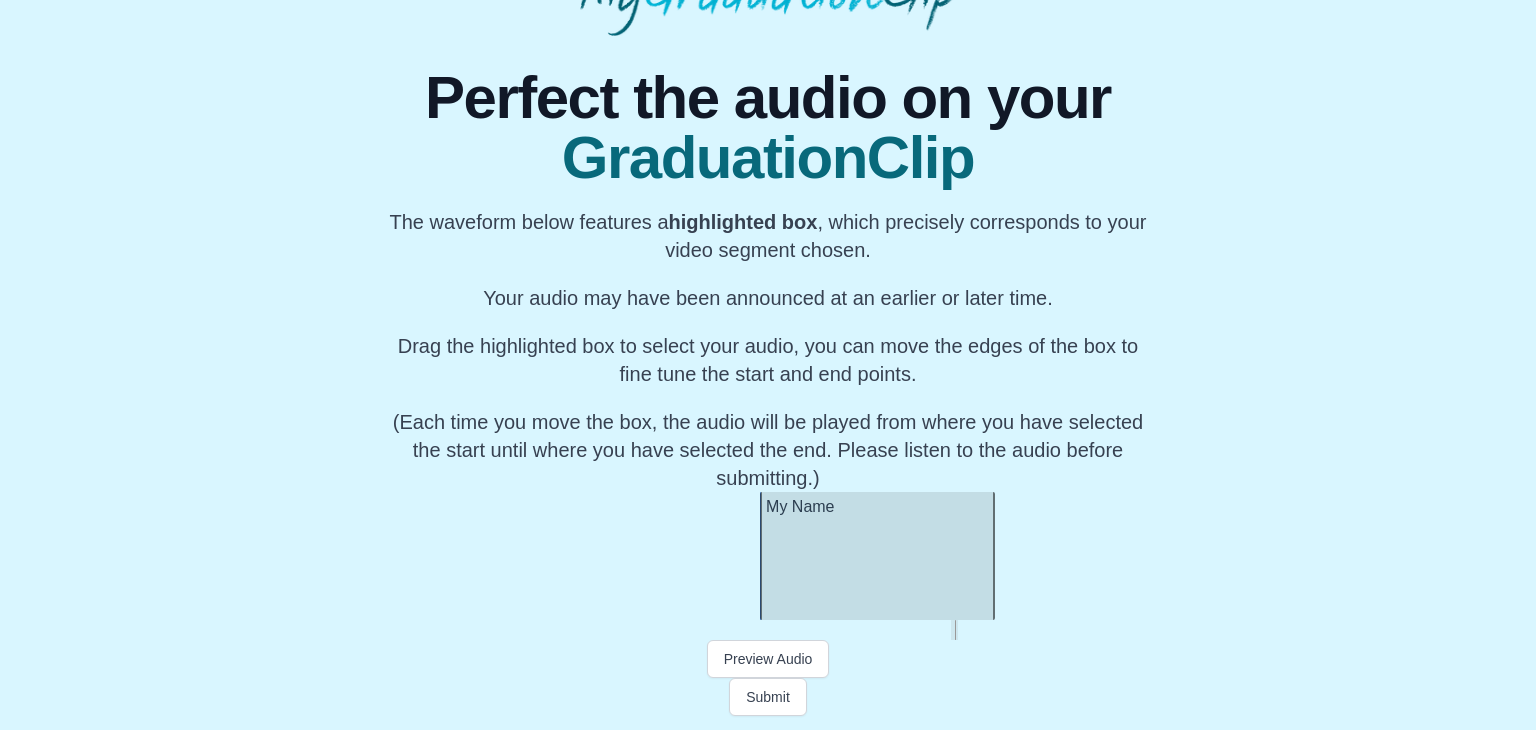 click on "Preview Audio" at bounding box center (768, 659) 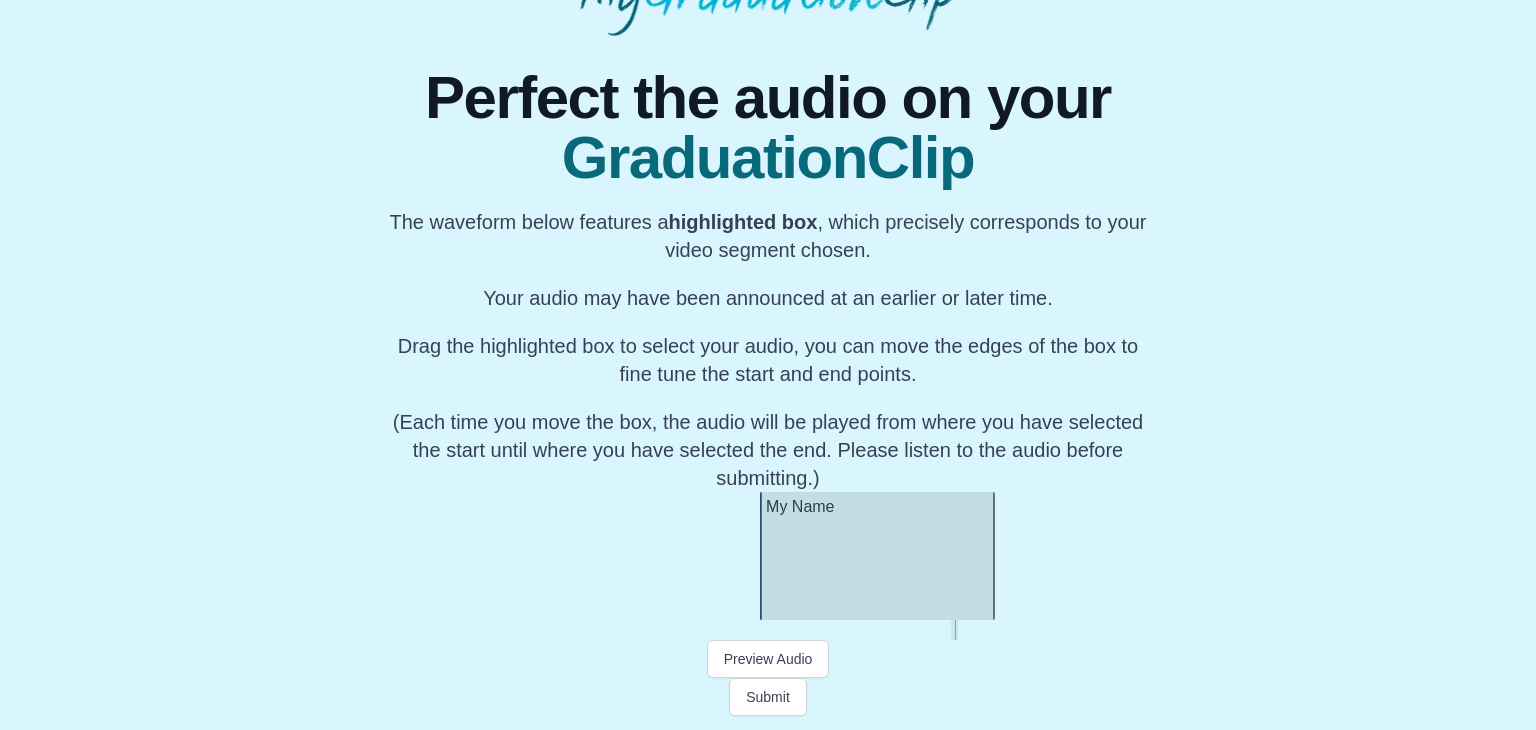 click at bounding box center [768, 630] 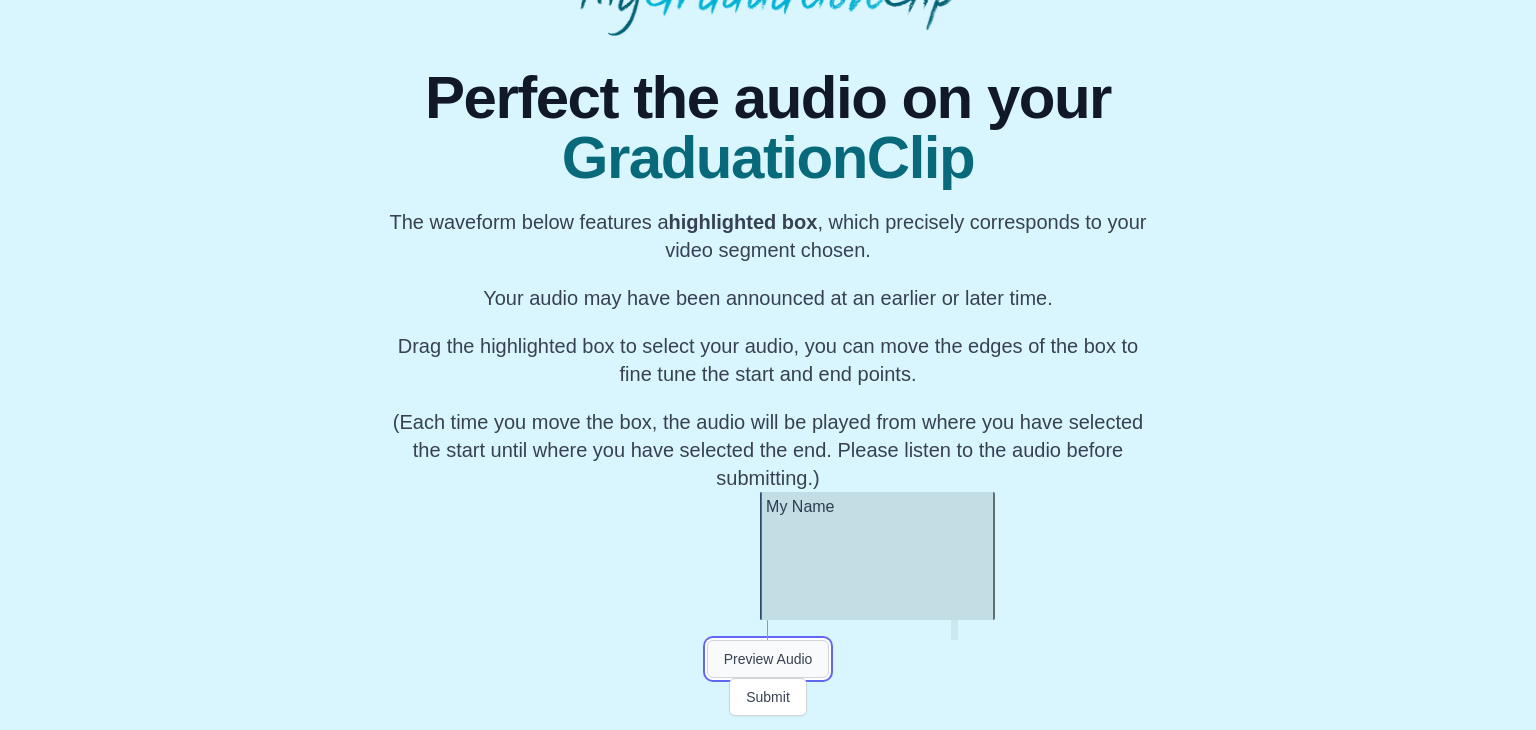 click on "Preview Audio" at bounding box center (768, 659) 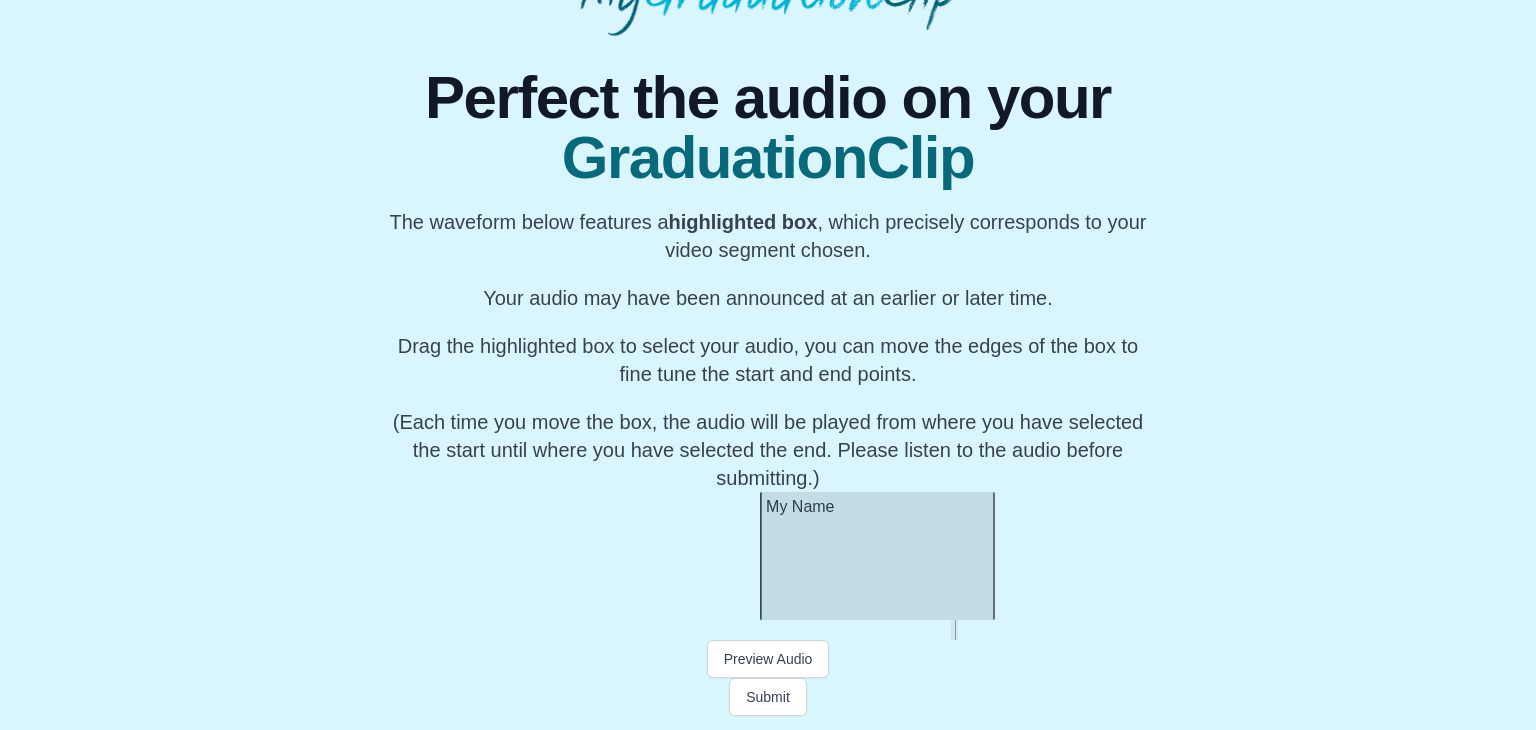 click at bounding box center [768, 630] 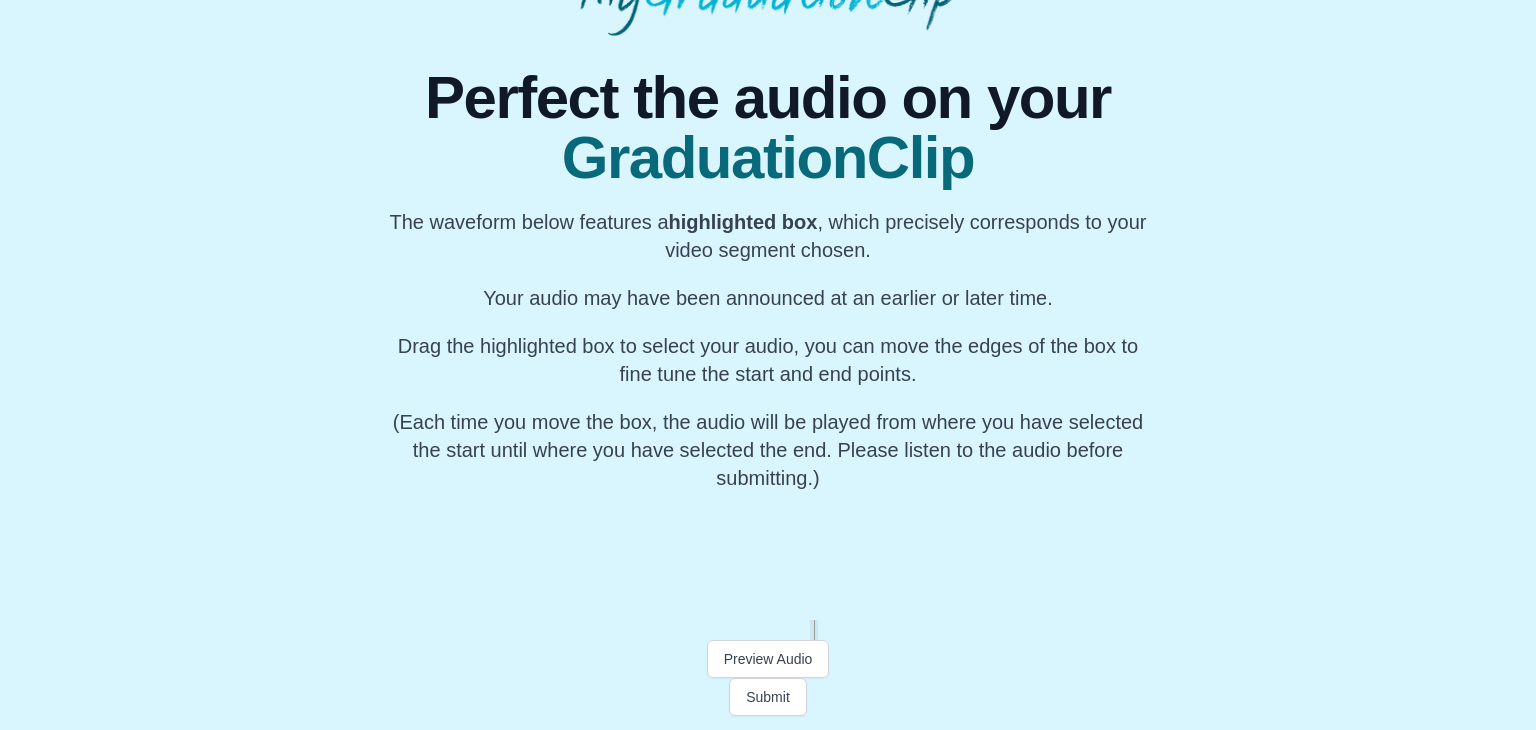 scroll, scrollTop: 0, scrollLeft: 39437, axis: horizontal 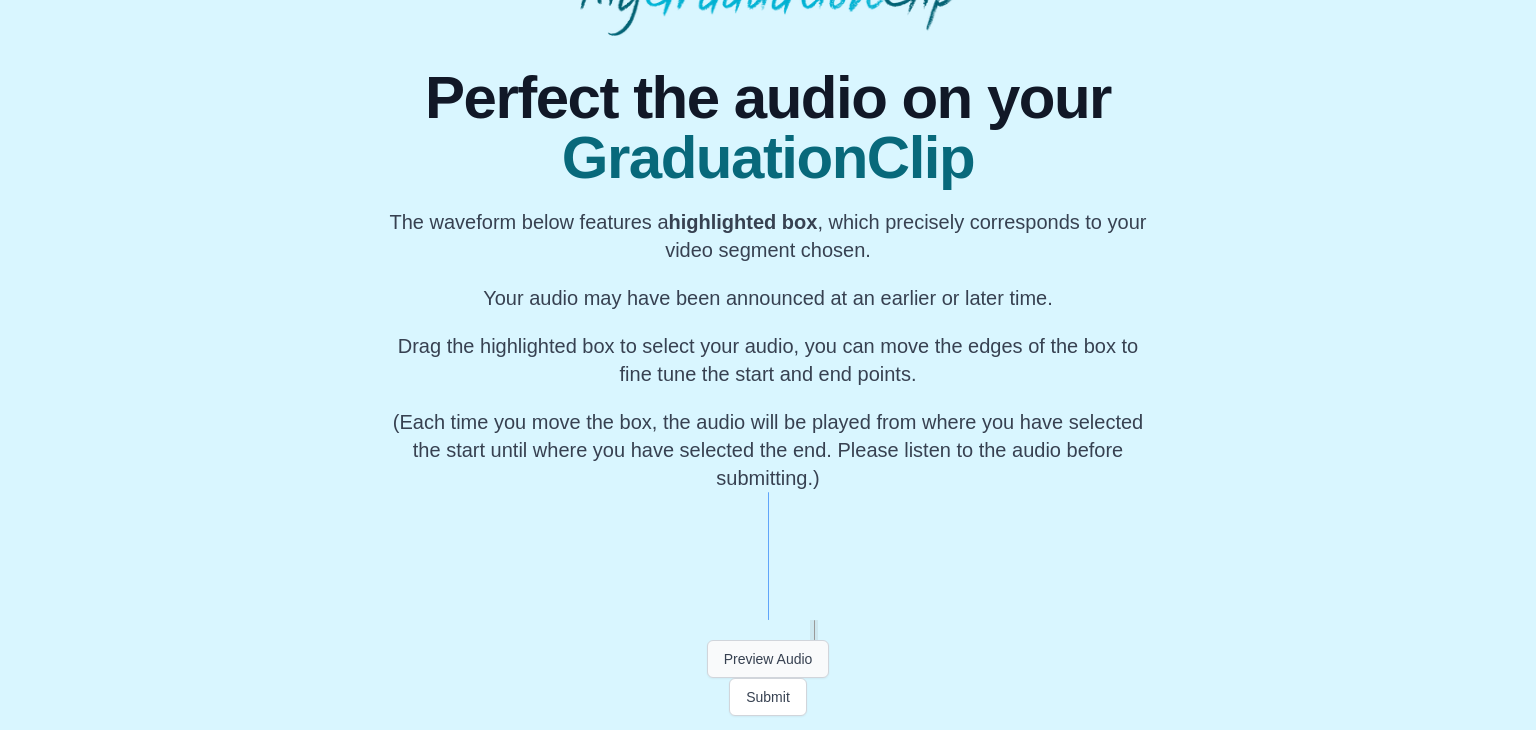 click on "Preview Audio" at bounding box center (768, 659) 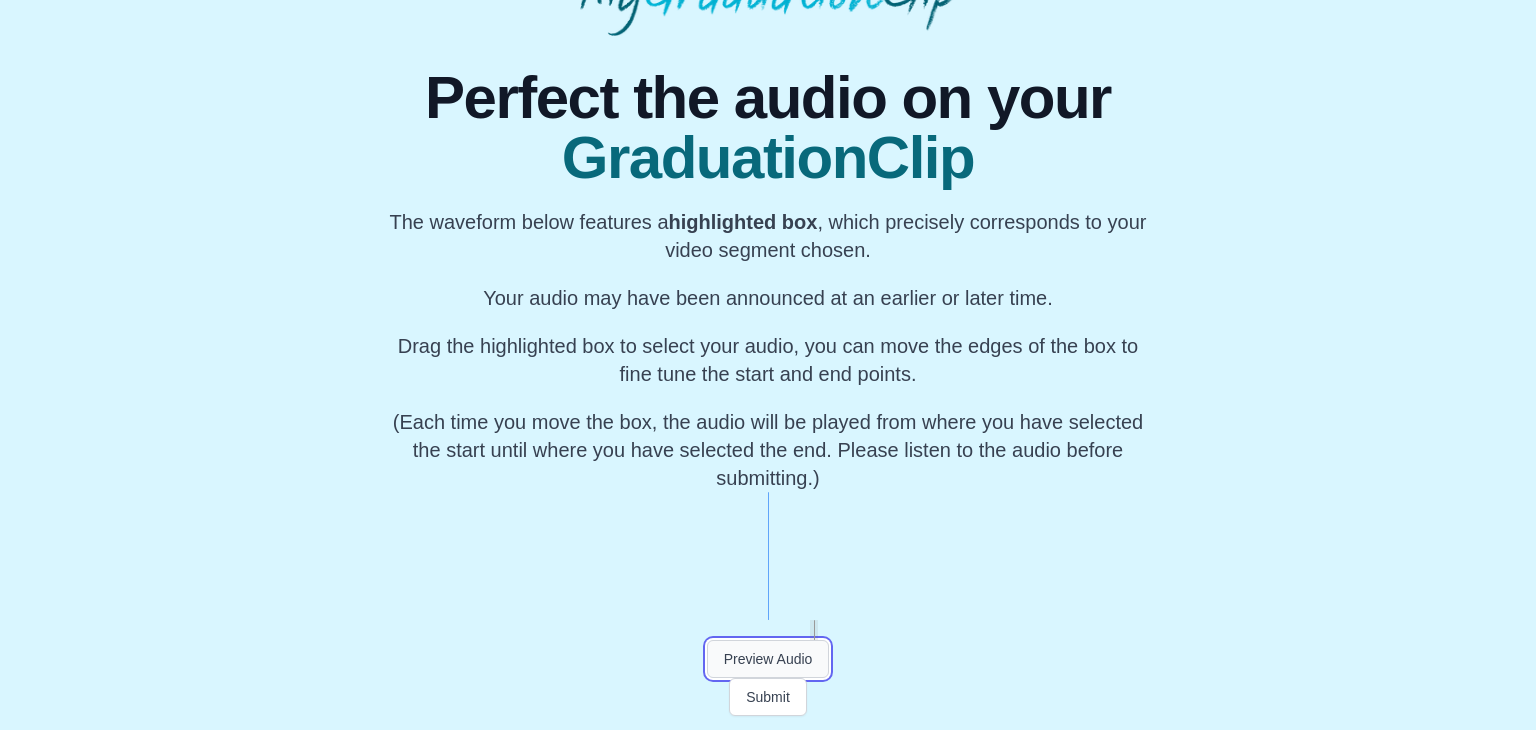scroll, scrollTop: 0, scrollLeft: 52458, axis: horizontal 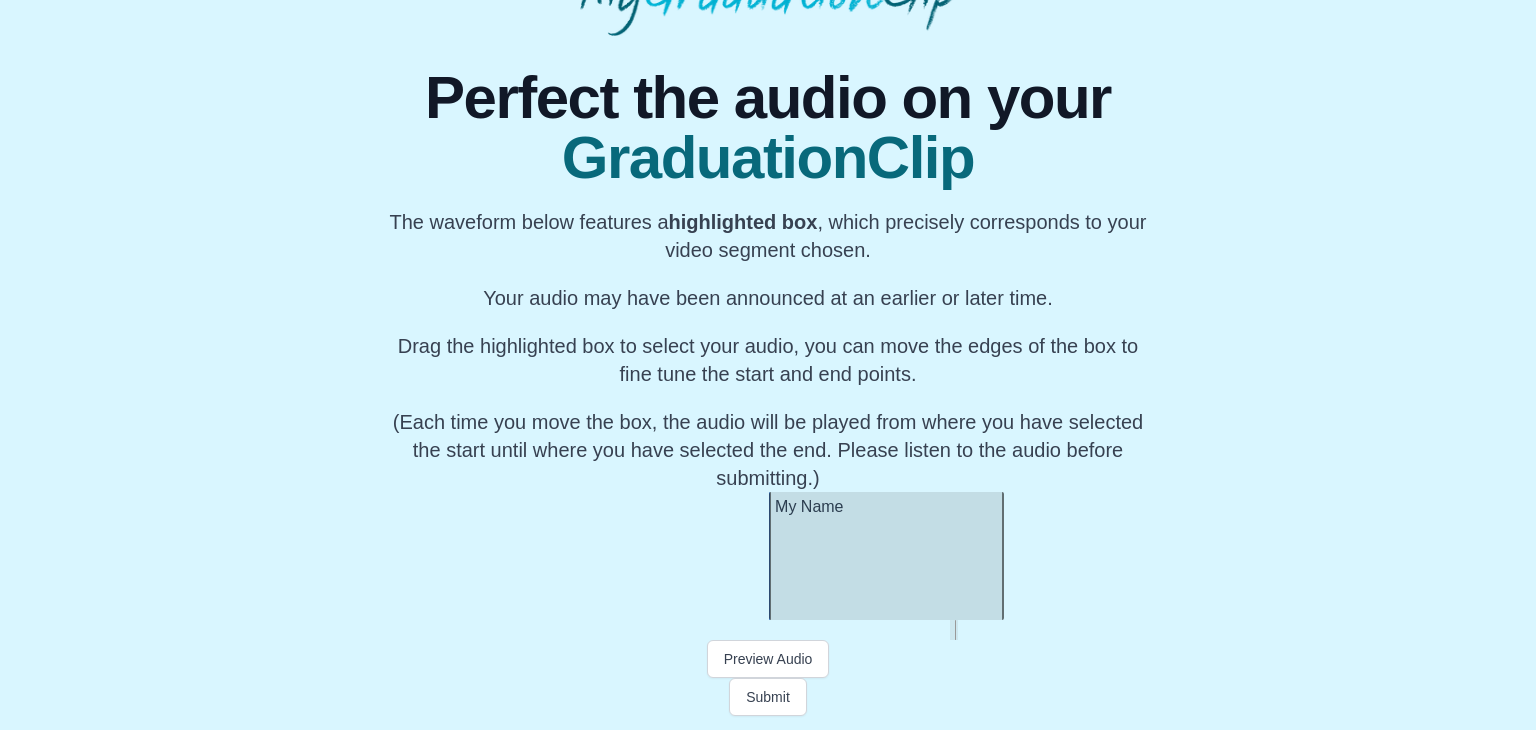 click on "My Name" at bounding box center (886, 556) 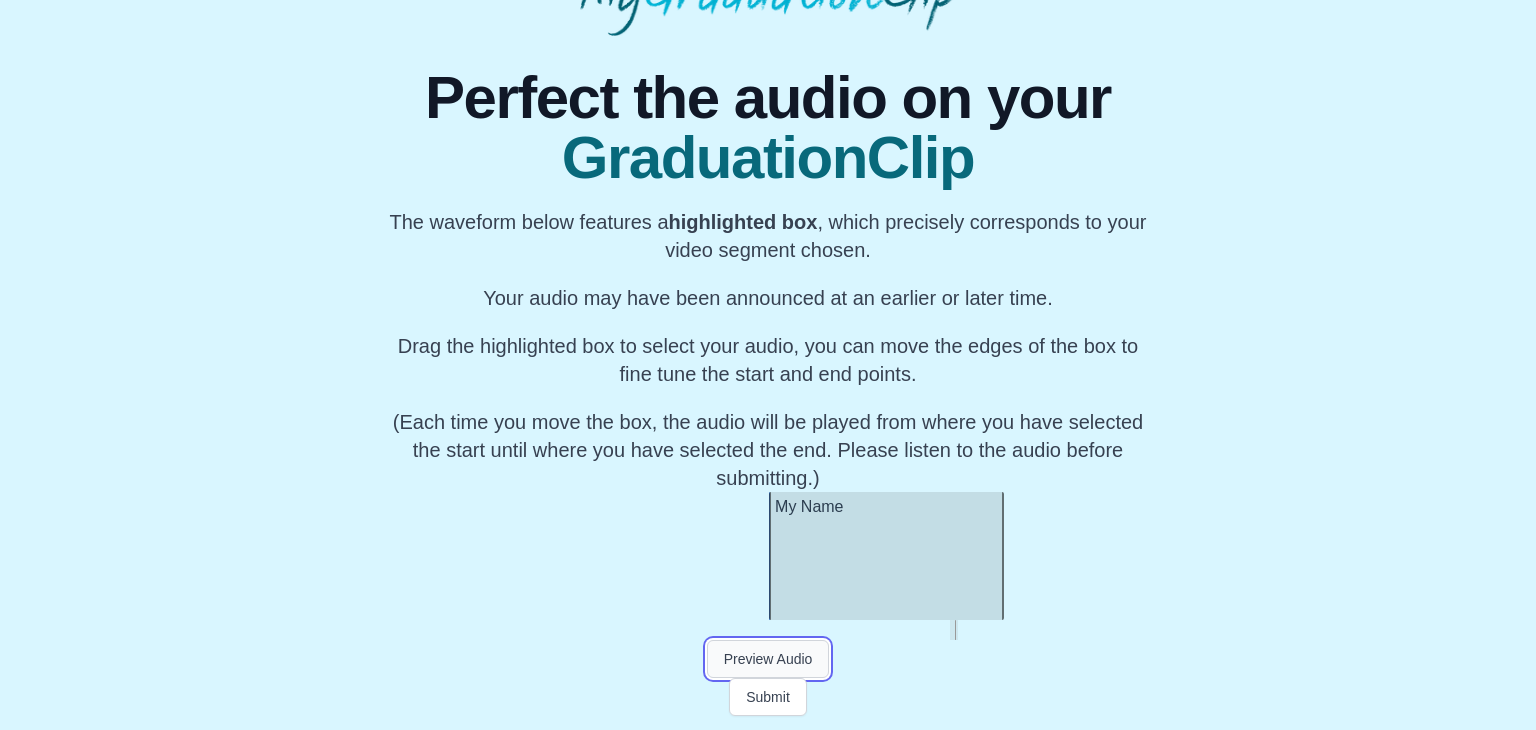 click on "Preview Audio" at bounding box center [768, 659] 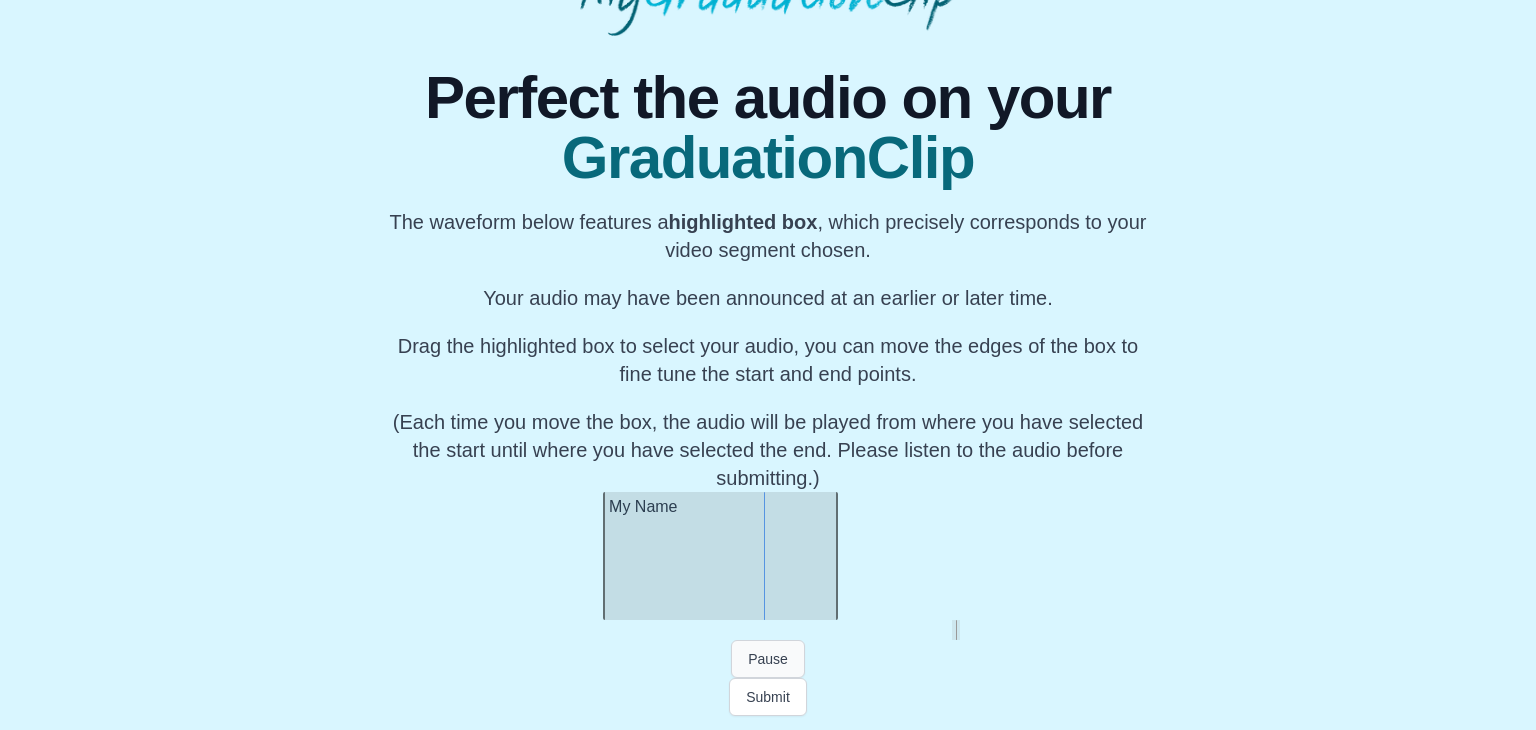 click on "Pause" at bounding box center [768, 659] 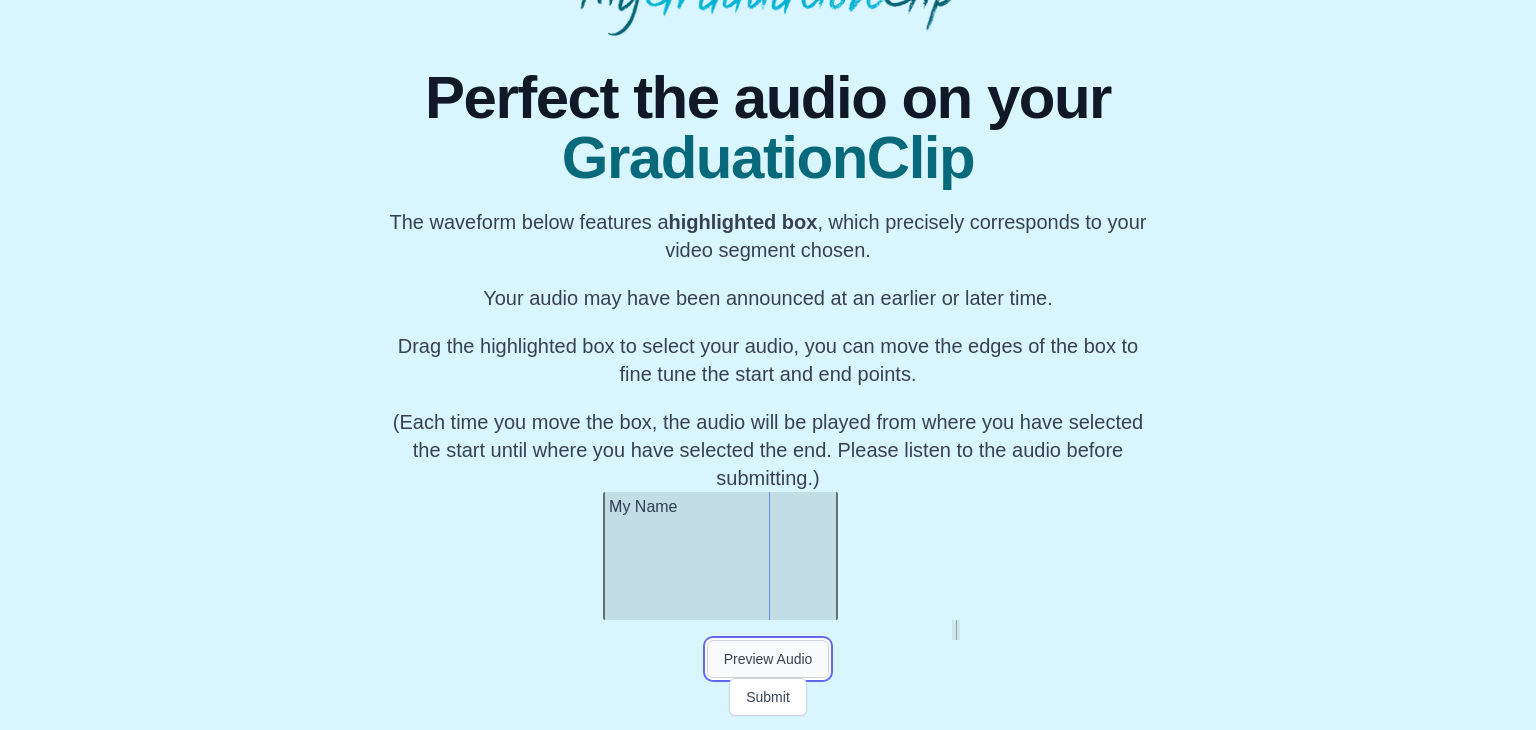 scroll, scrollTop: 0, scrollLeft: 52624, axis: horizontal 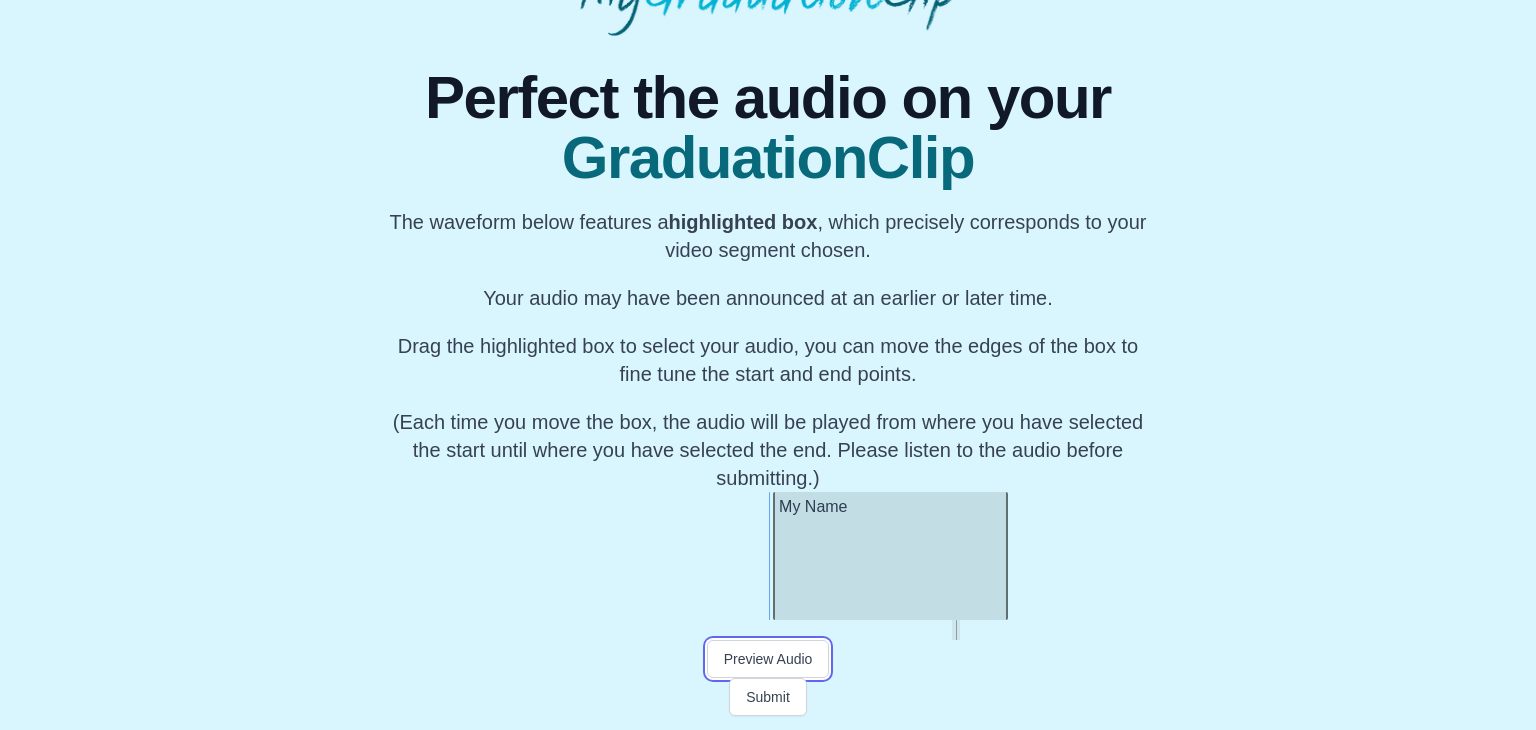 click on "My Name" at bounding box center [890, 556] 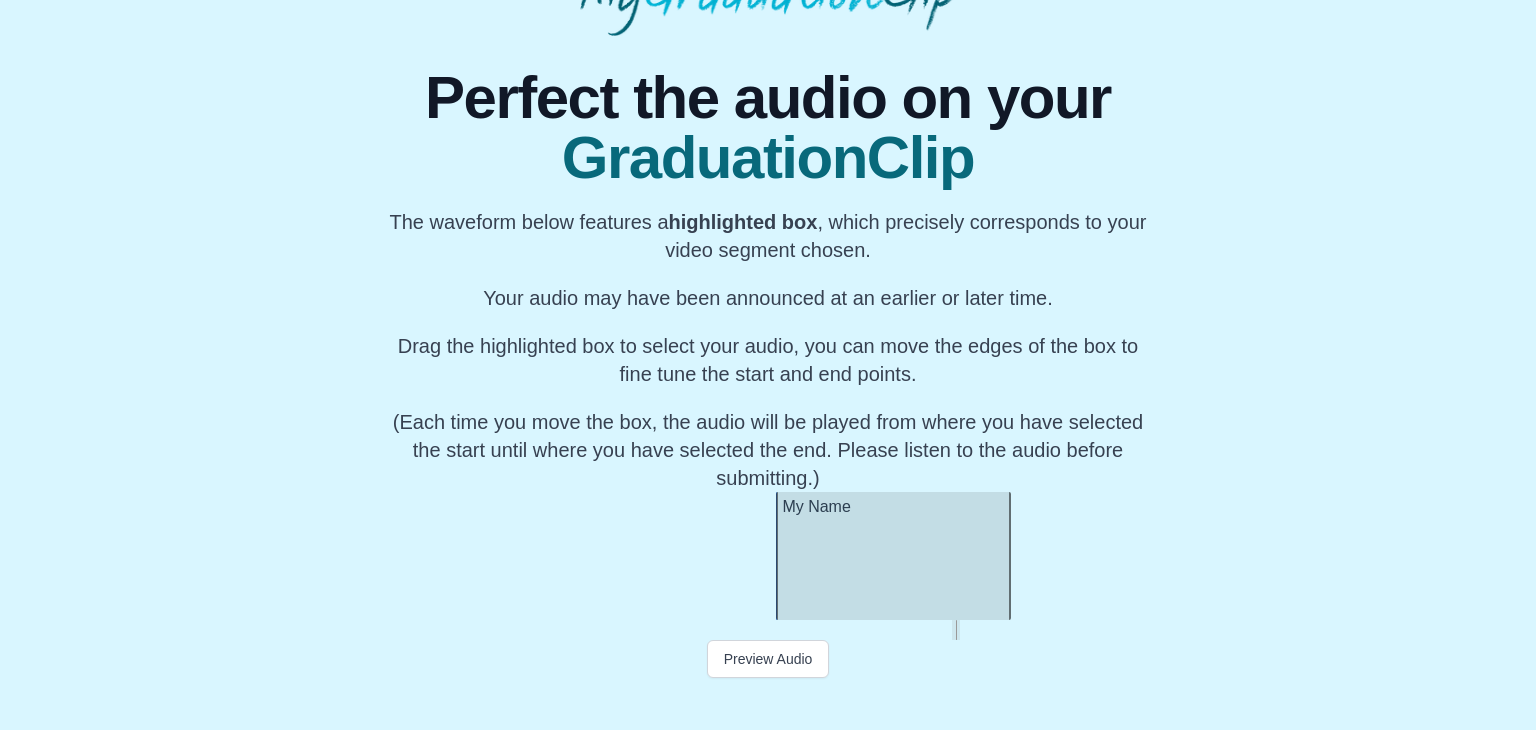 scroll, scrollTop: 0, scrollLeft: 52632, axis: horizontal 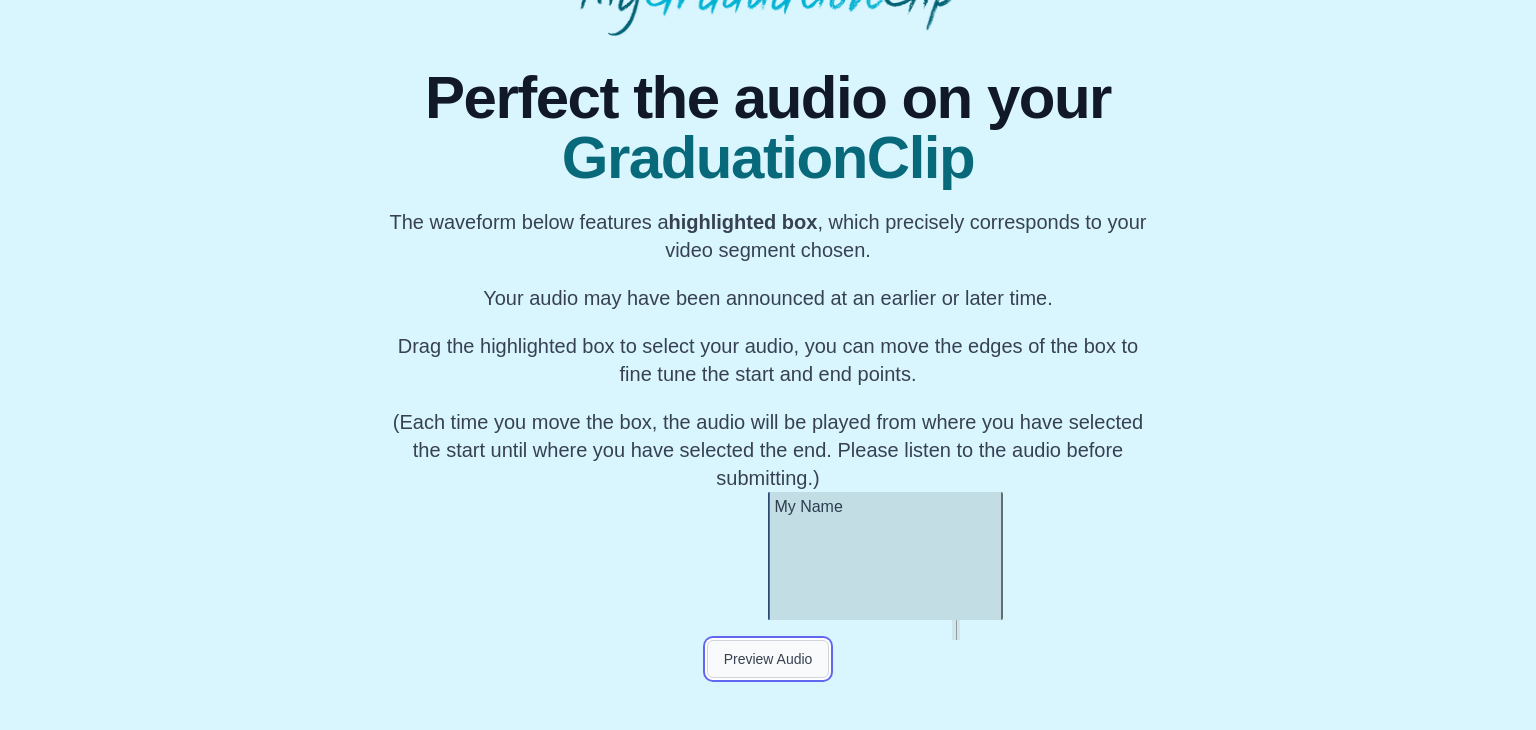 click on "Preview Audio" at bounding box center (768, 659) 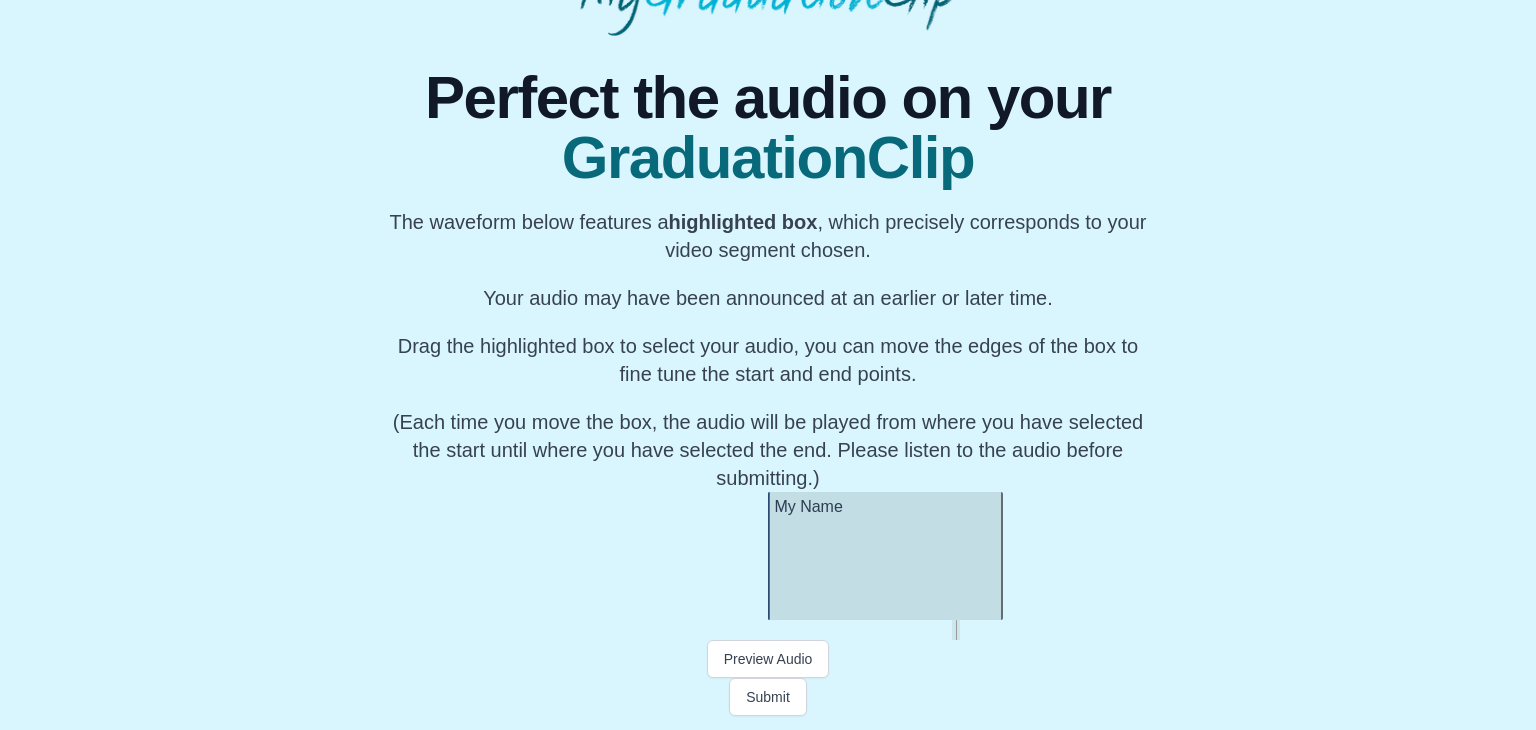 click on "My Name" at bounding box center (885, 556) 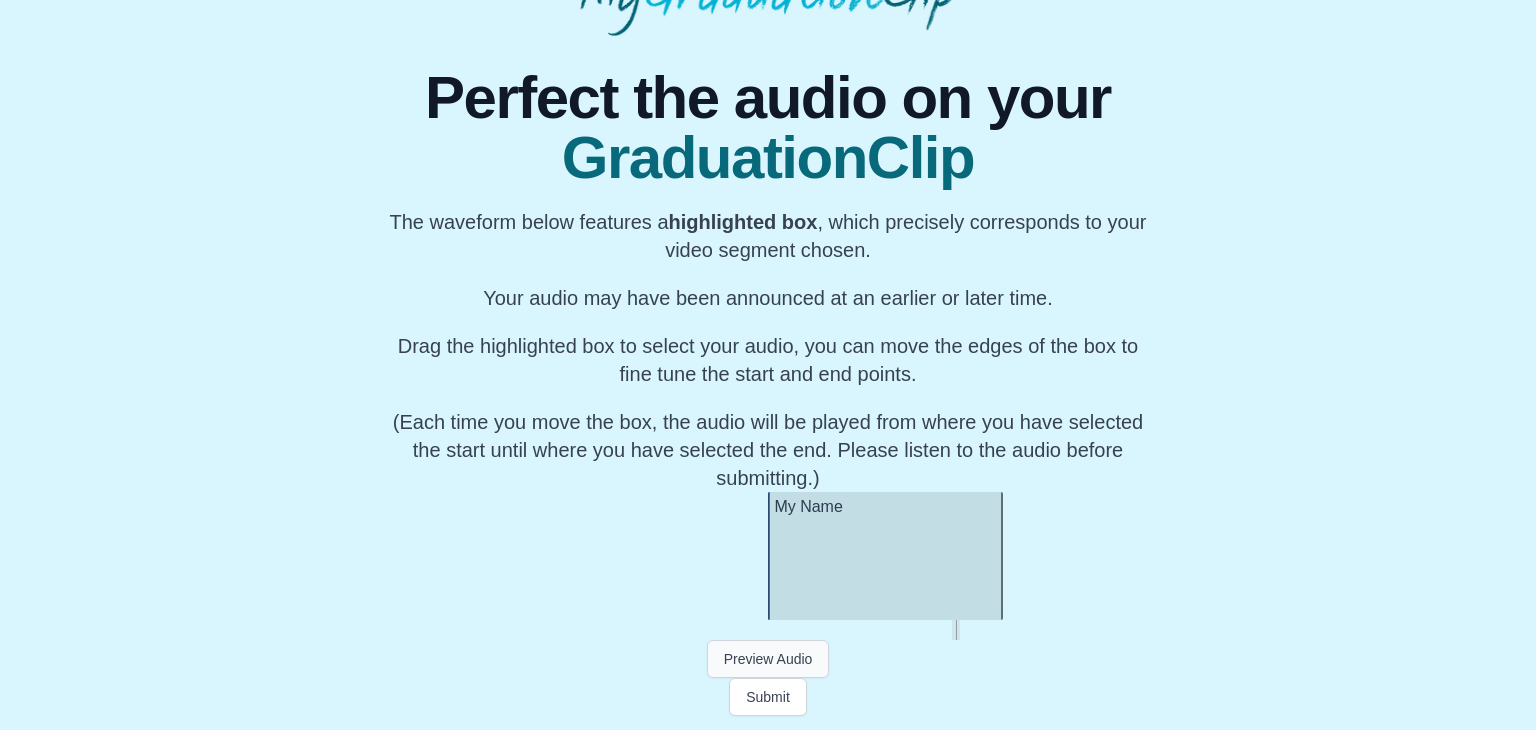 click on "Preview Audio" at bounding box center [768, 659] 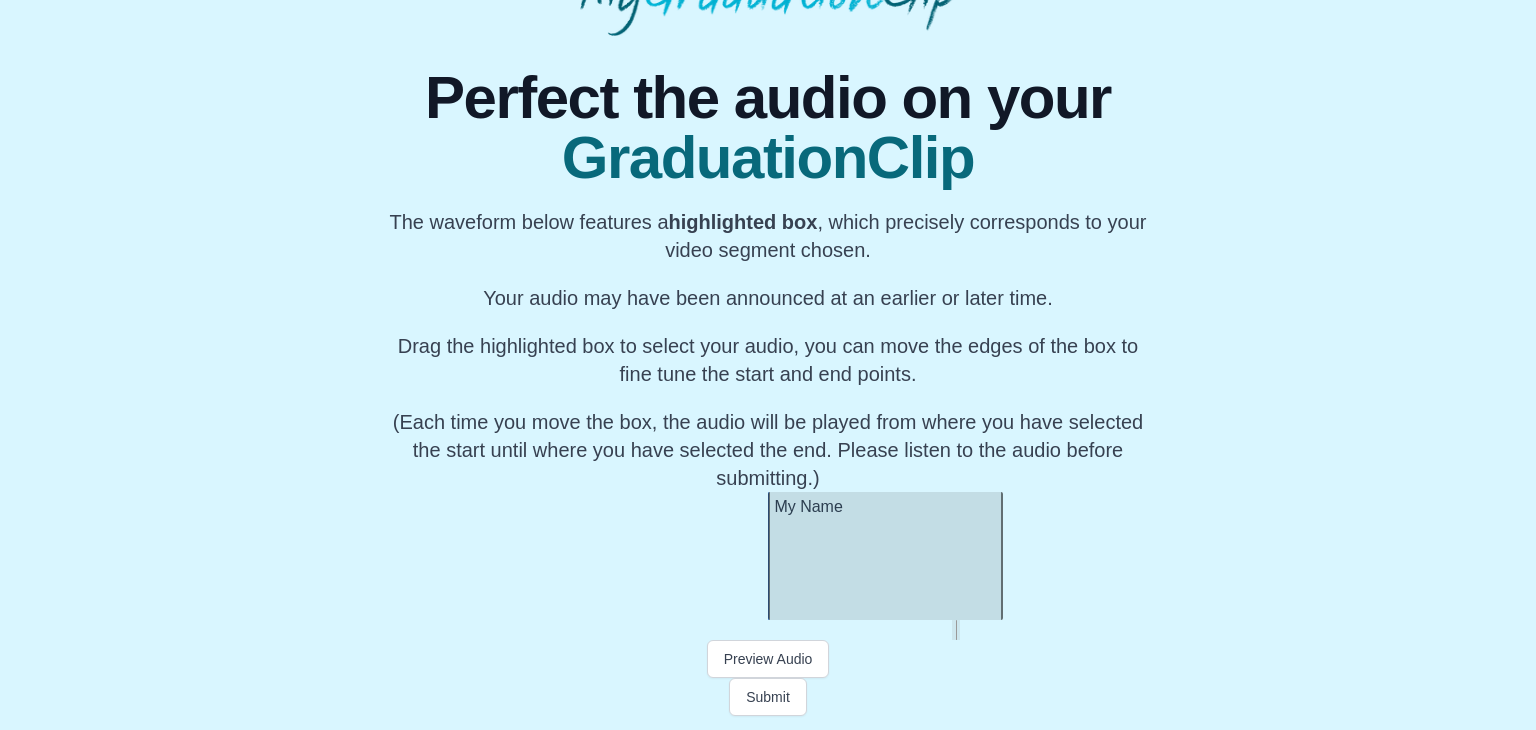 click at bounding box center [768, 630] 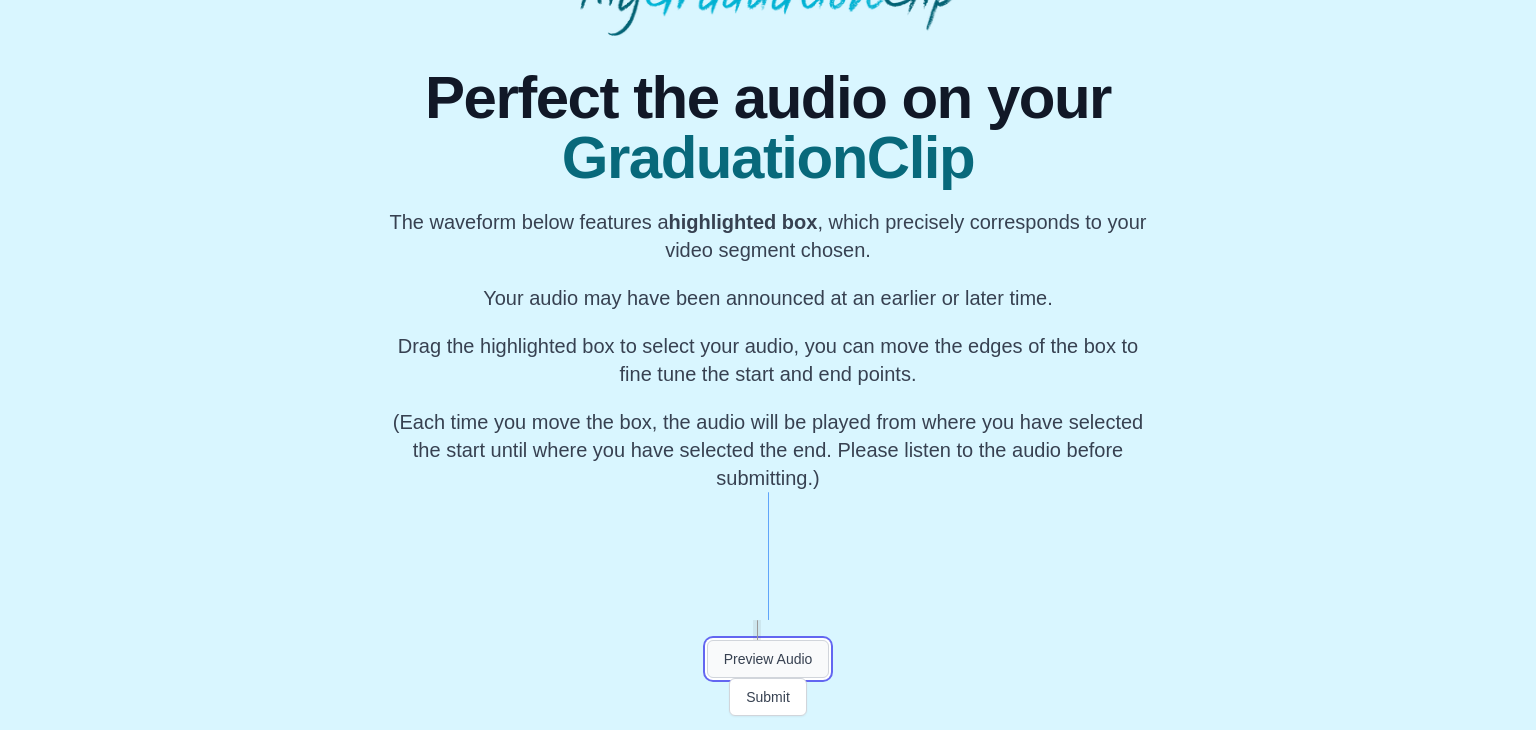 click on "Preview Audio" at bounding box center (768, 659) 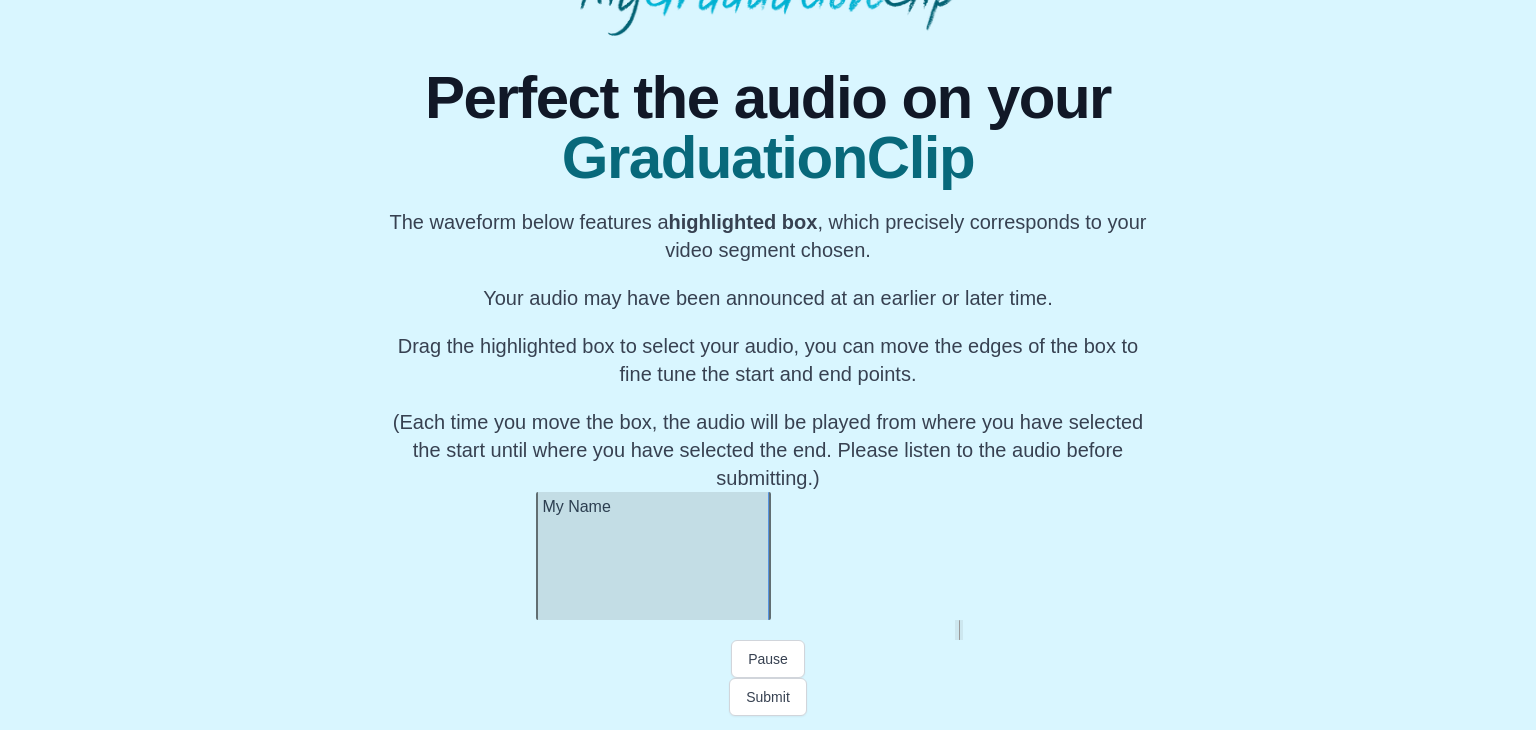 scroll, scrollTop: 0, scrollLeft: 52867, axis: horizontal 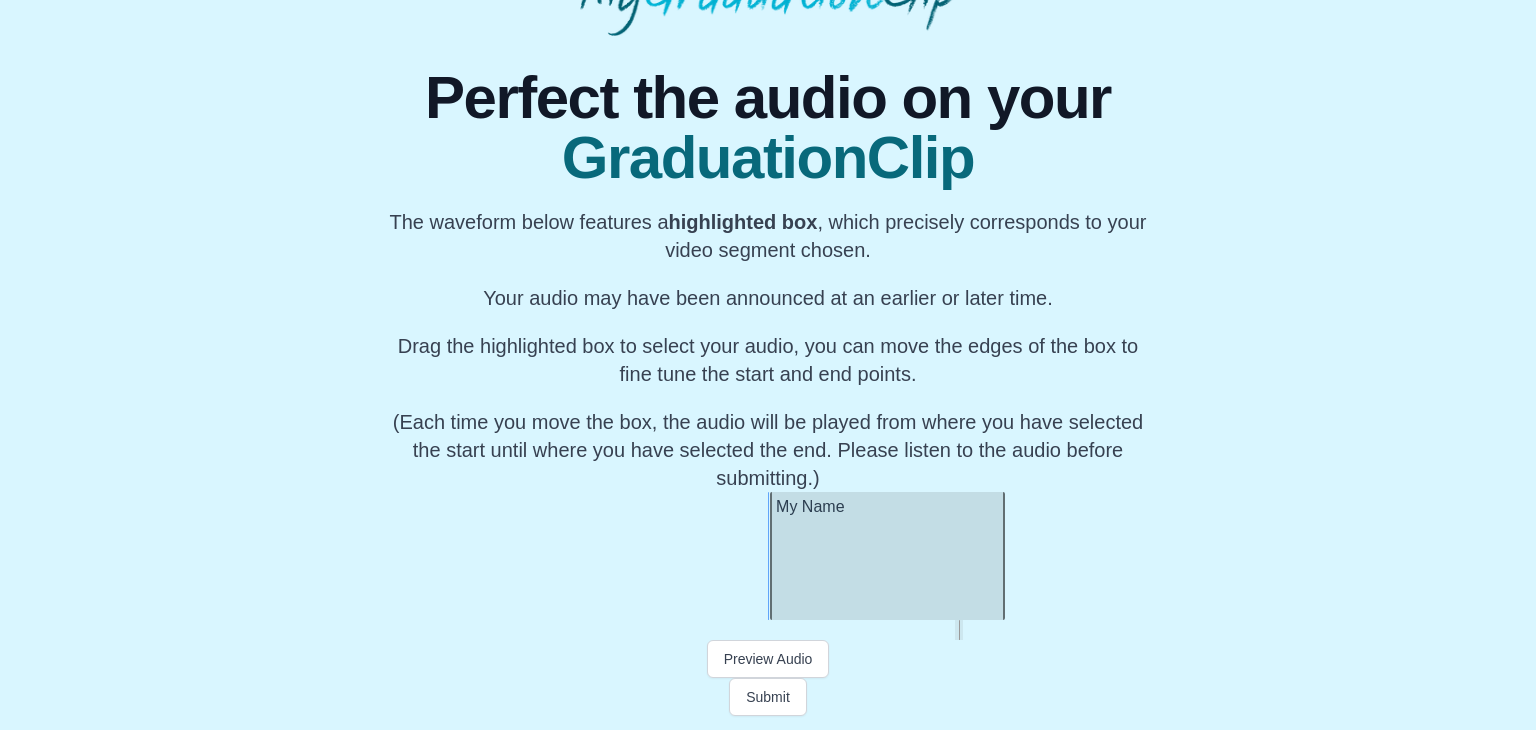 click on "My Name" at bounding box center [887, 556] 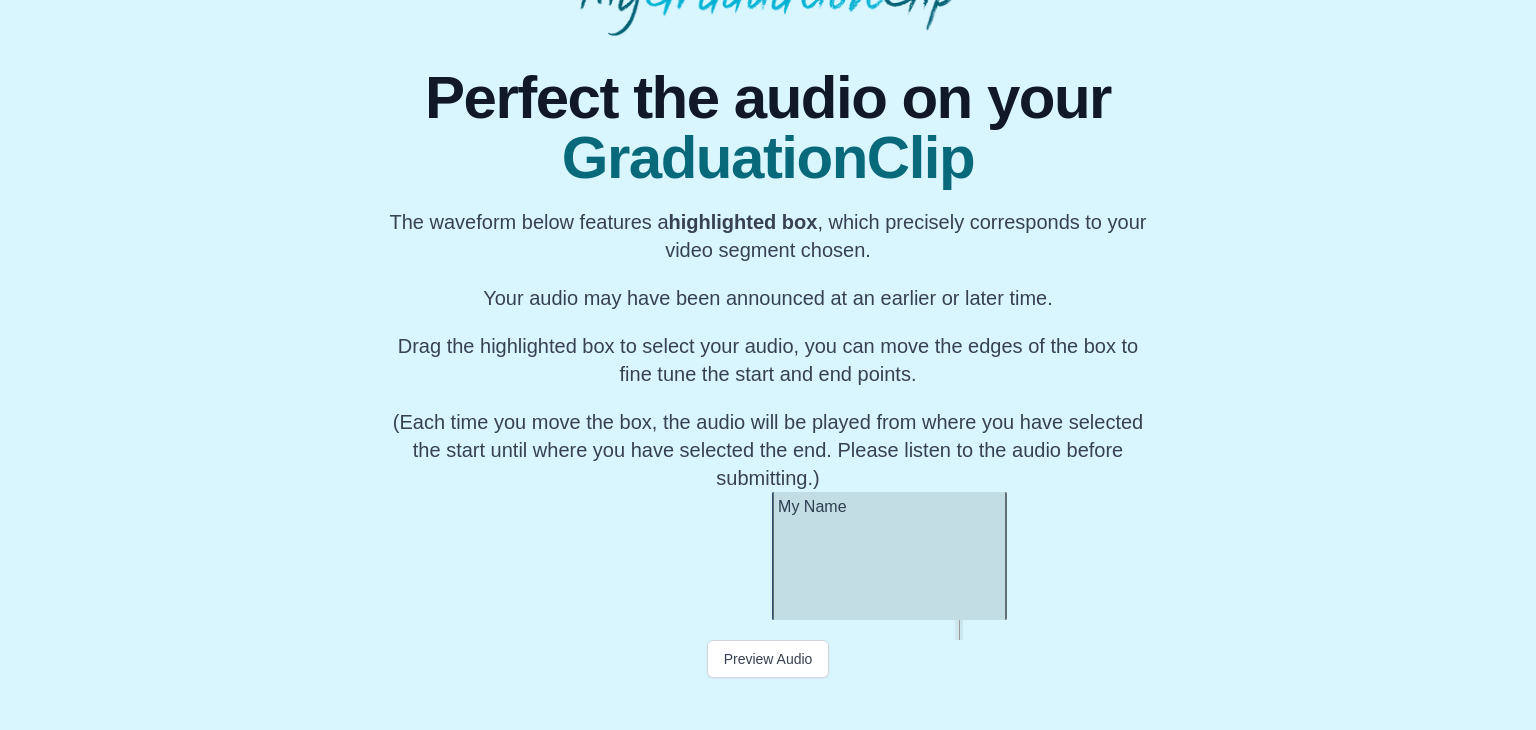 scroll, scrollTop: 0, scrollLeft: 52870, axis: horizontal 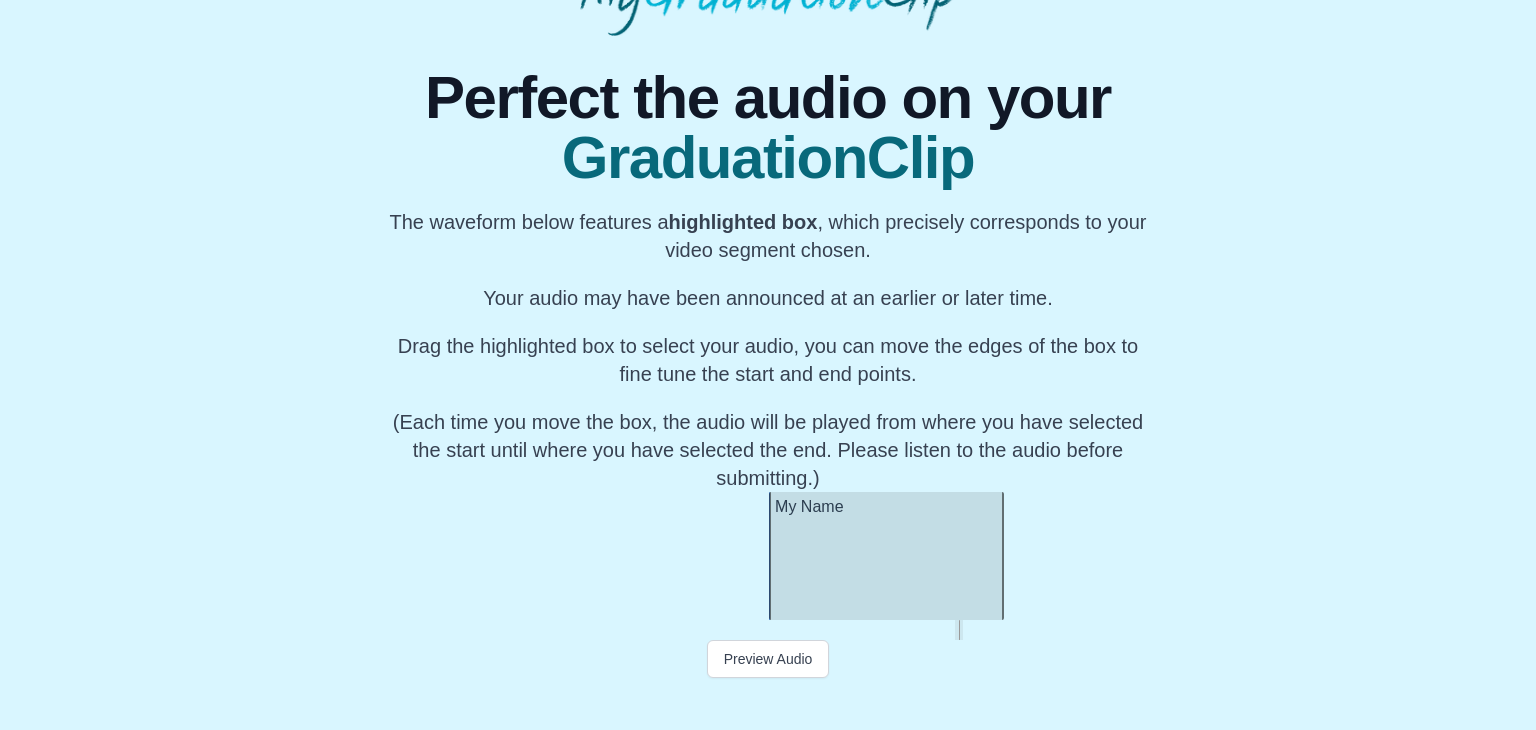 click on "My Name" at bounding box center [886, 556] 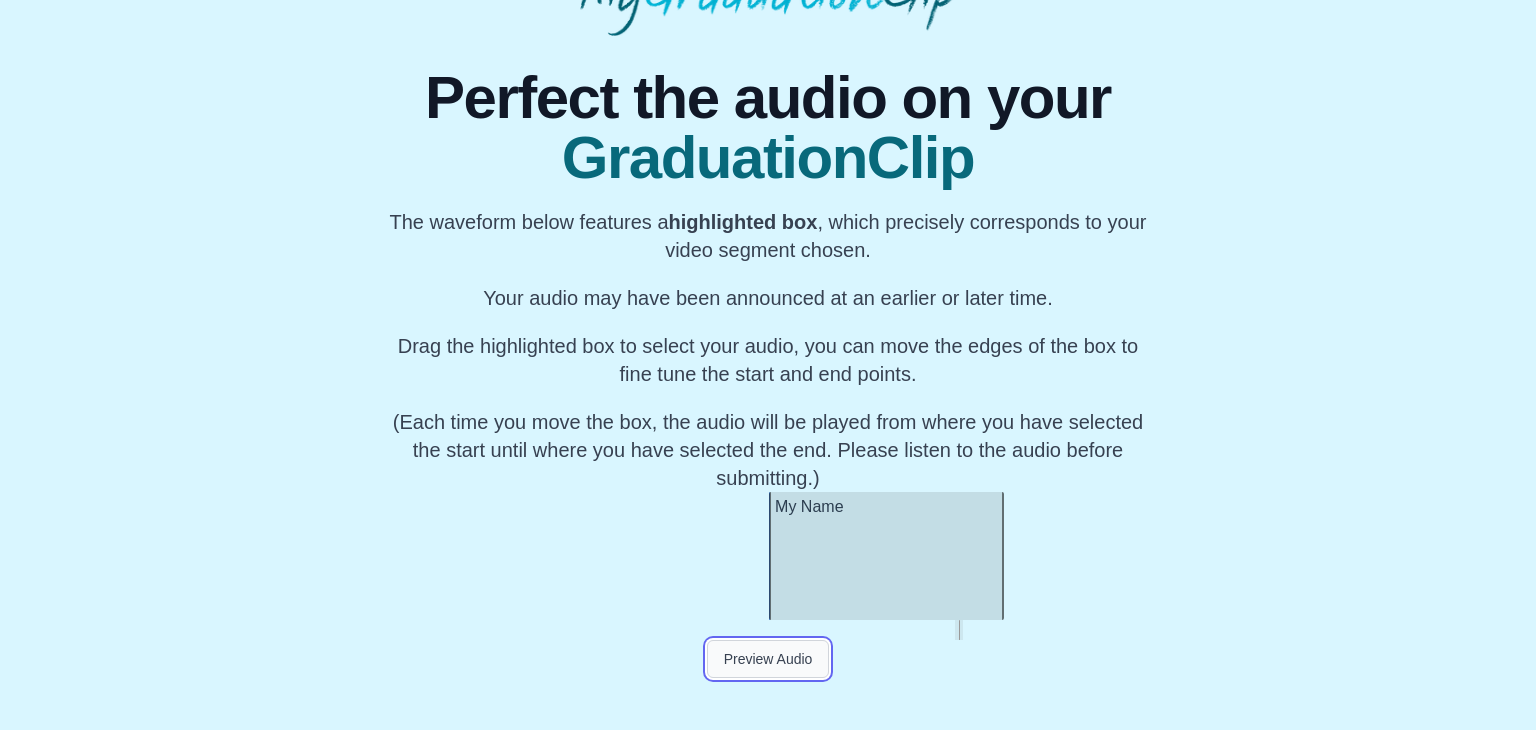 click on "Preview Audio" at bounding box center [768, 659] 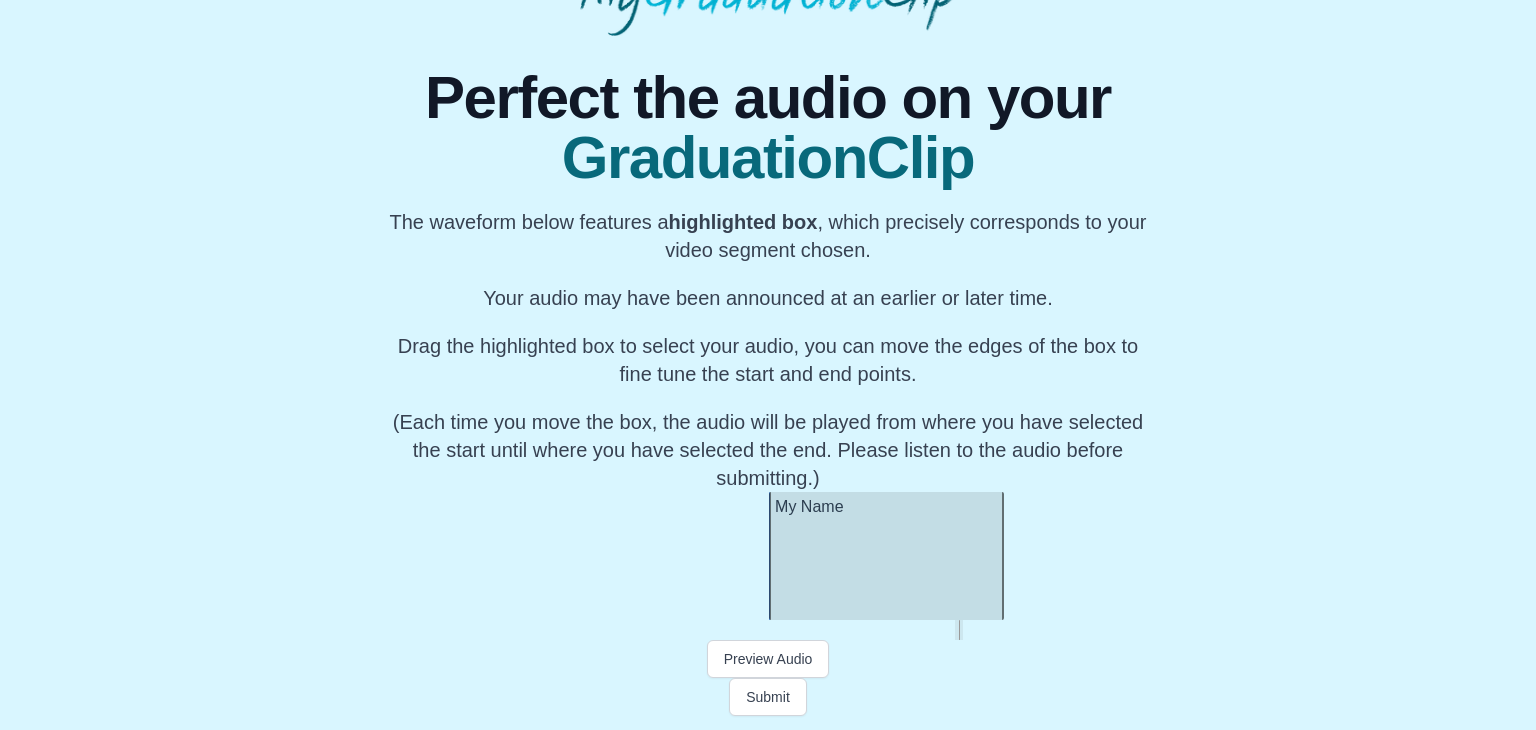 click at bounding box center (768, 630) 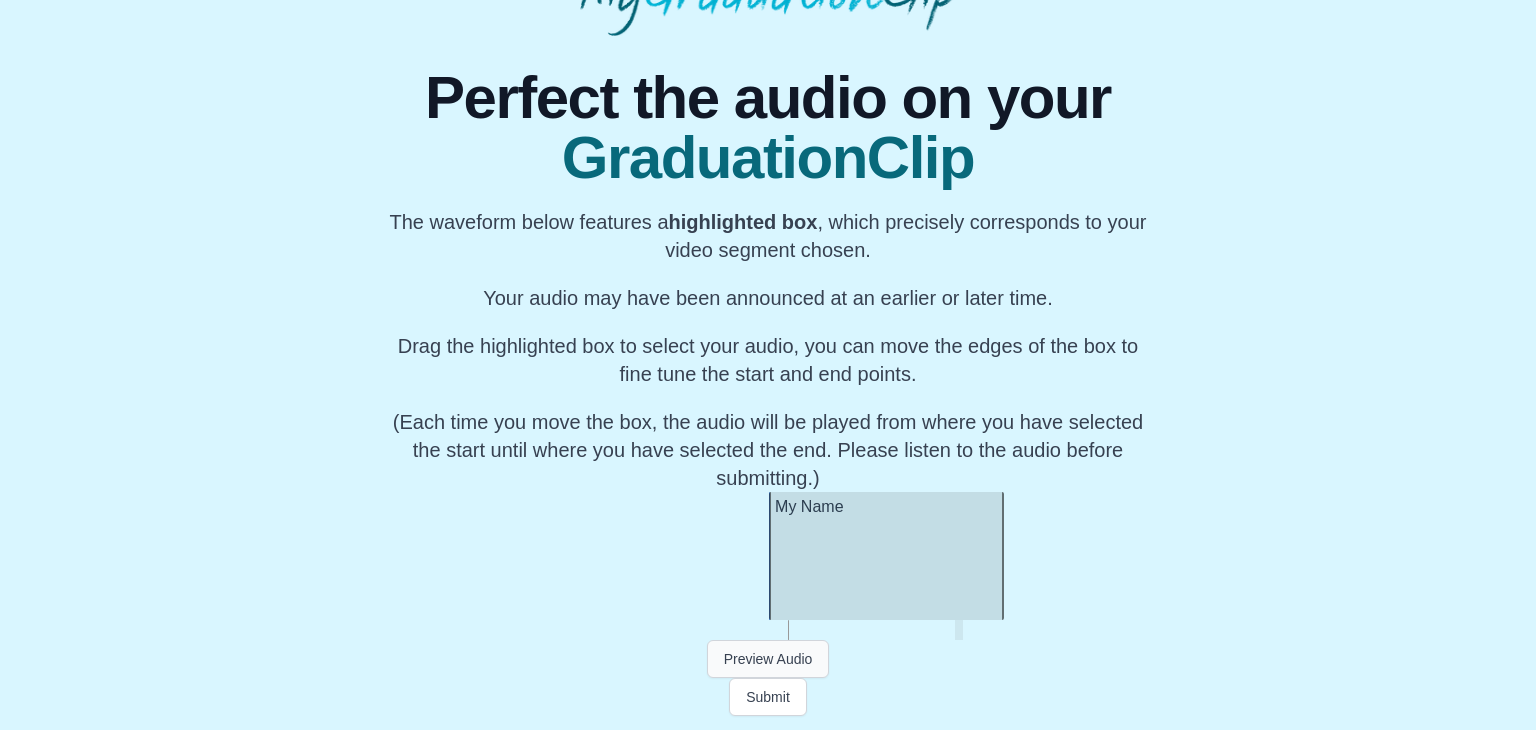 click on "Preview Audio" at bounding box center (768, 659) 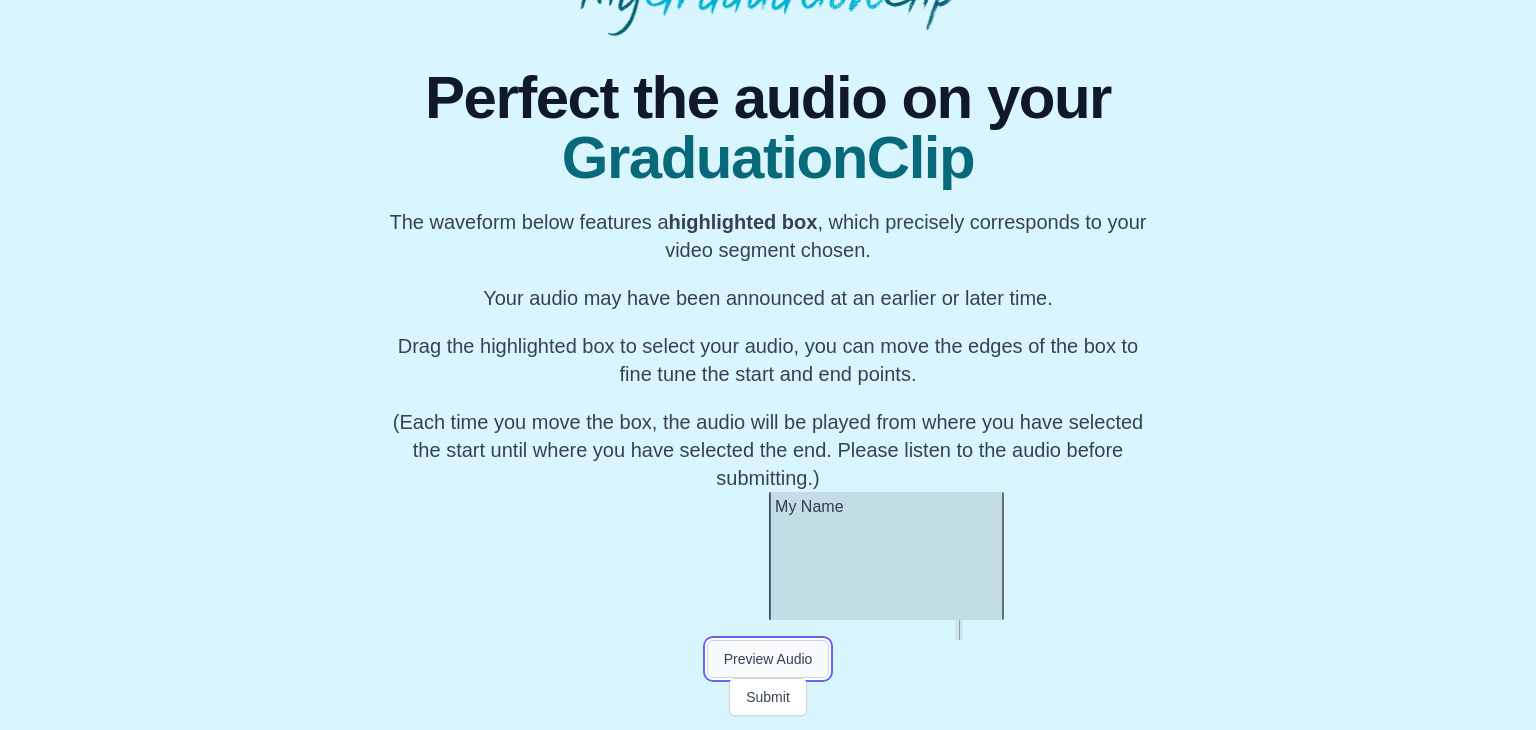 scroll, scrollTop: 0, scrollLeft: 52870, axis: horizontal 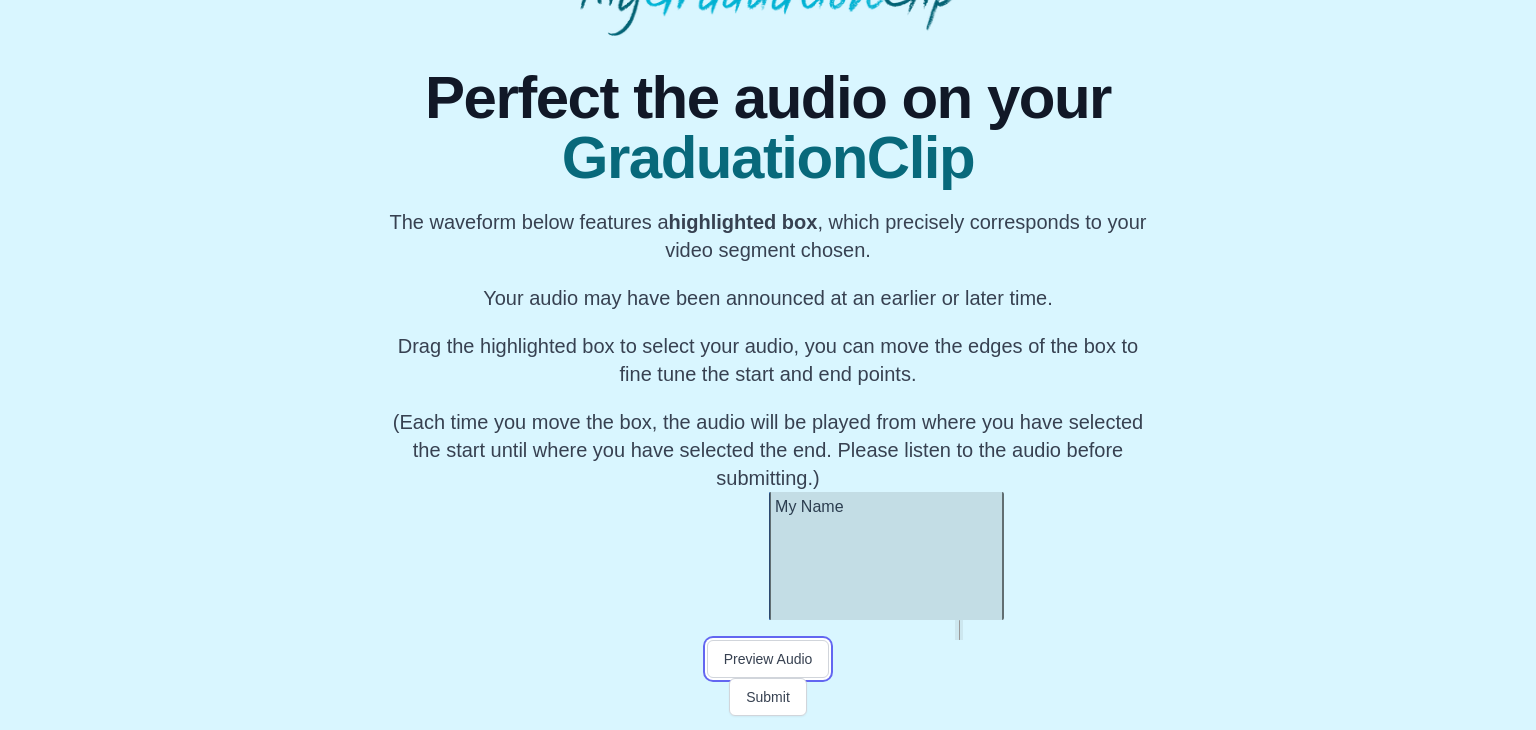 click on "Preview Audio" at bounding box center (768, 659) 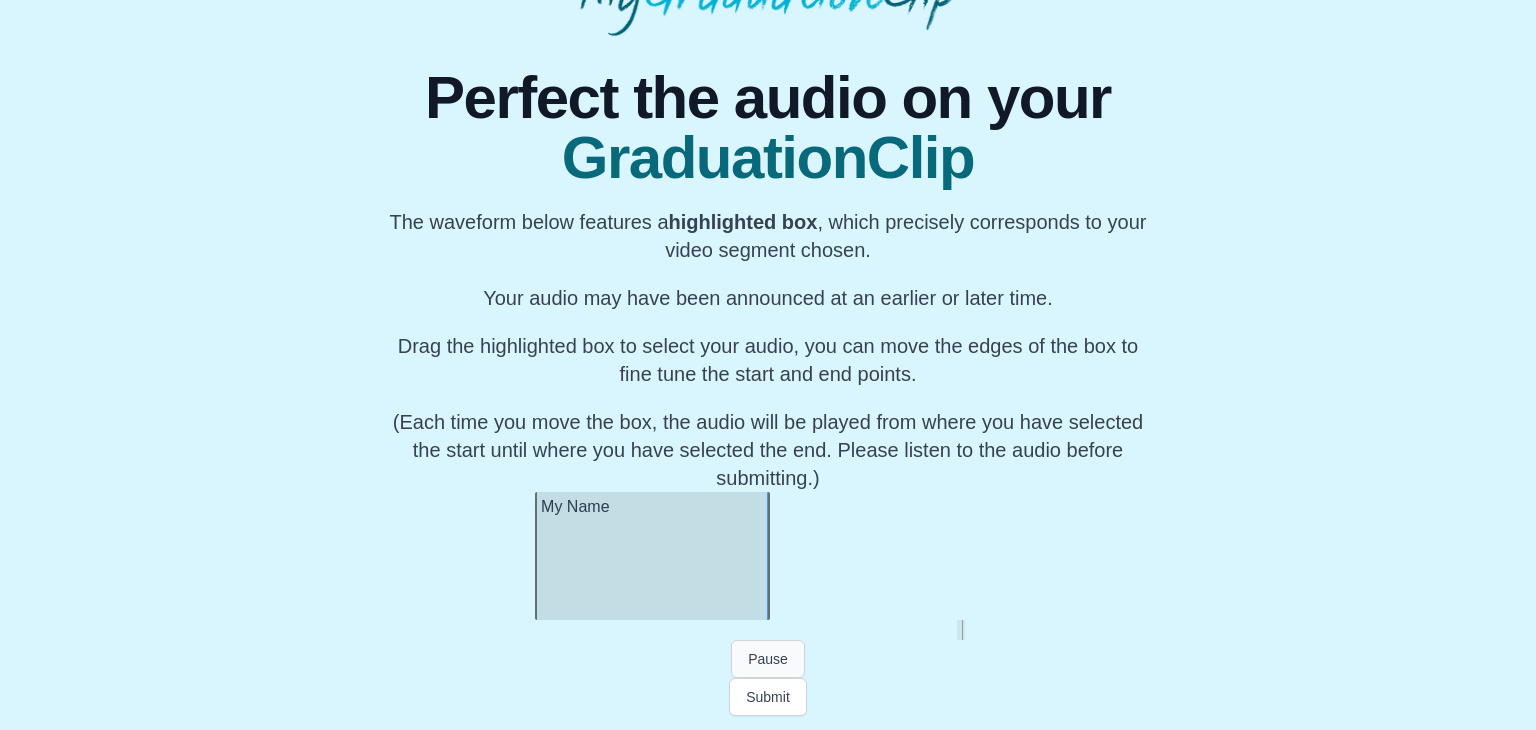 scroll, scrollTop: 0, scrollLeft: 53106, axis: horizontal 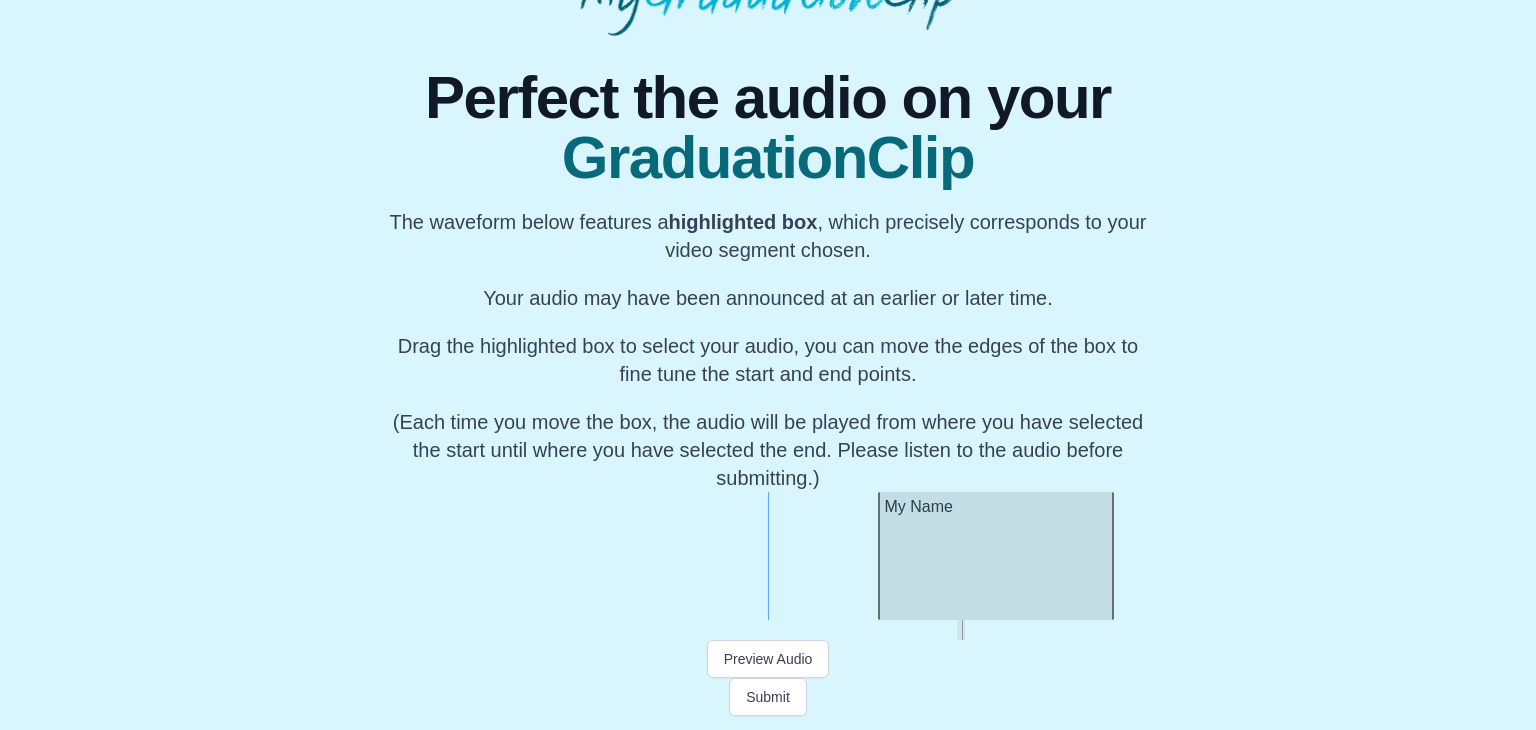 click on "My Name" at bounding box center [995, 556] 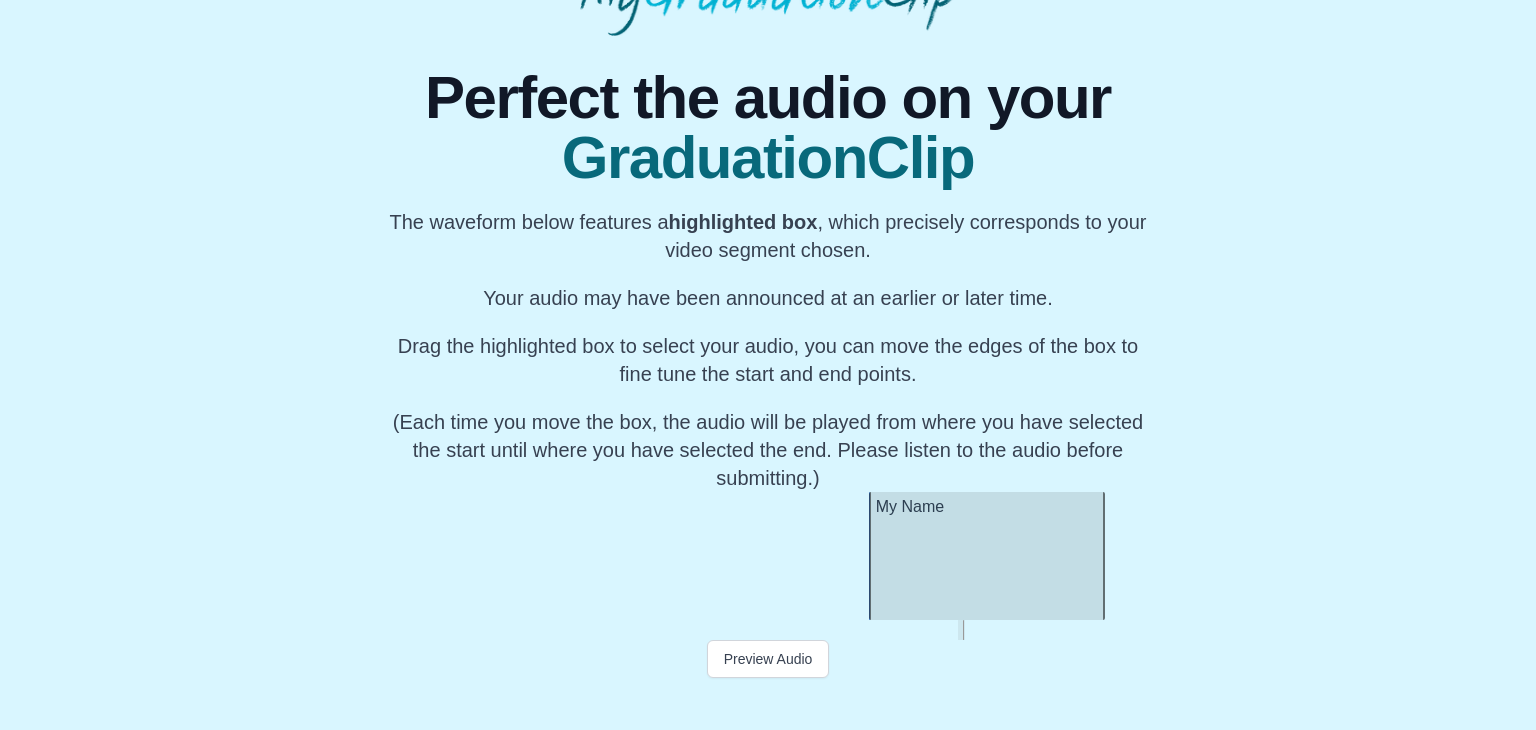 click on "My Name" at bounding box center [986, 556] 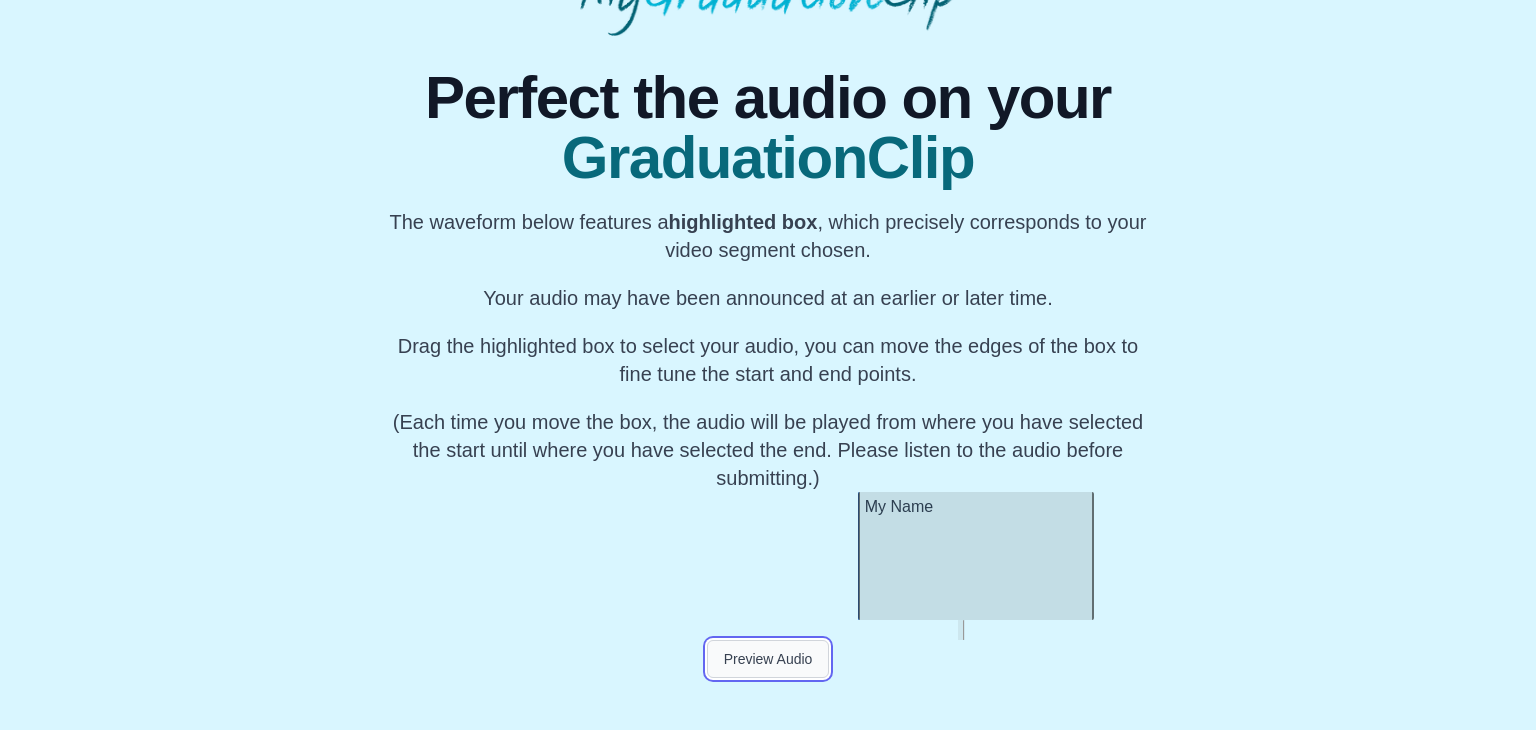 click on "Preview Audio" at bounding box center [768, 659] 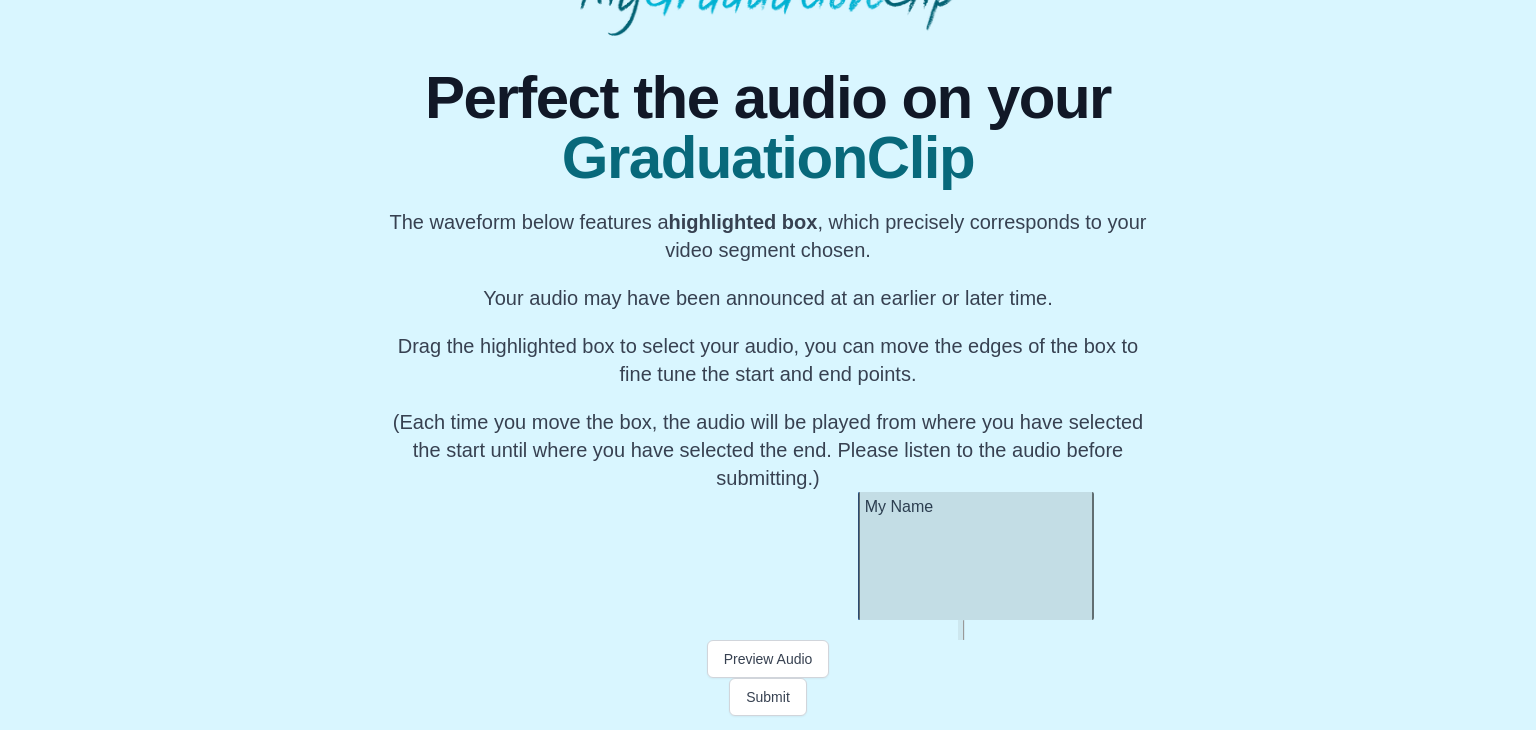 scroll, scrollTop: 0, scrollLeft: 53137, axis: horizontal 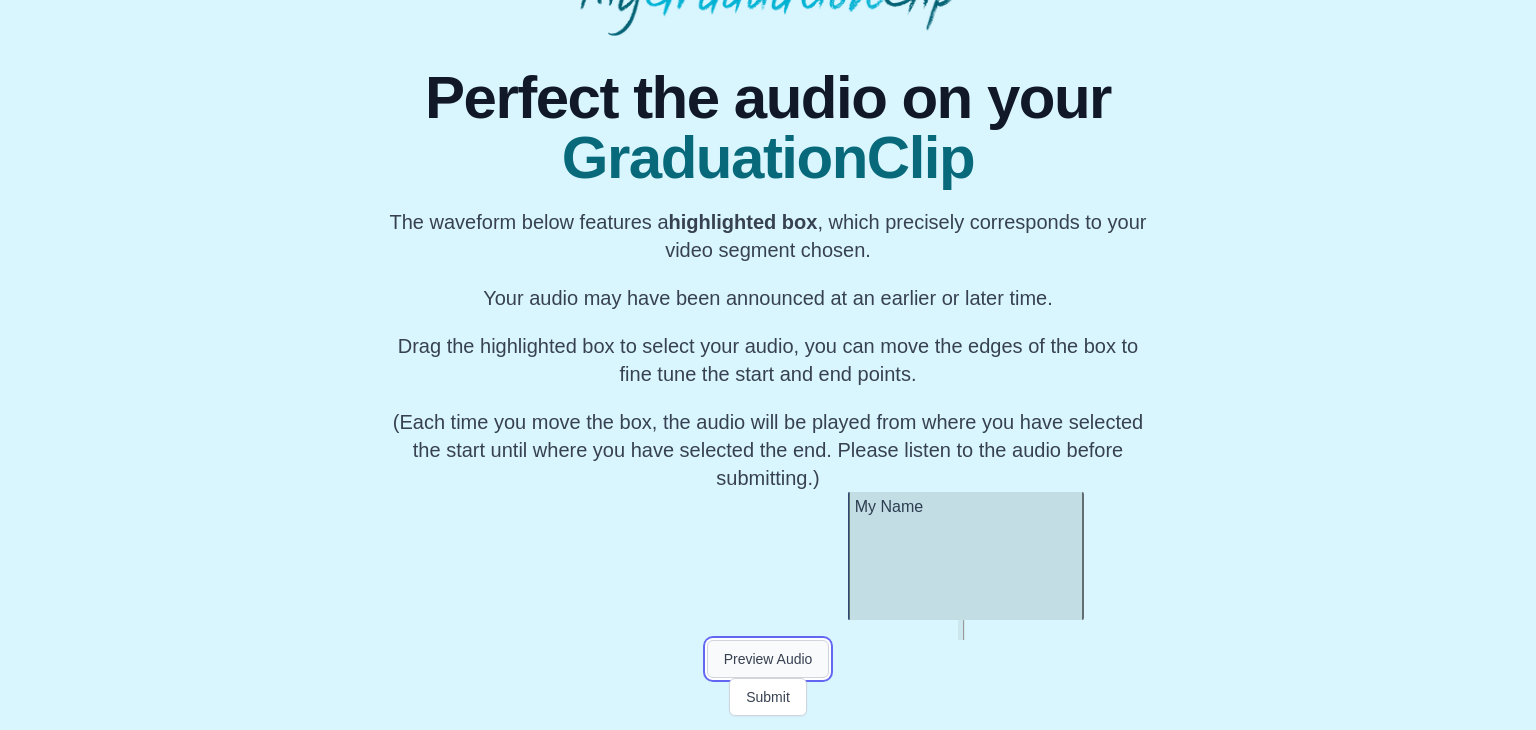 click on "Preview Audio" at bounding box center [768, 659] 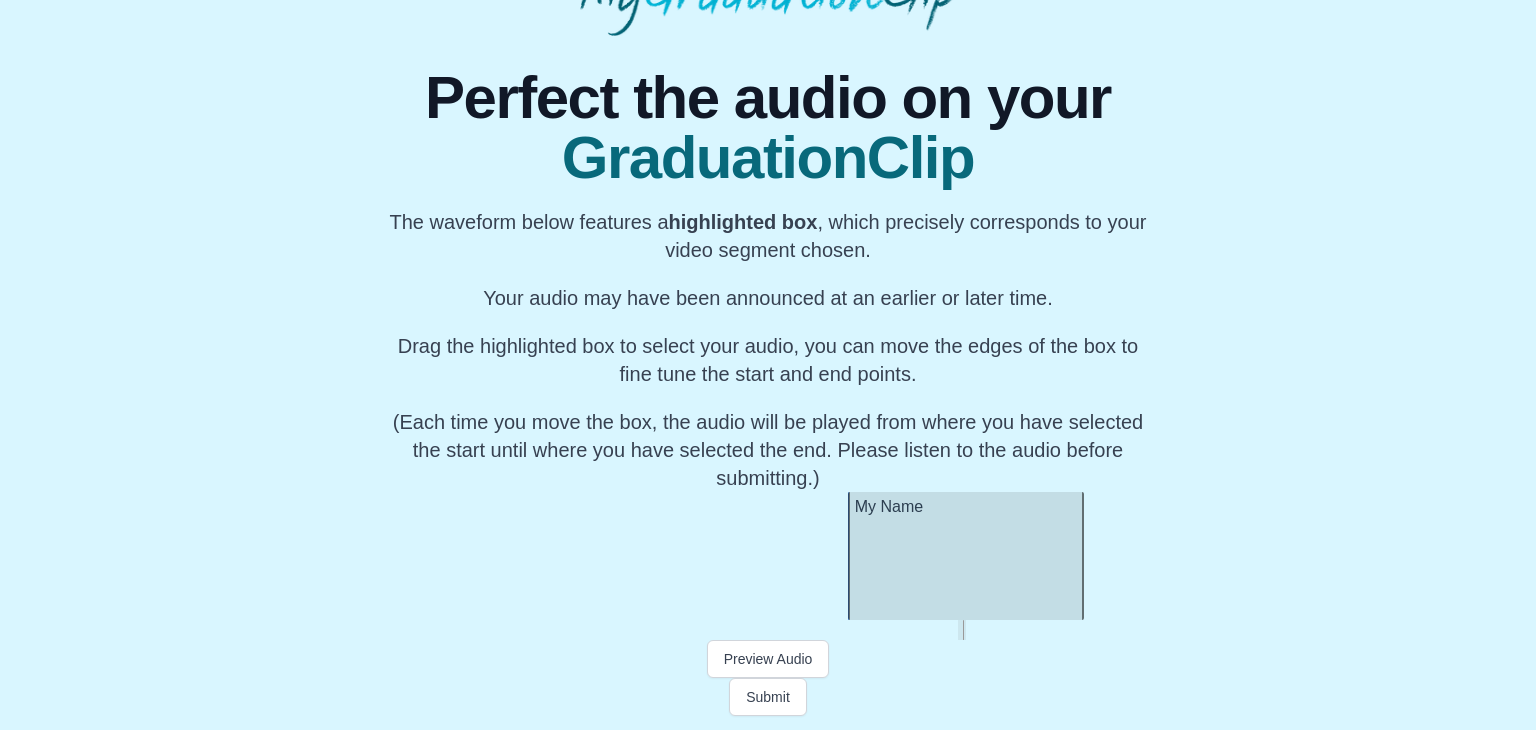 scroll, scrollTop: 0, scrollLeft: 53148, axis: horizontal 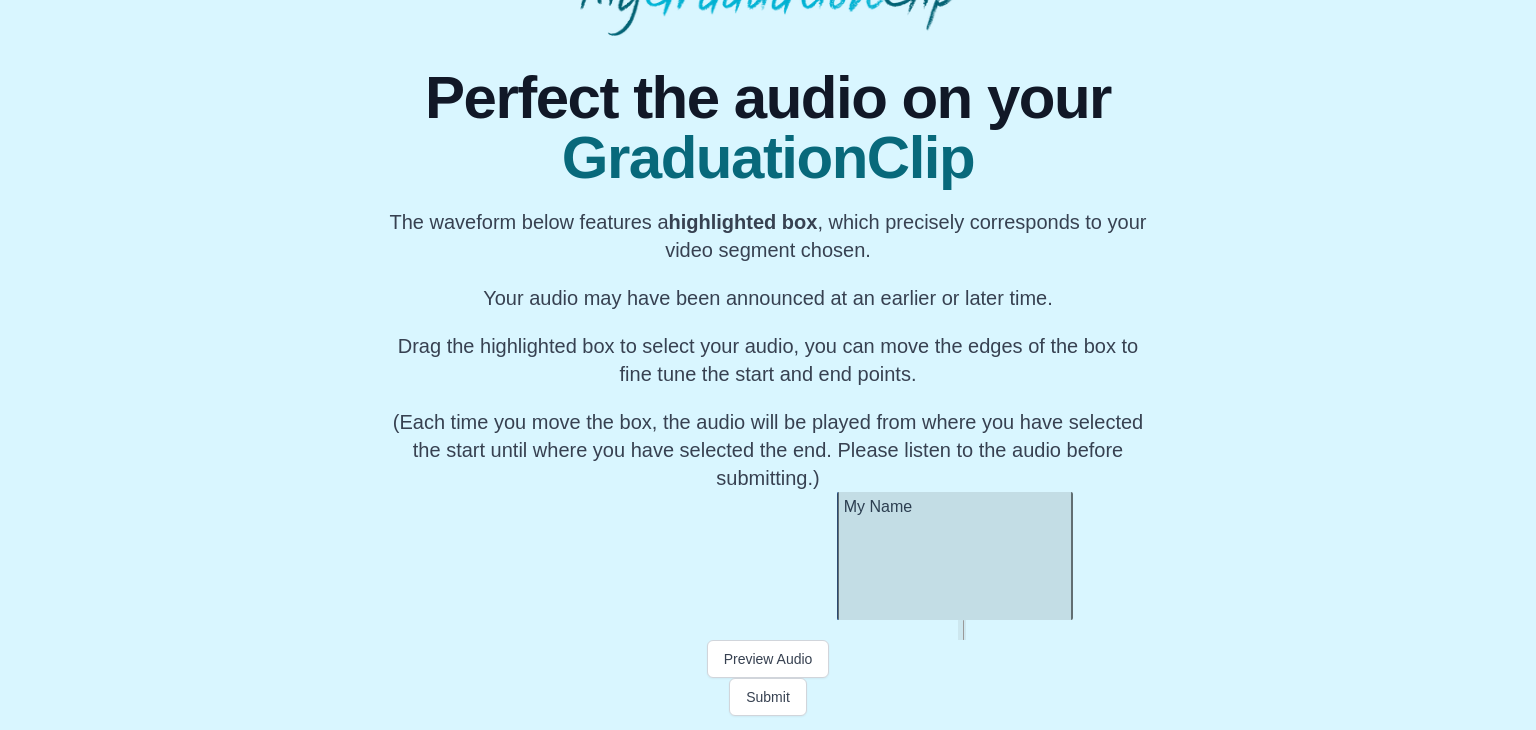 click at bounding box center [768, 630] 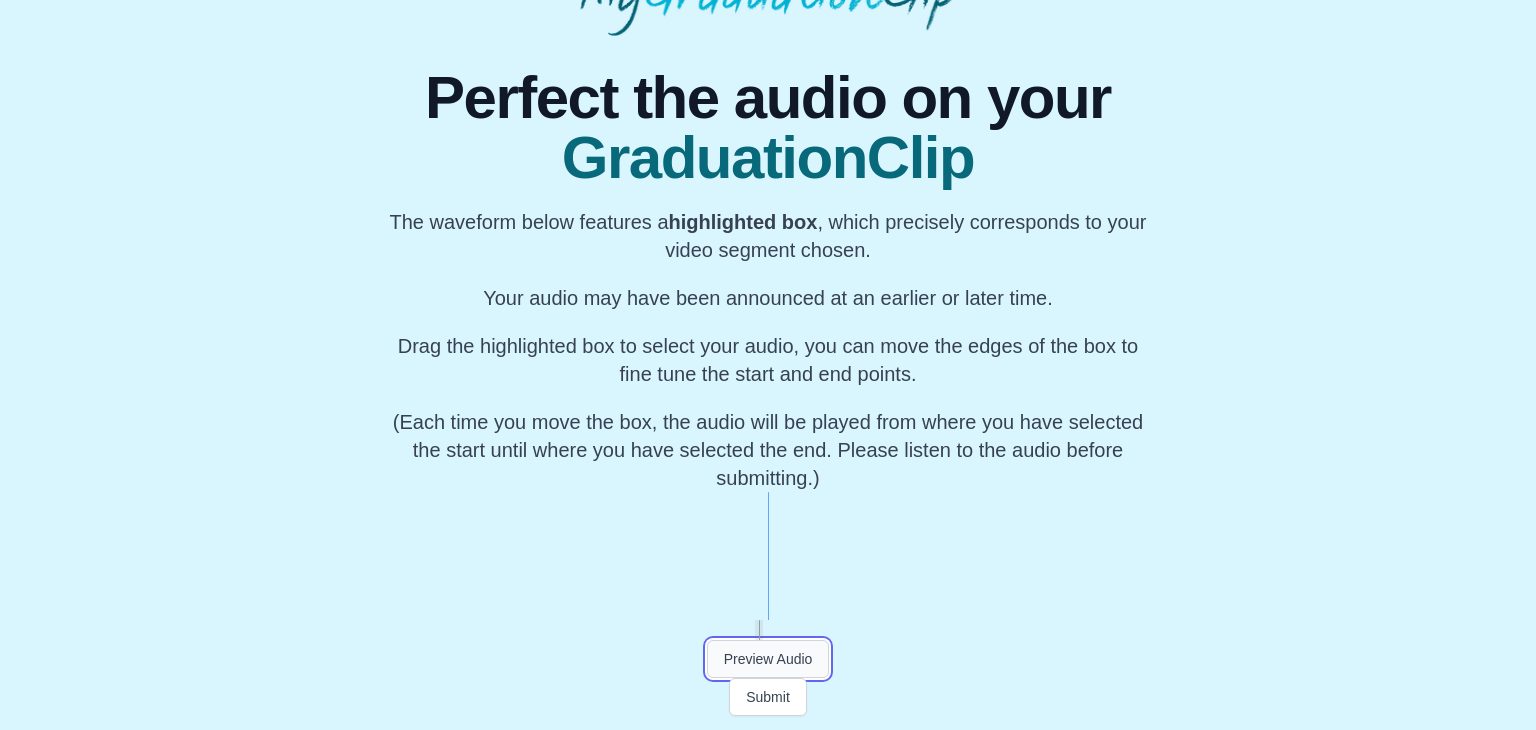 click on "Preview Audio" at bounding box center [768, 659] 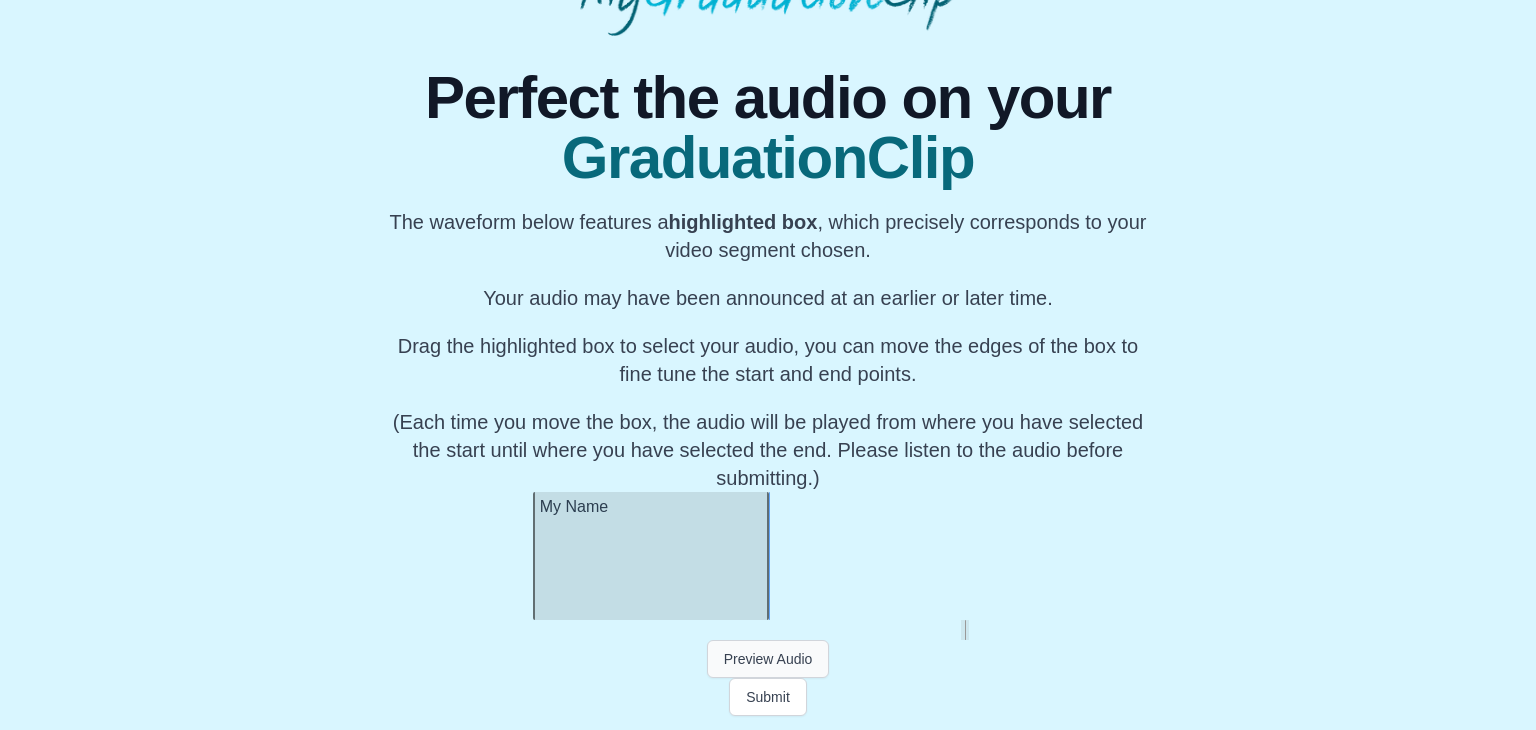 scroll, scrollTop: 0, scrollLeft: 53452, axis: horizontal 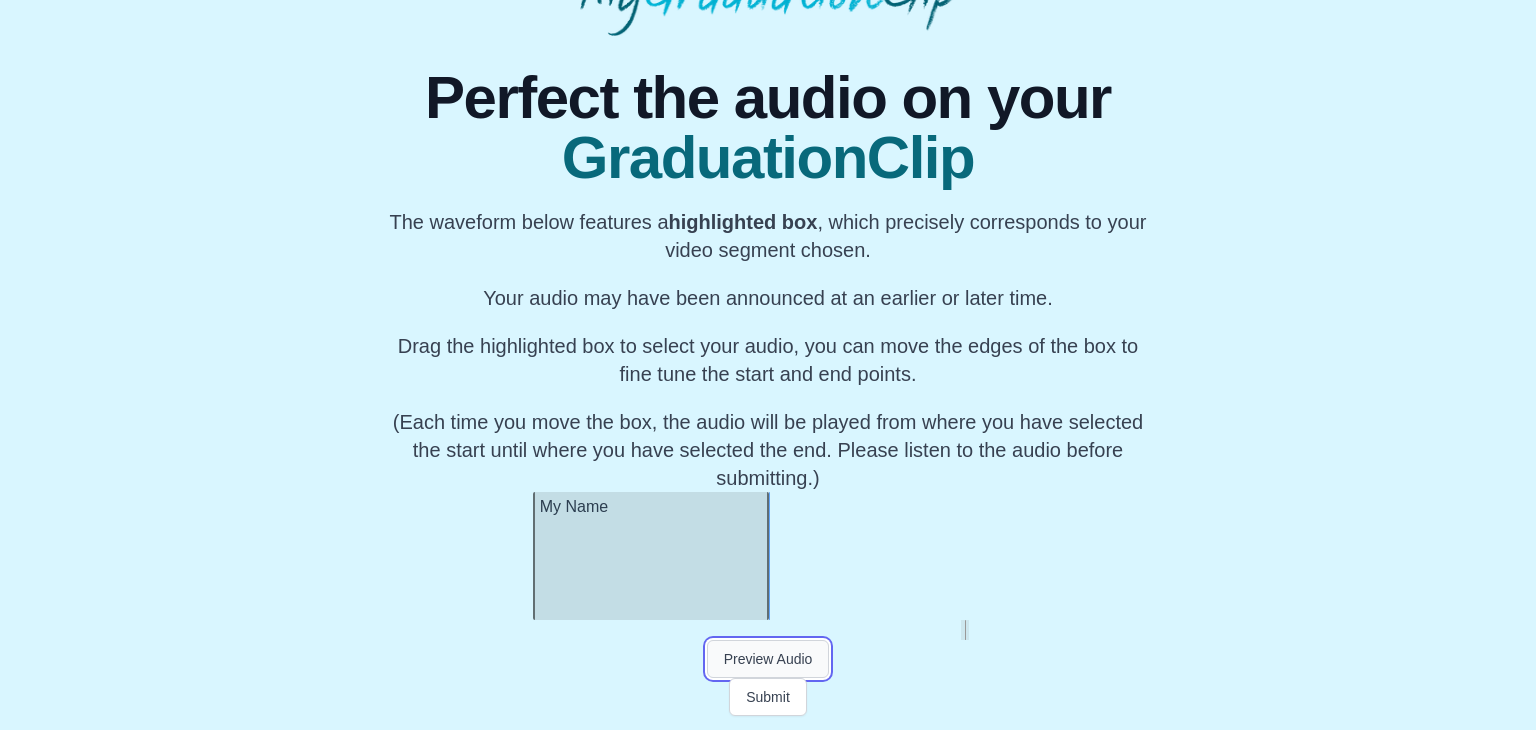 click on "Preview Audio" at bounding box center (768, 659) 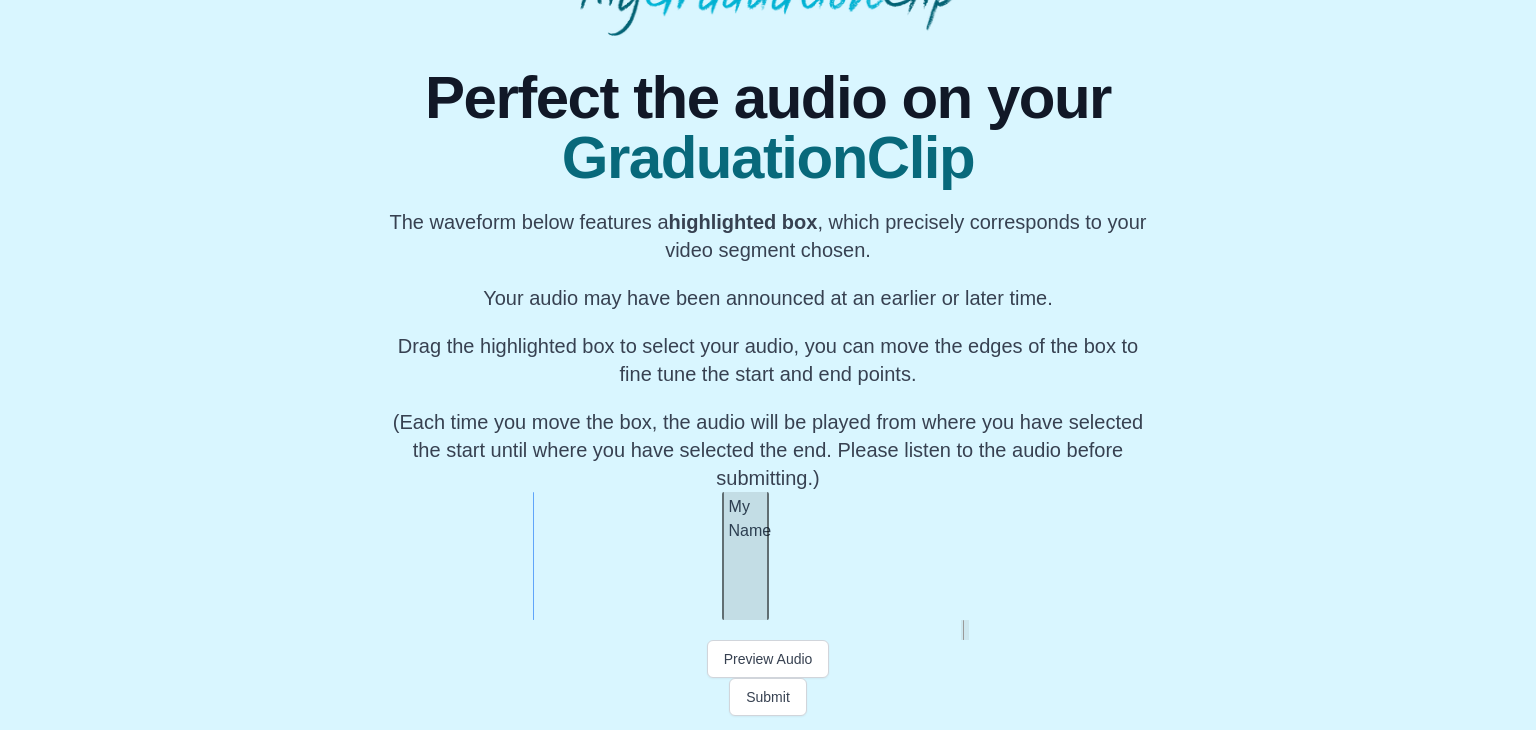 click at bounding box center [726, 556] 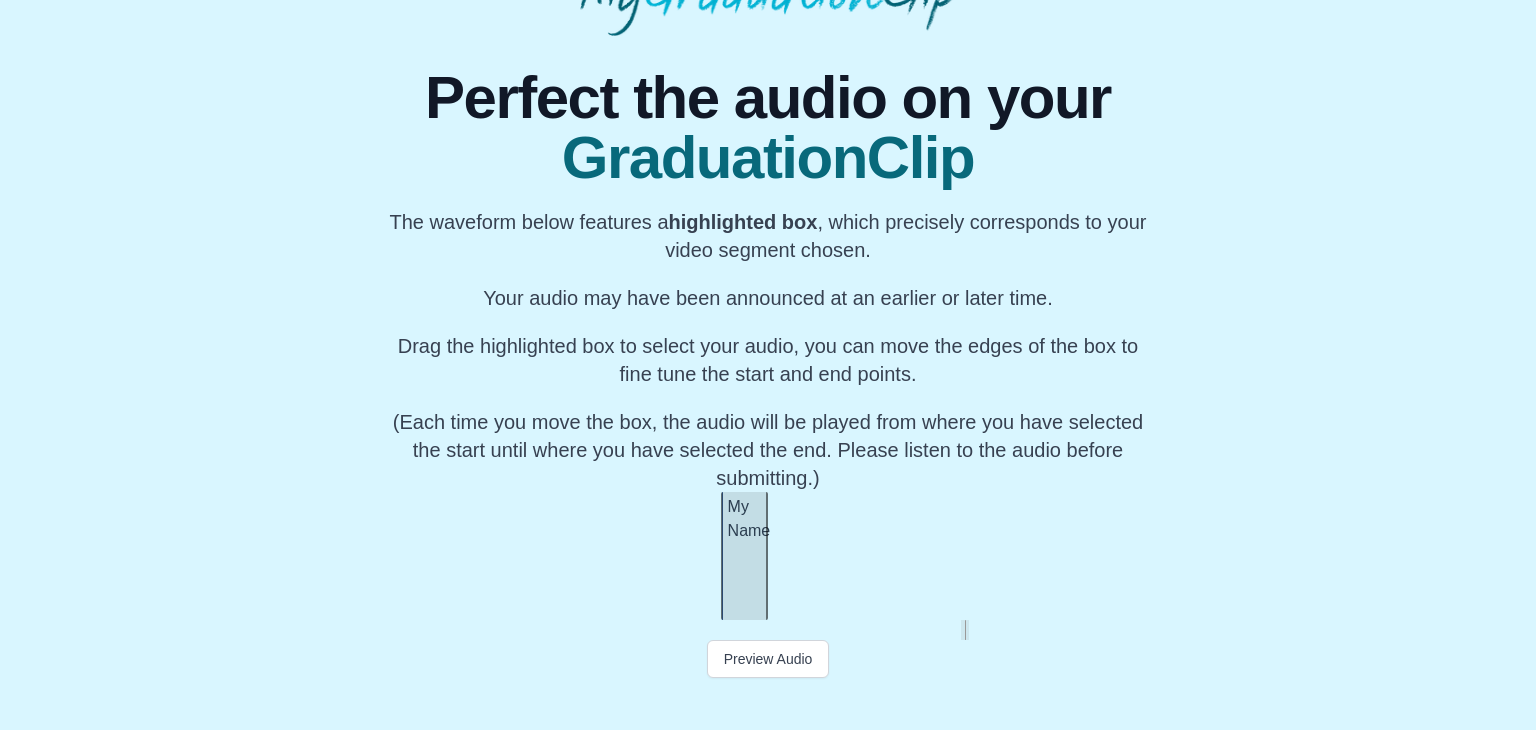 click on "My Name" at bounding box center (-17507, 556) 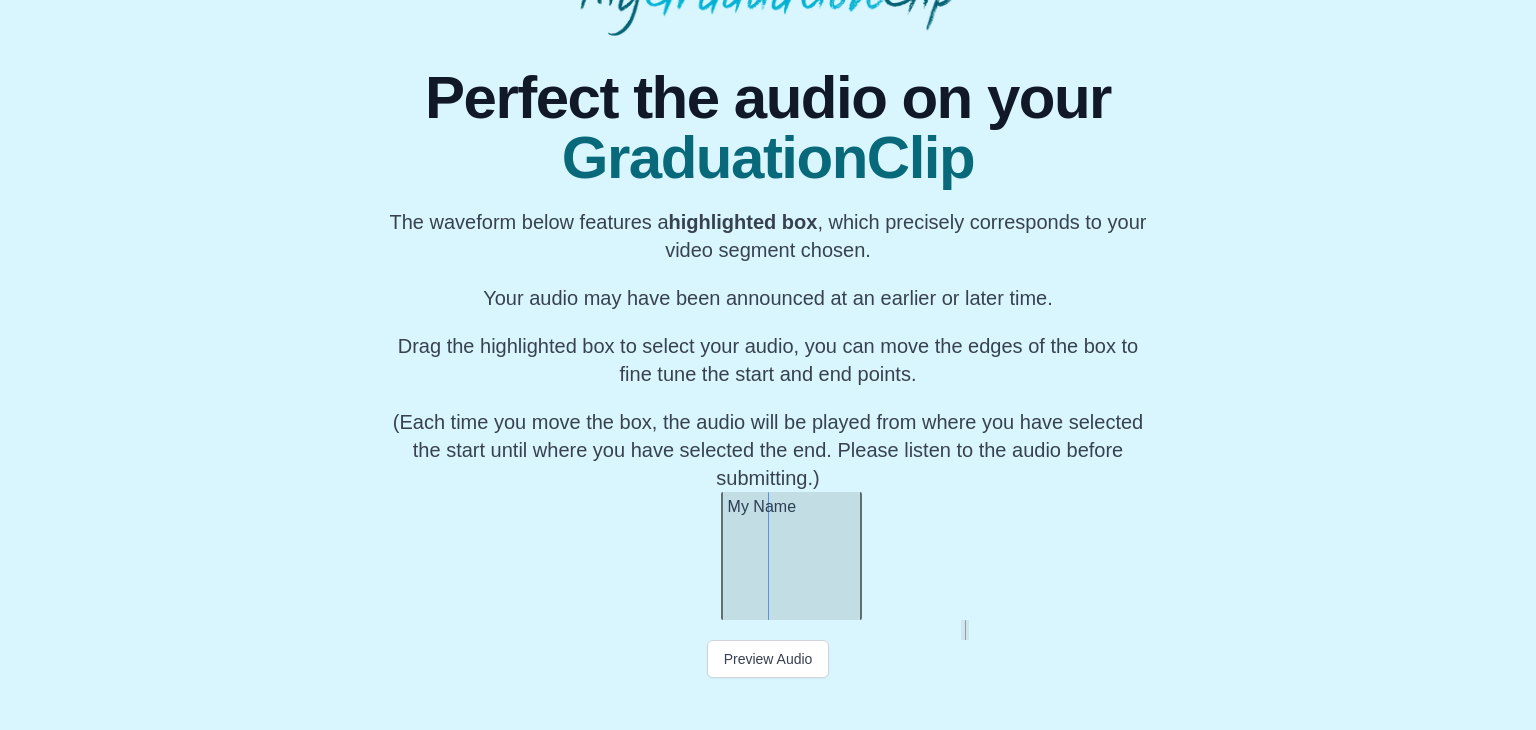 click at bounding box center (858, 556) 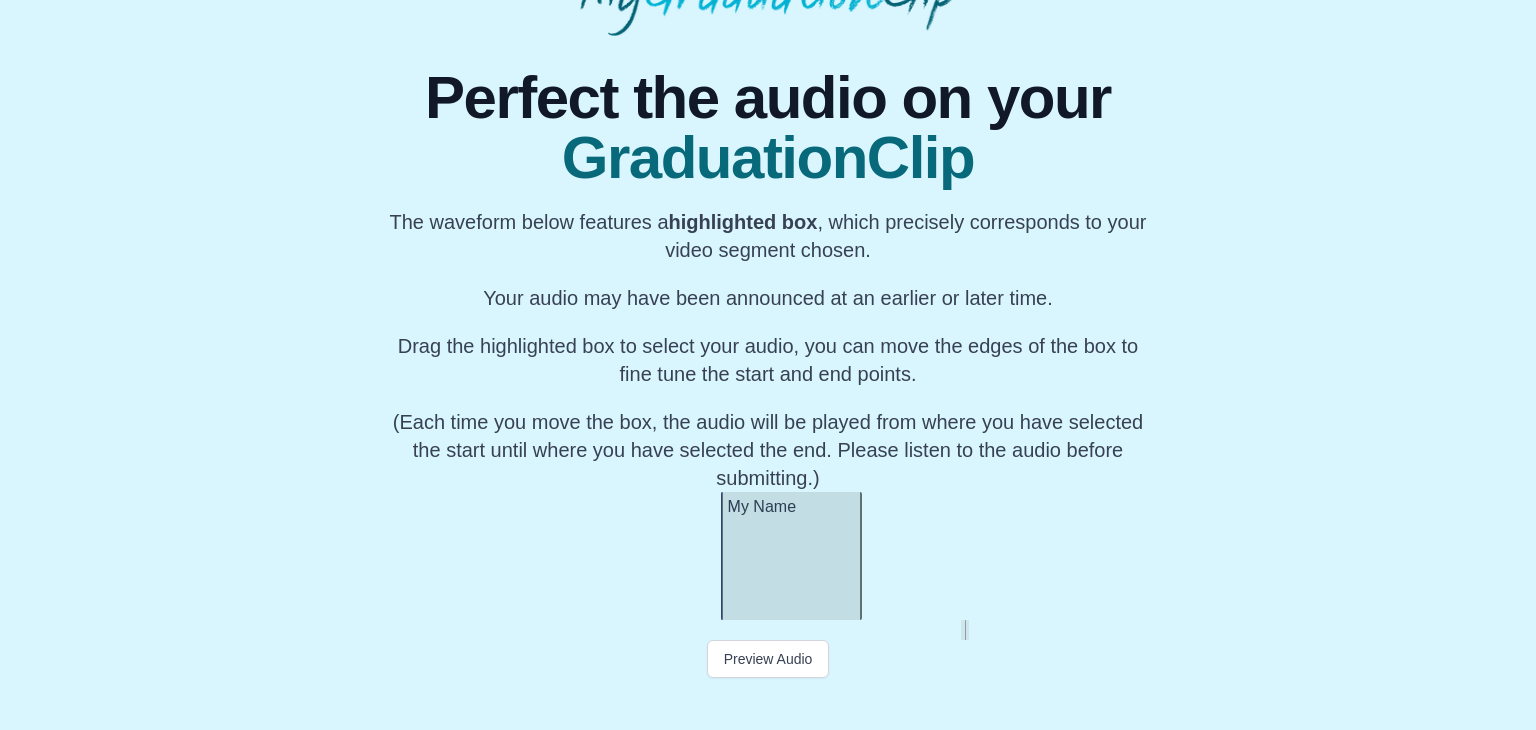 click on "My Name" at bounding box center [791, 556] 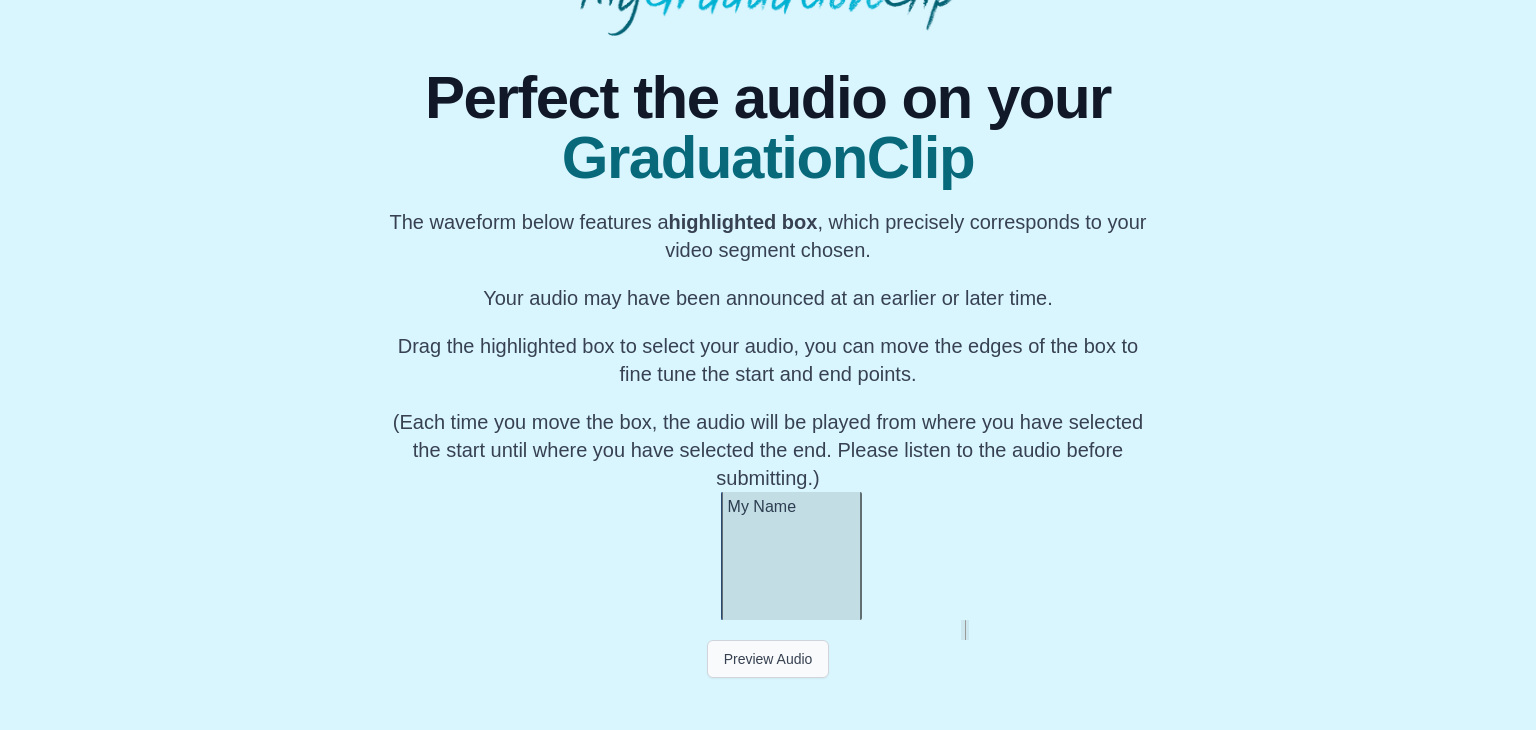 click on "Preview Audio" at bounding box center [768, 659] 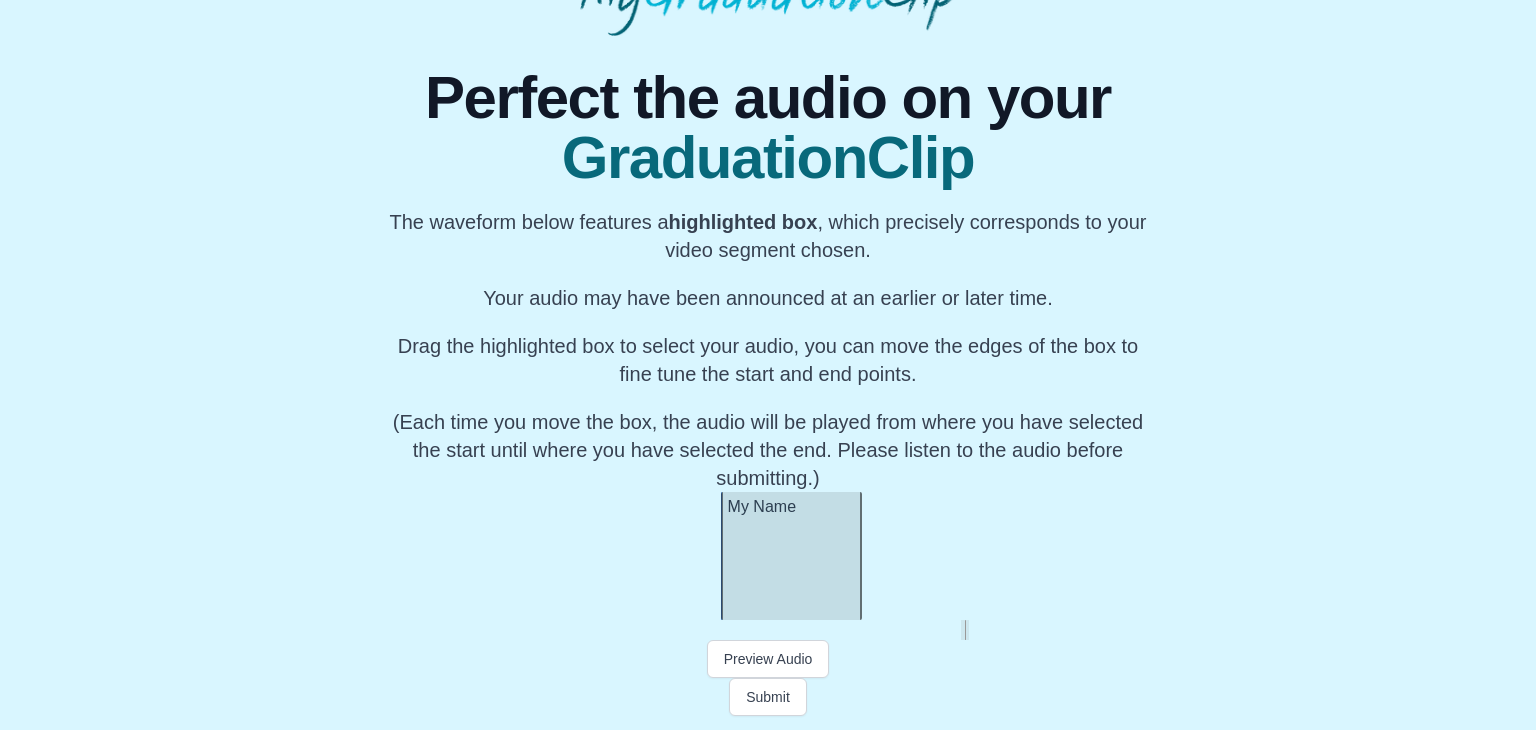 click on "My Name" at bounding box center (791, 556) 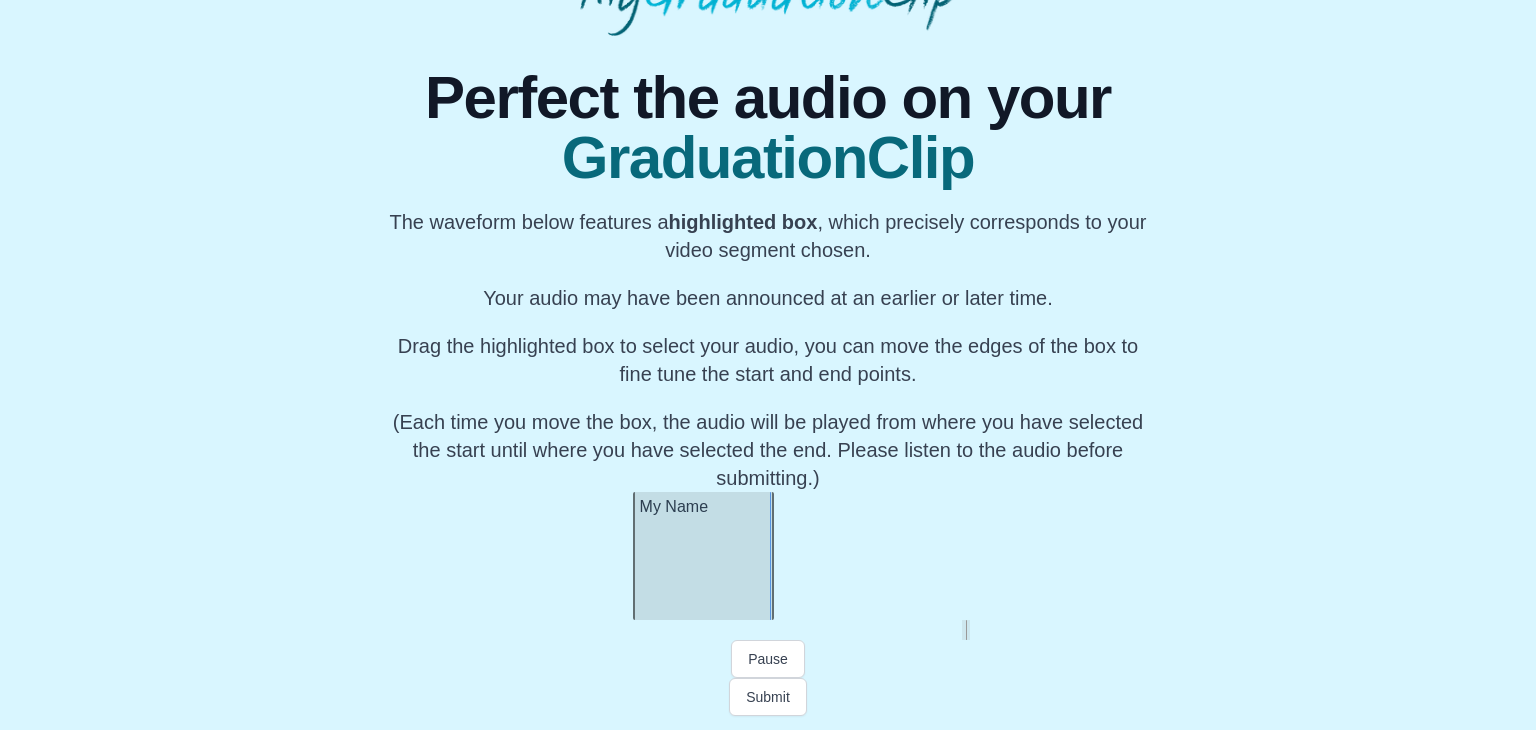 scroll, scrollTop: 0, scrollLeft: 53546, axis: horizontal 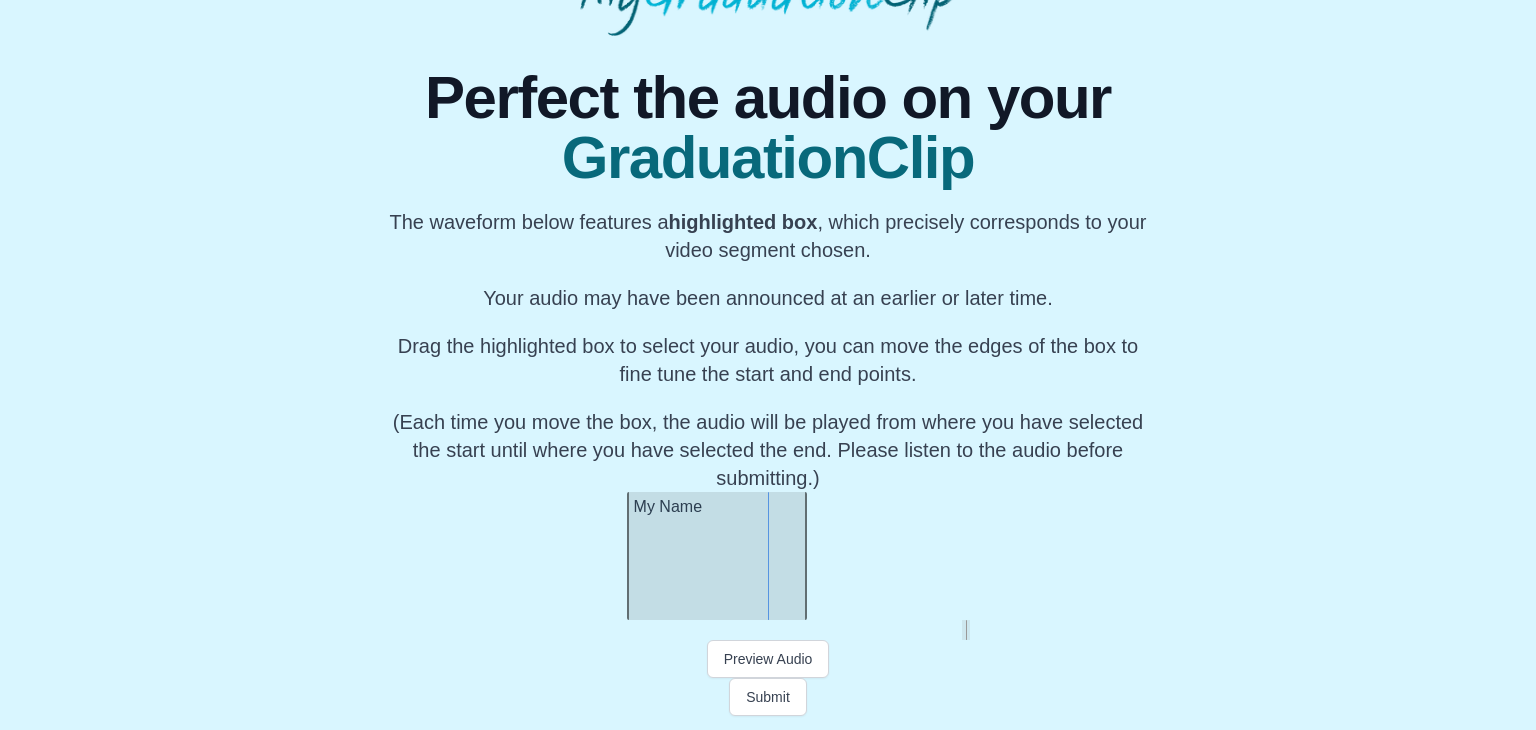 click at bounding box center [803, 556] 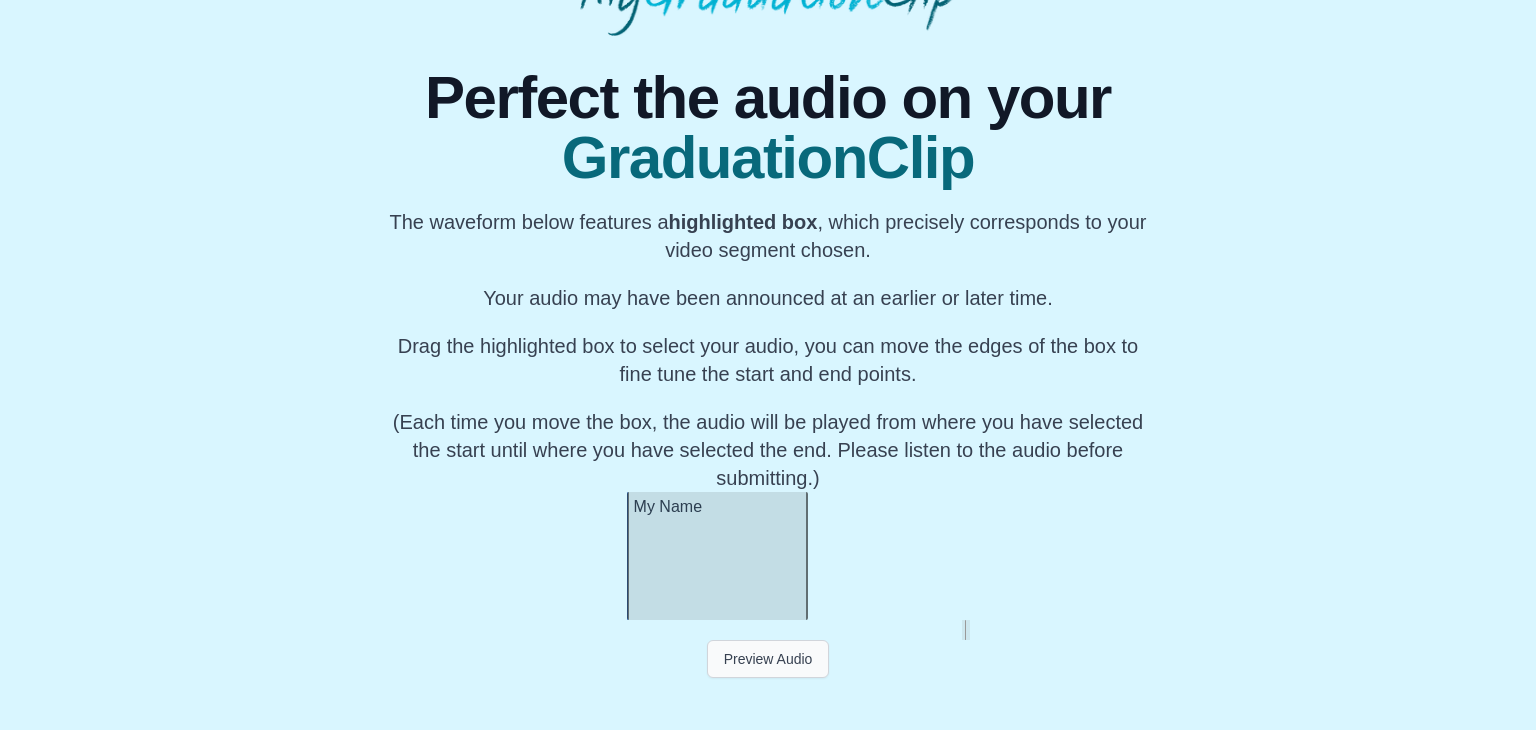 click on "Preview Audio" at bounding box center [768, 659] 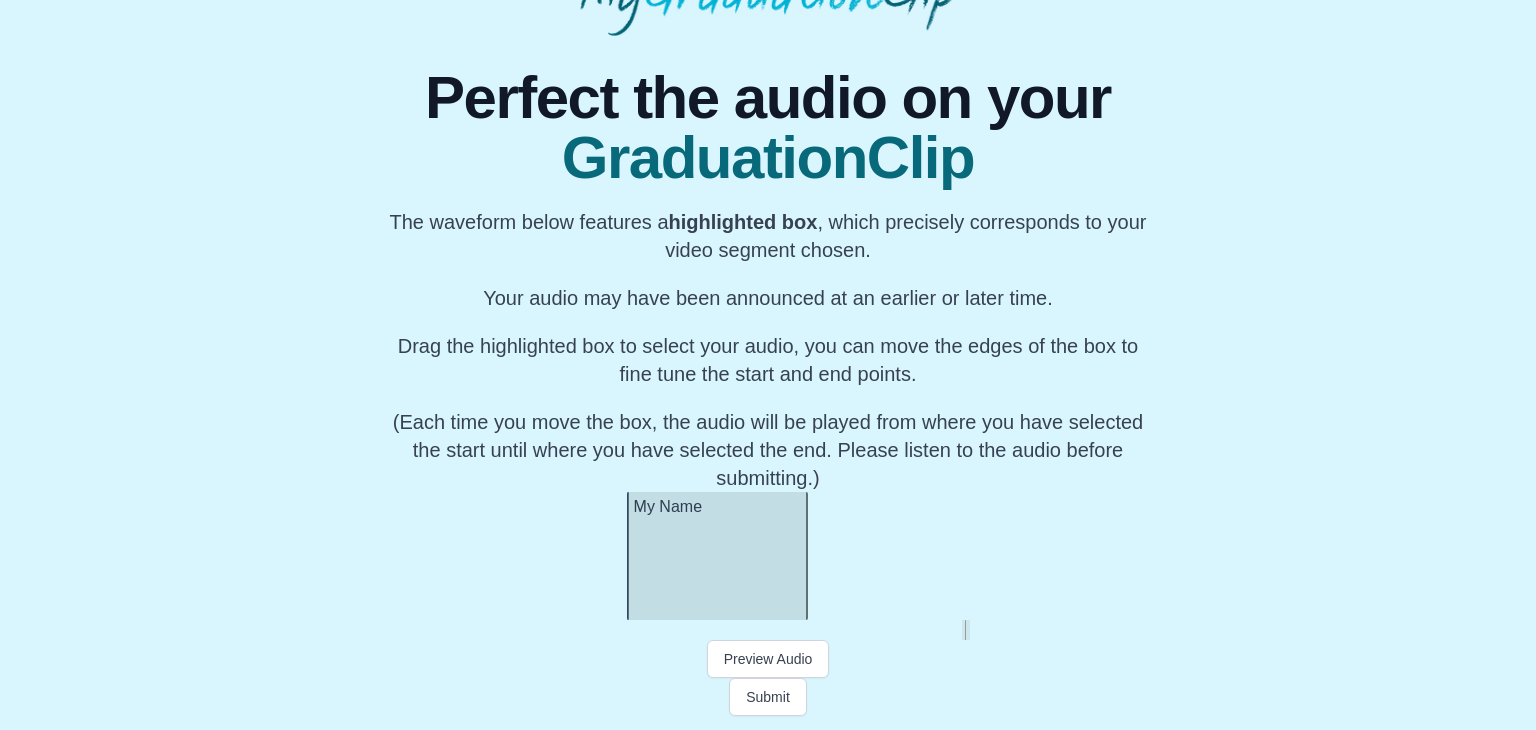 click on "My Name" at bounding box center [717, 556] 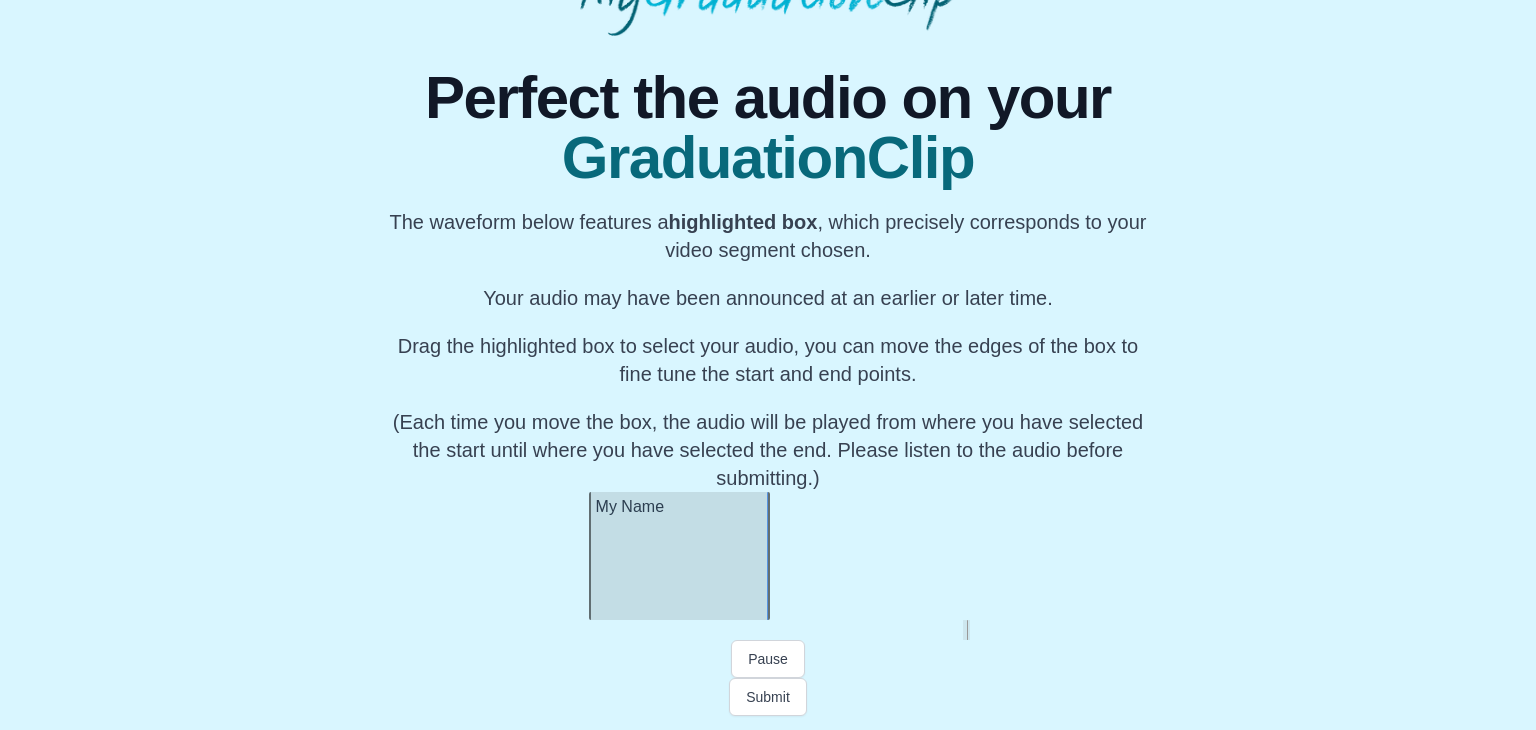 scroll, scrollTop: 0, scrollLeft: 53586, axis: horizontal 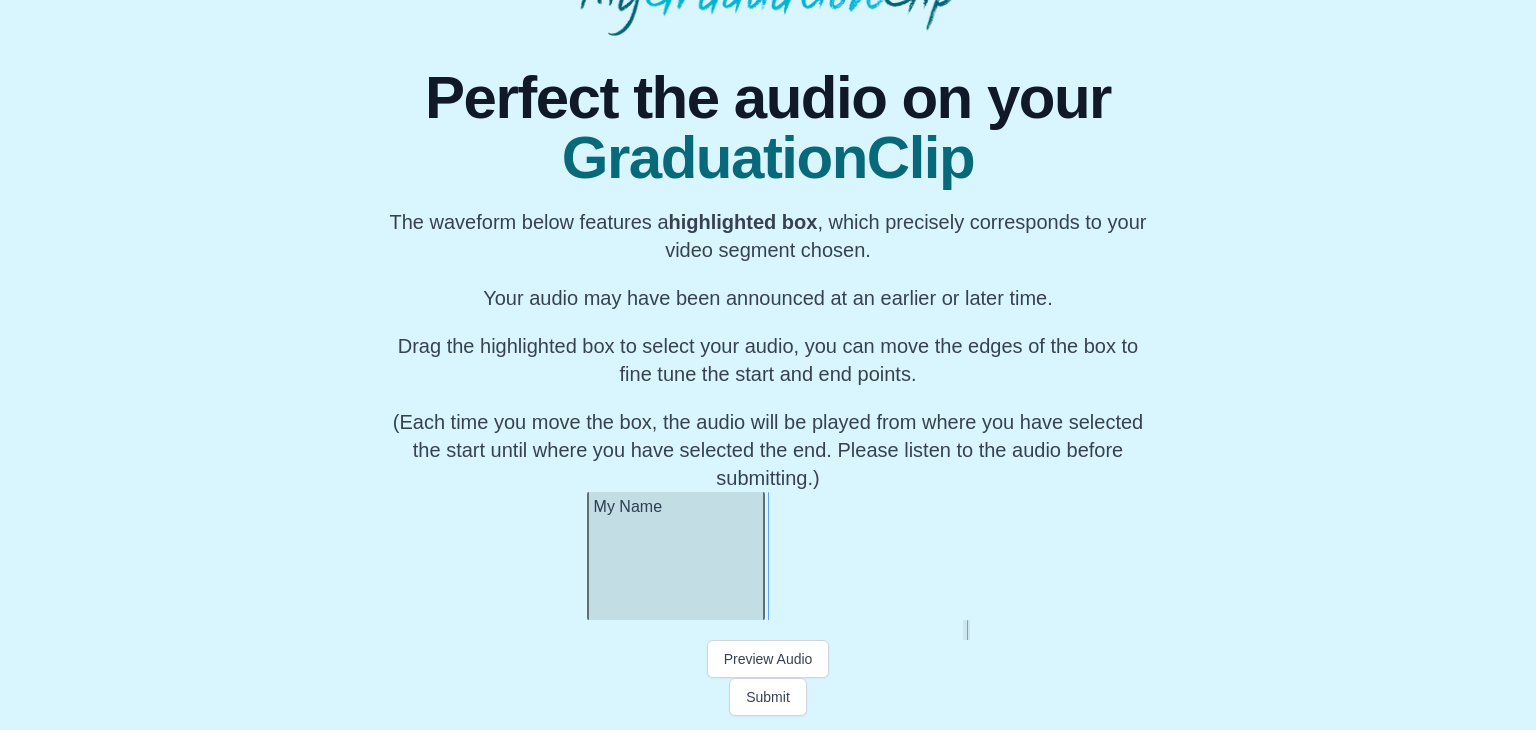 click at bounding box center [761, 556] 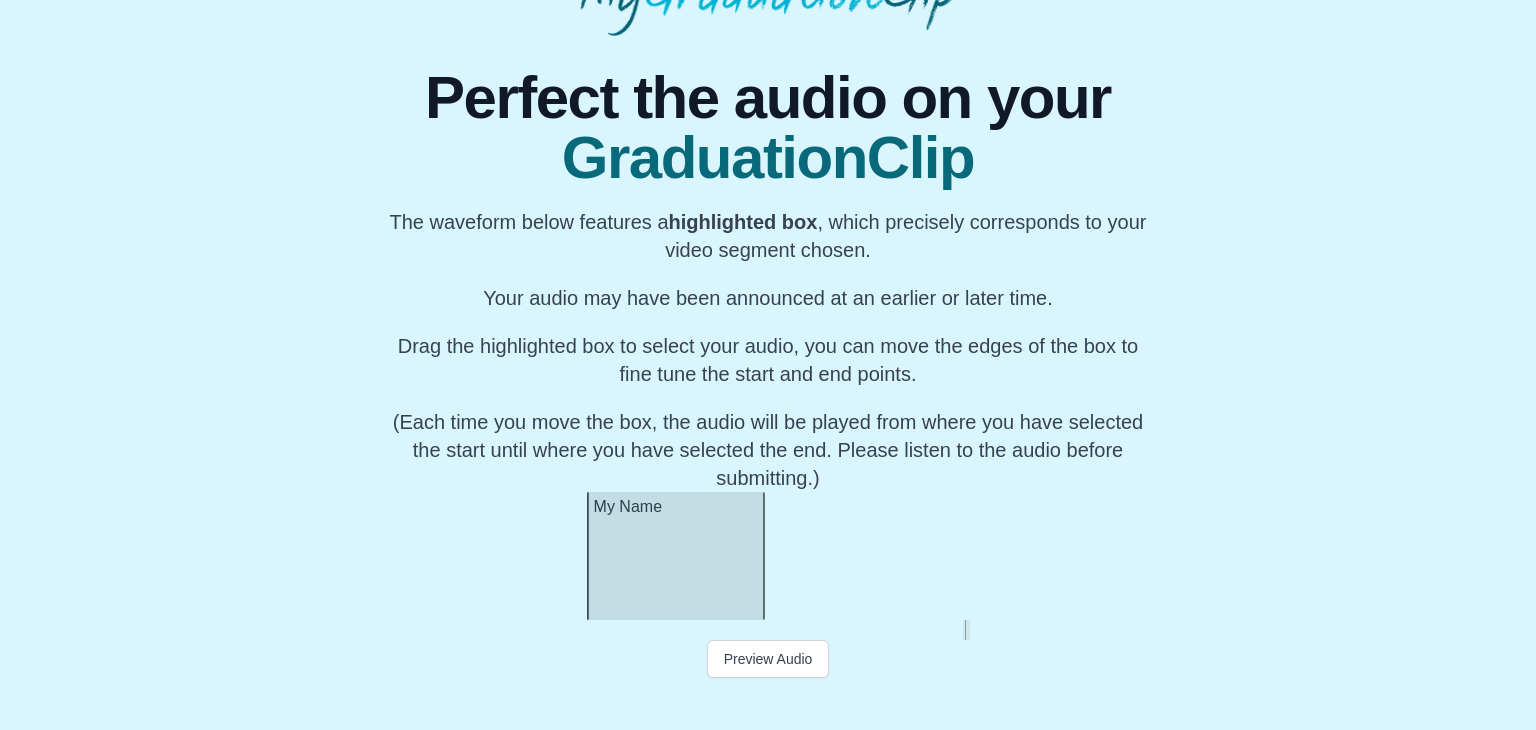 click on "My Name" at bounding box center [676, 556] 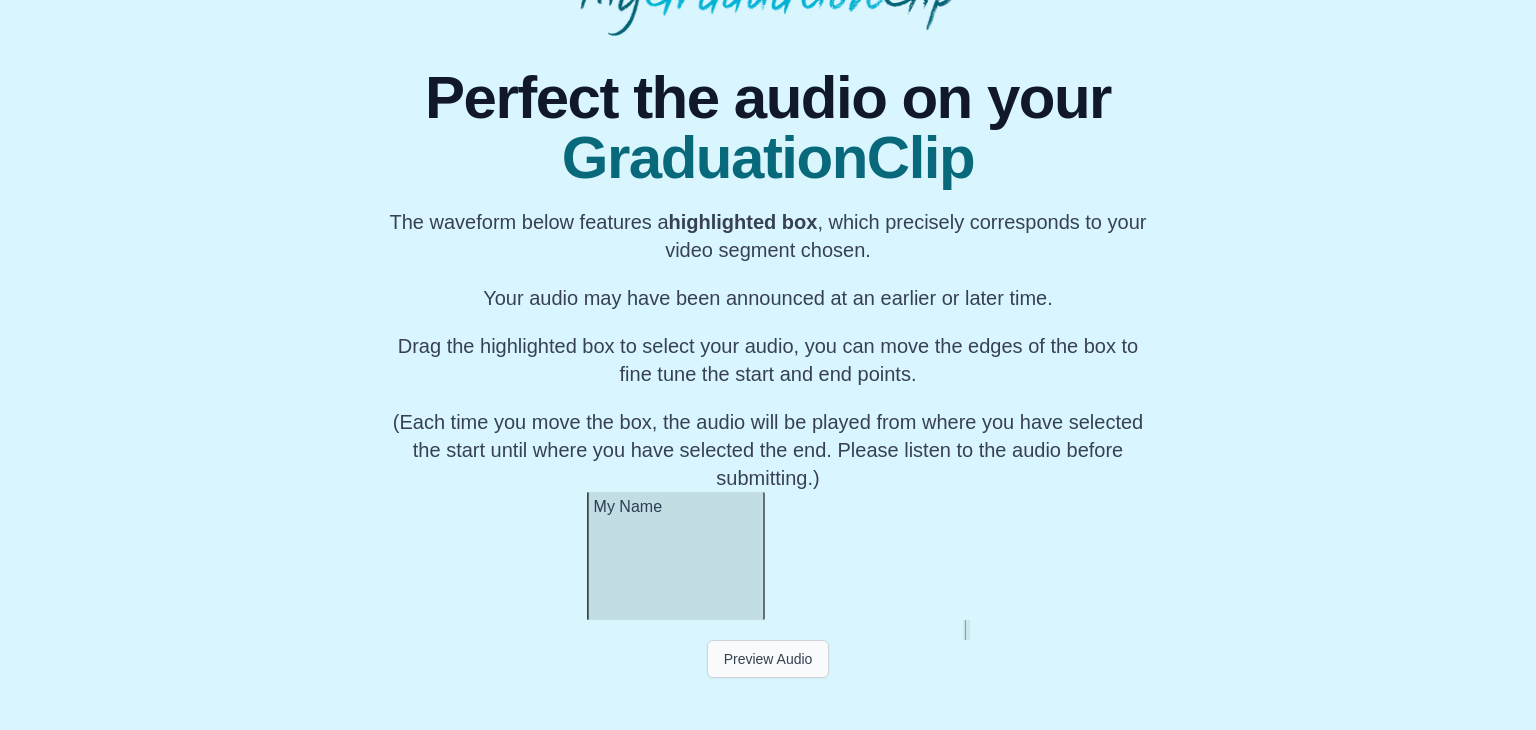 click on "Preview Audio" at bounding box center (768, 659) 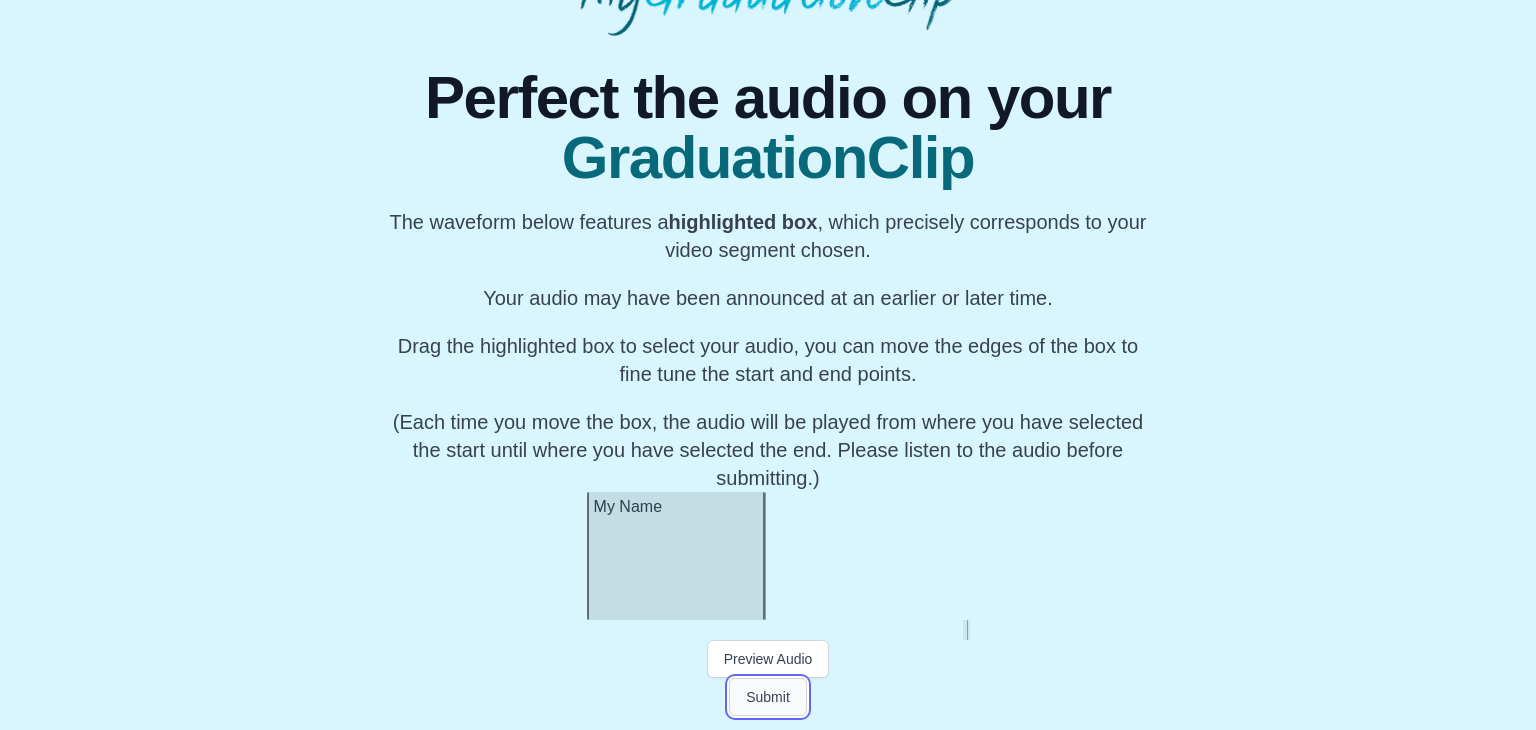 click on "Submit" at bounding box center [768, 697] 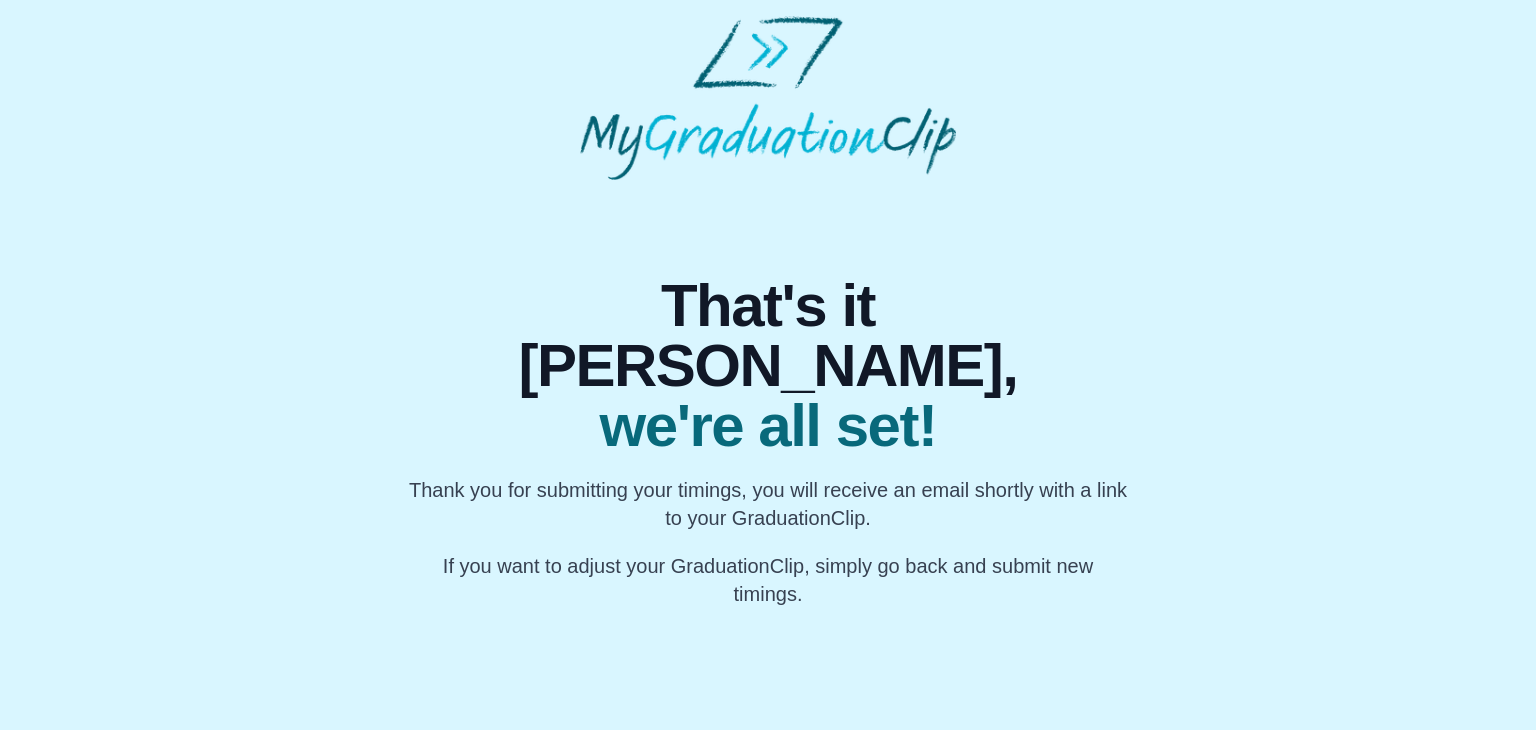 scroll, scrollTop: 0, scrollLeft: 0, axis: both 